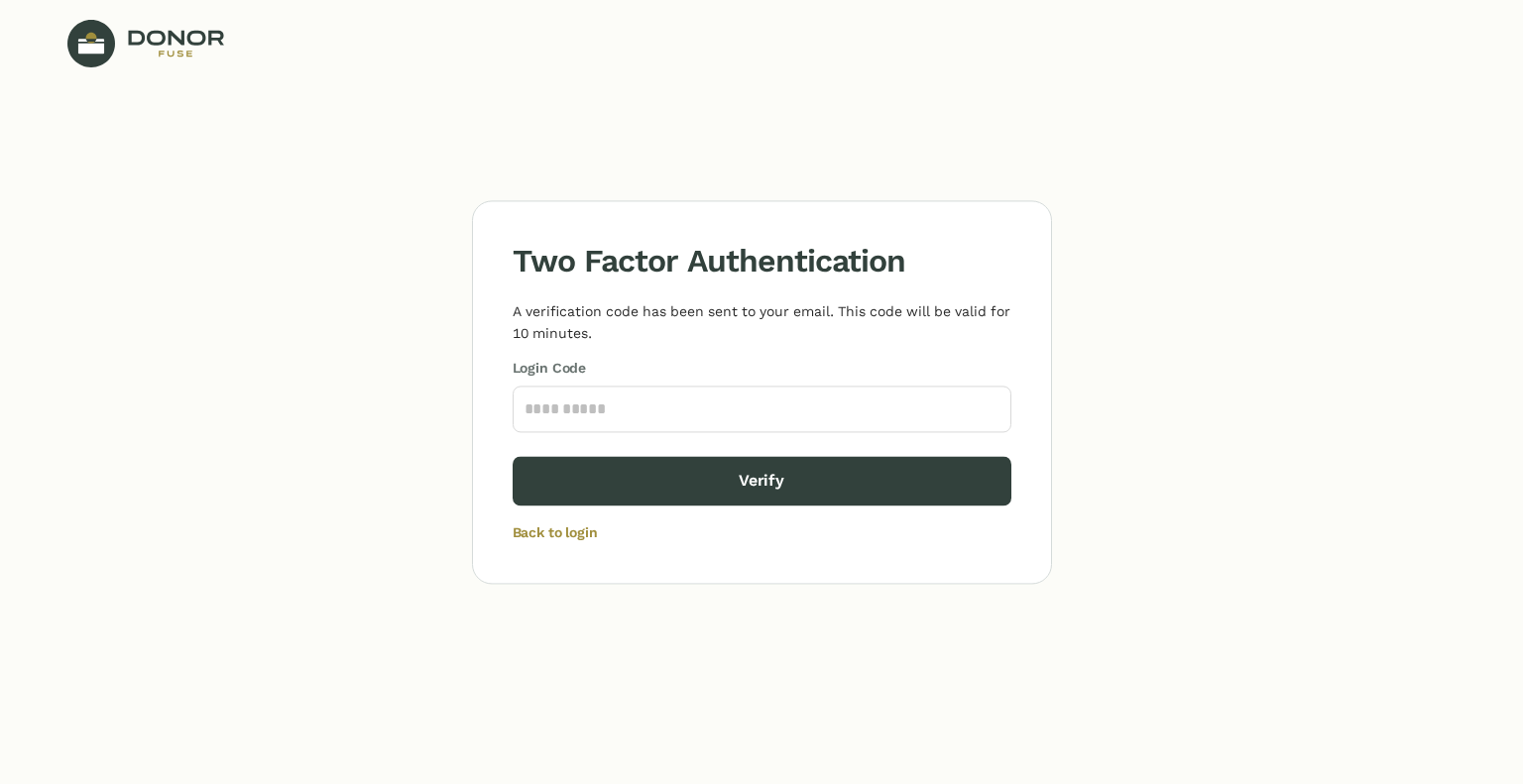 scroll, scrollTop: 0, scrollLeft: 0, axis: both 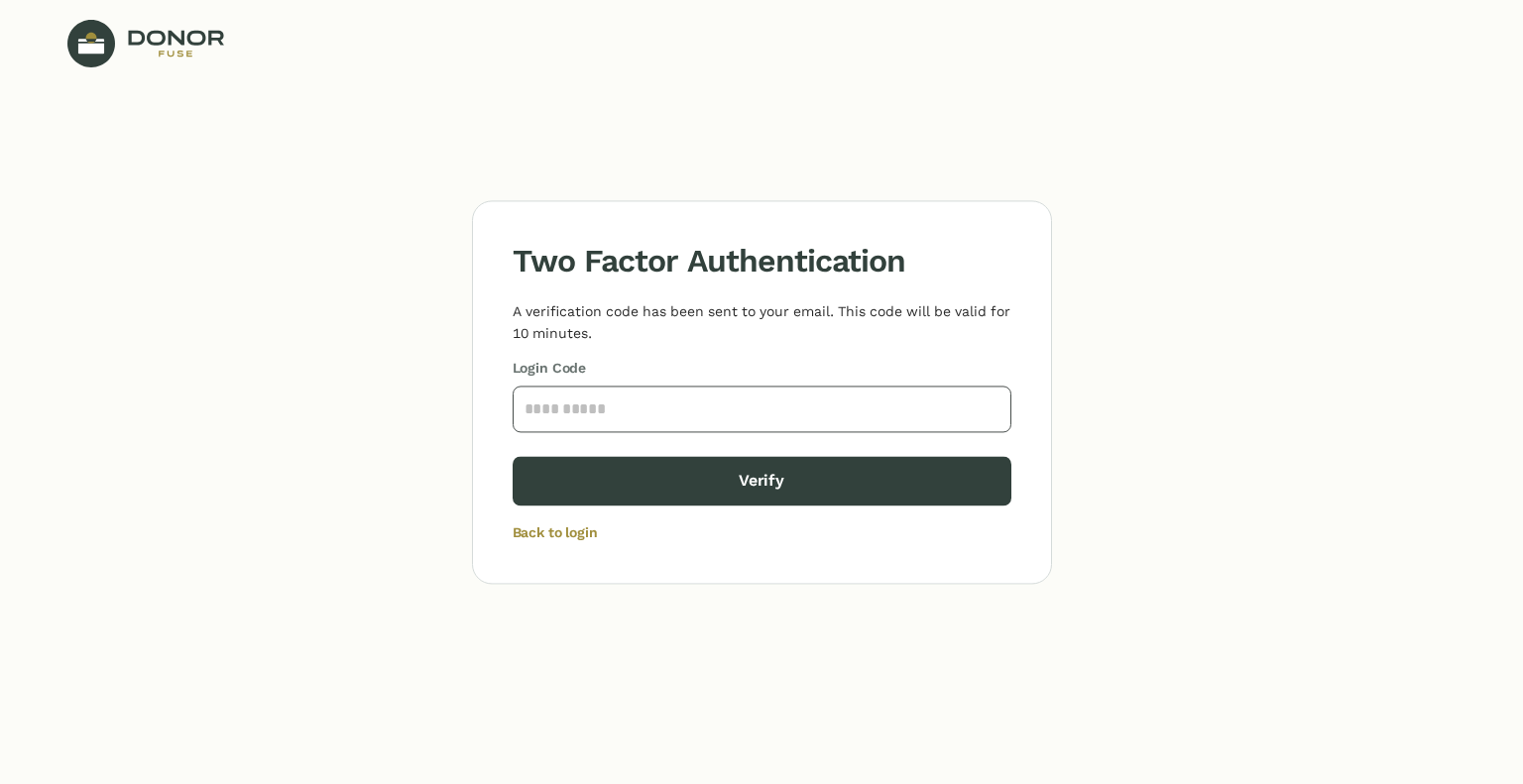 click 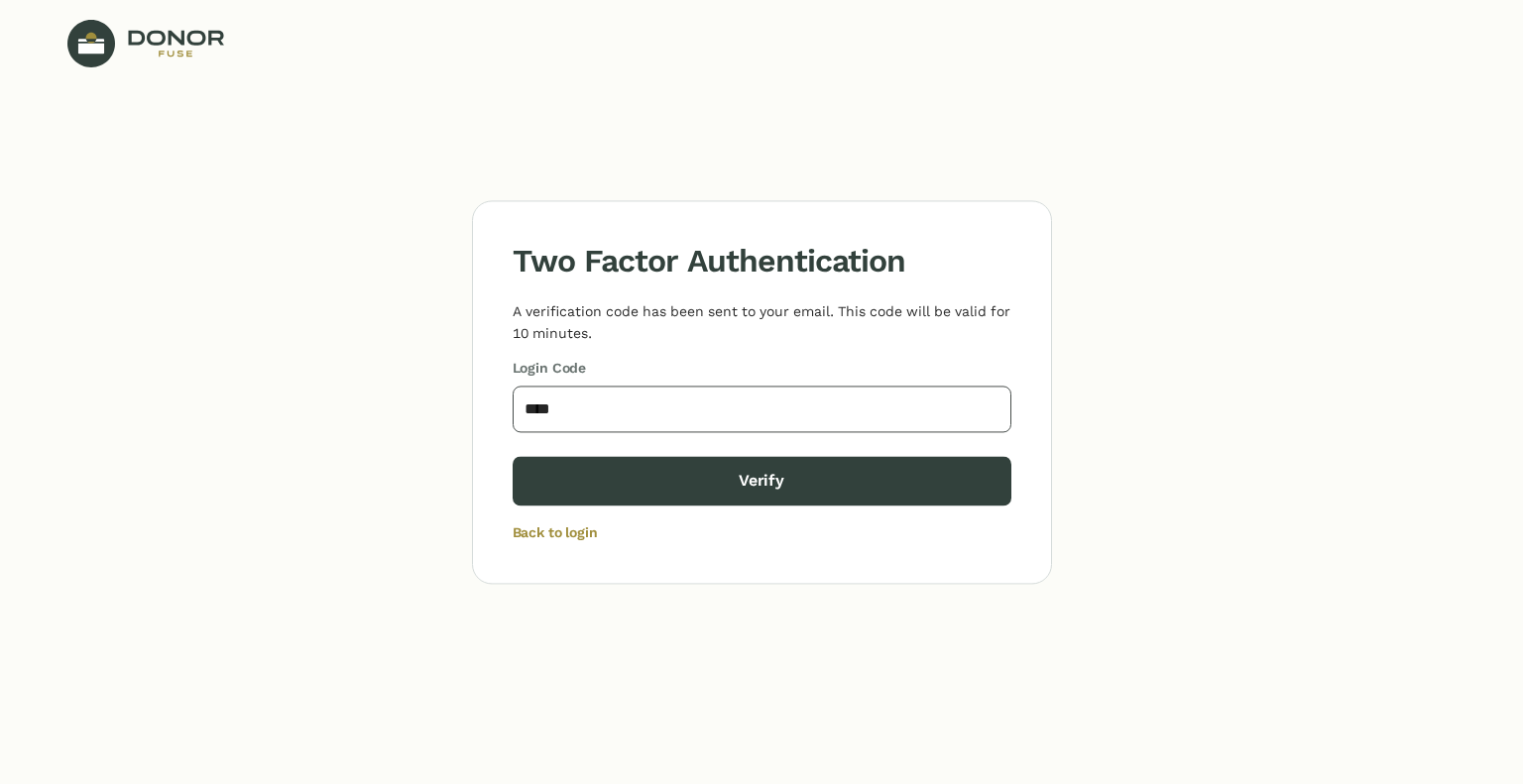 type on "****" 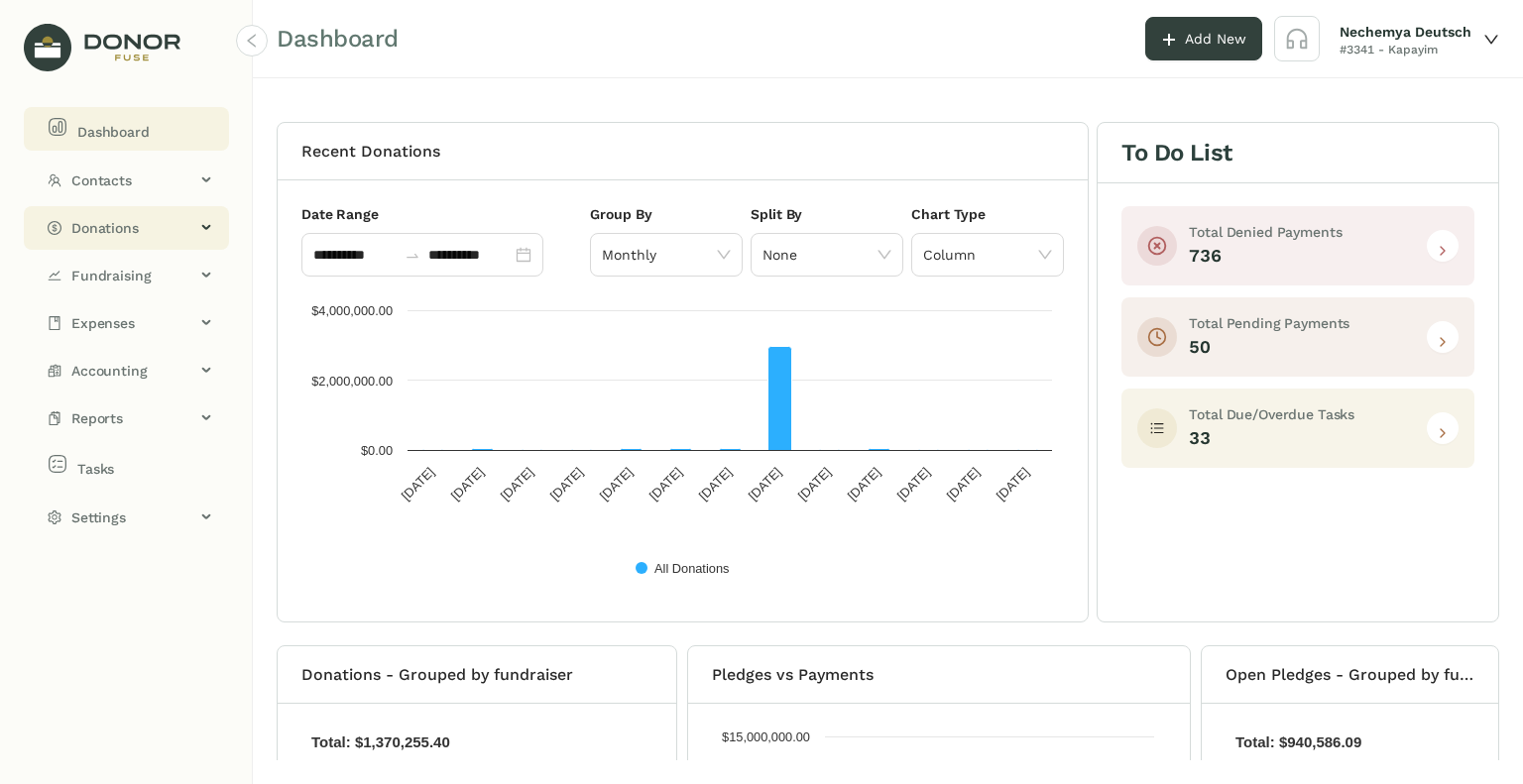 click on "Donations" 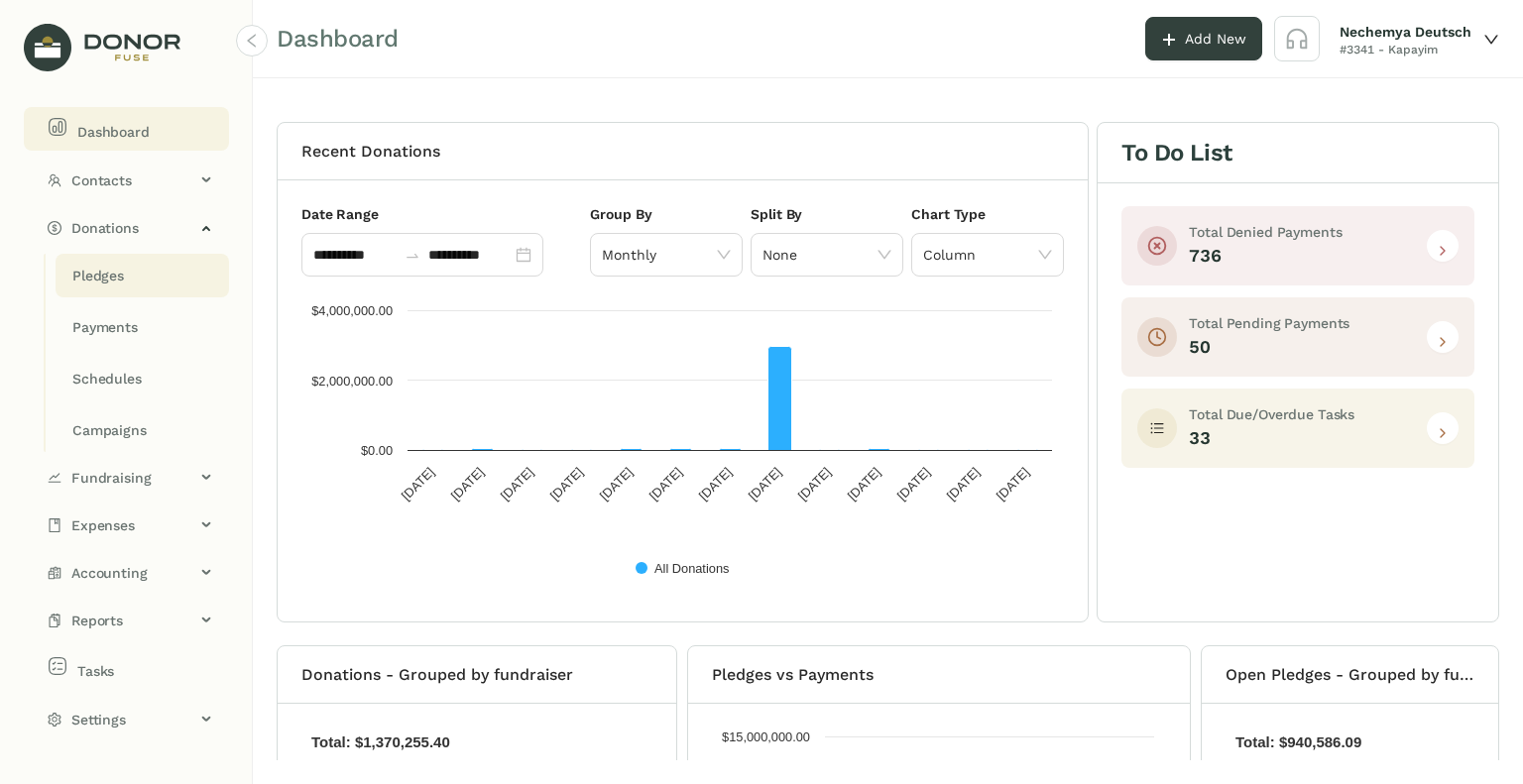 click on "Pledges" 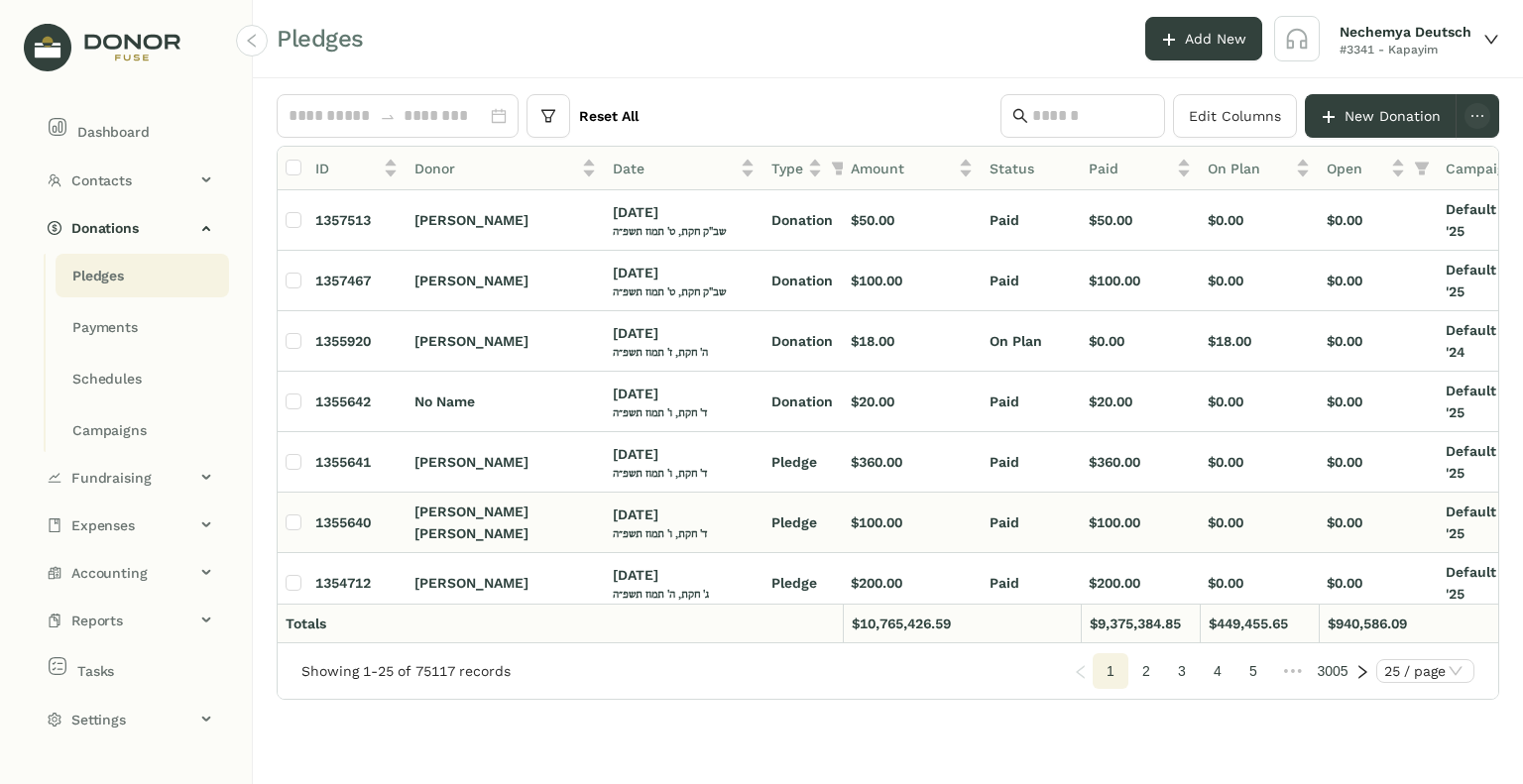 click on "[PERSON_NAME] [PERSON_NAME]" 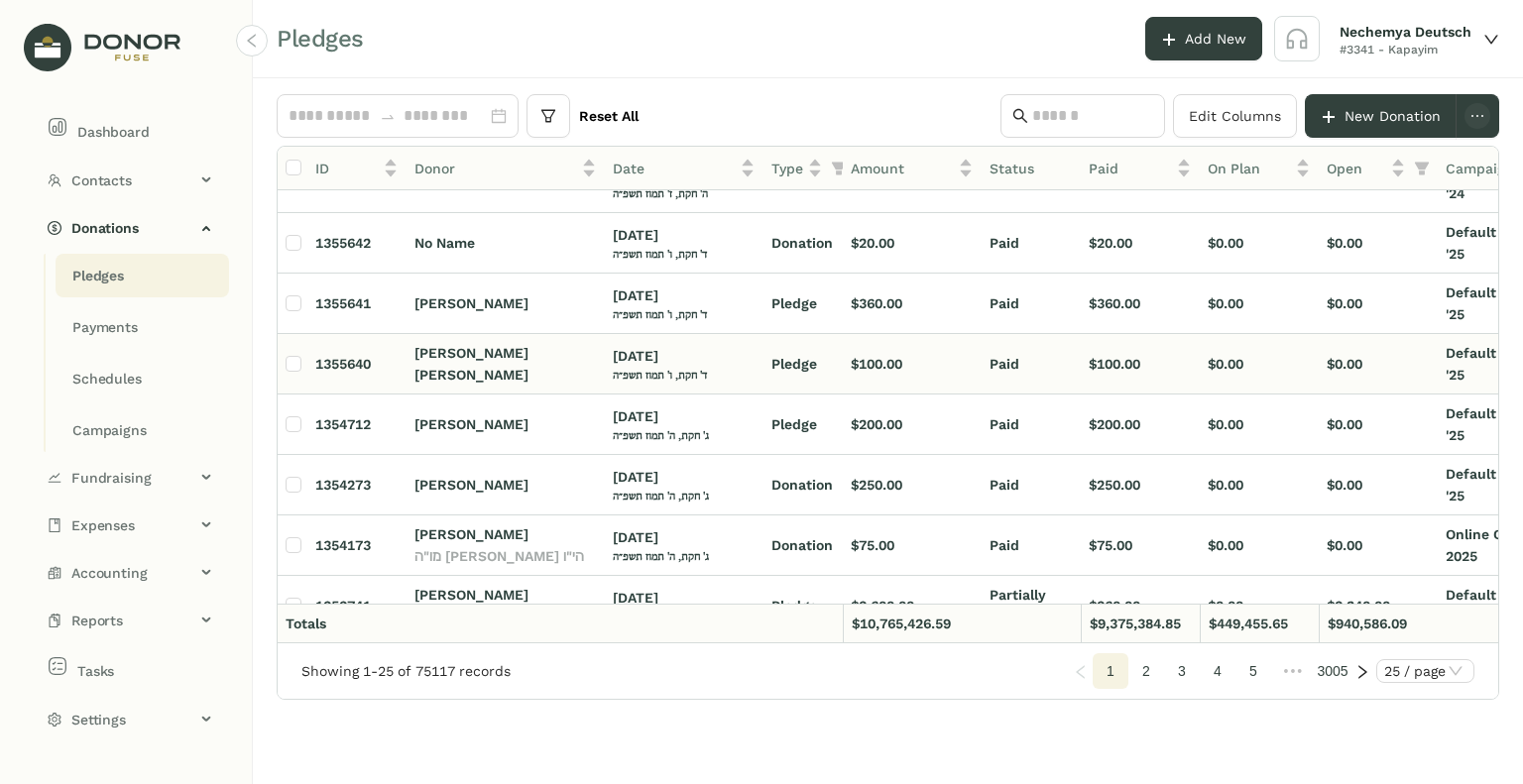 scroll, scrollTop: 198, scrollLeft: 0, axis: vertical 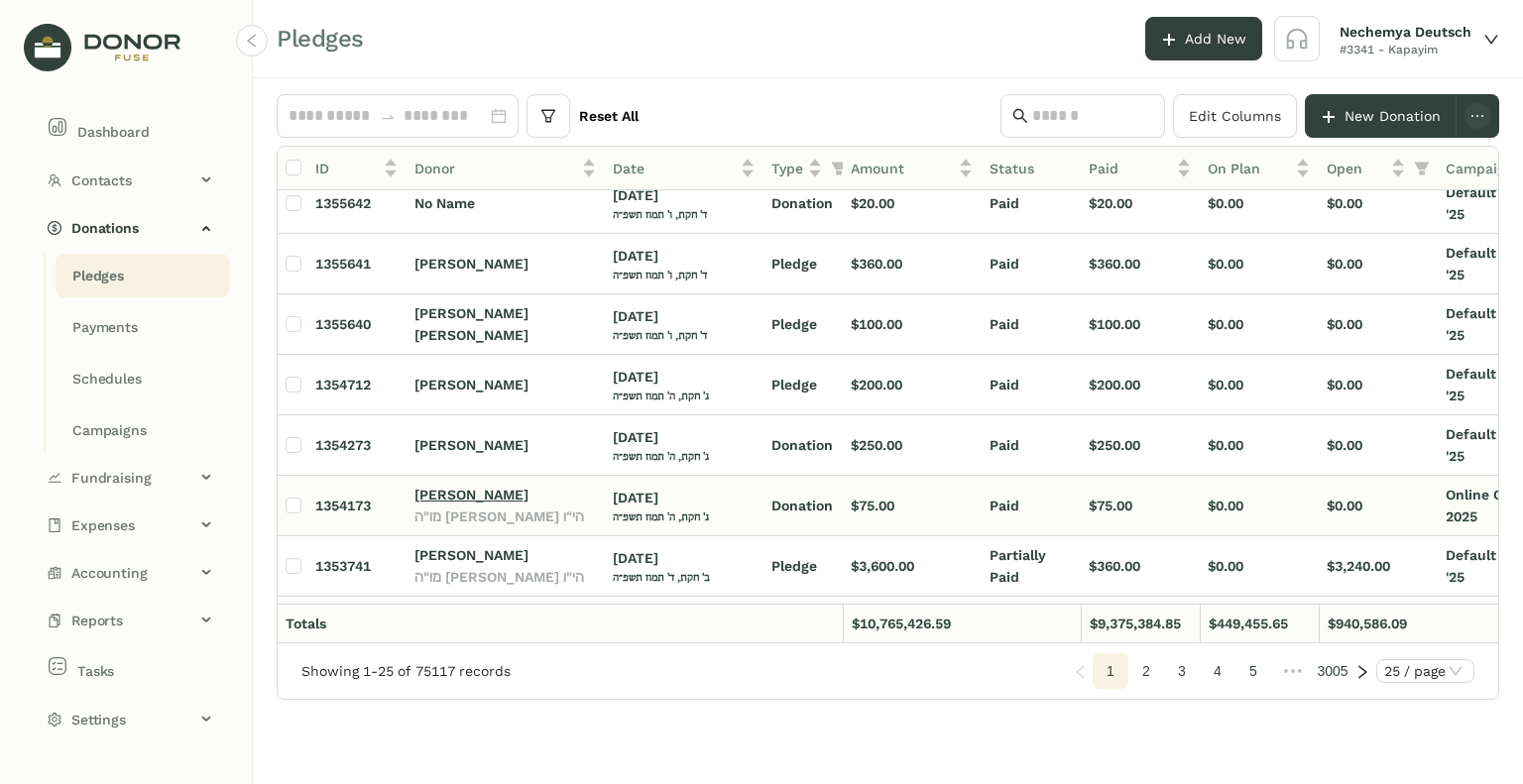 click on "[PERSON_NAME]" 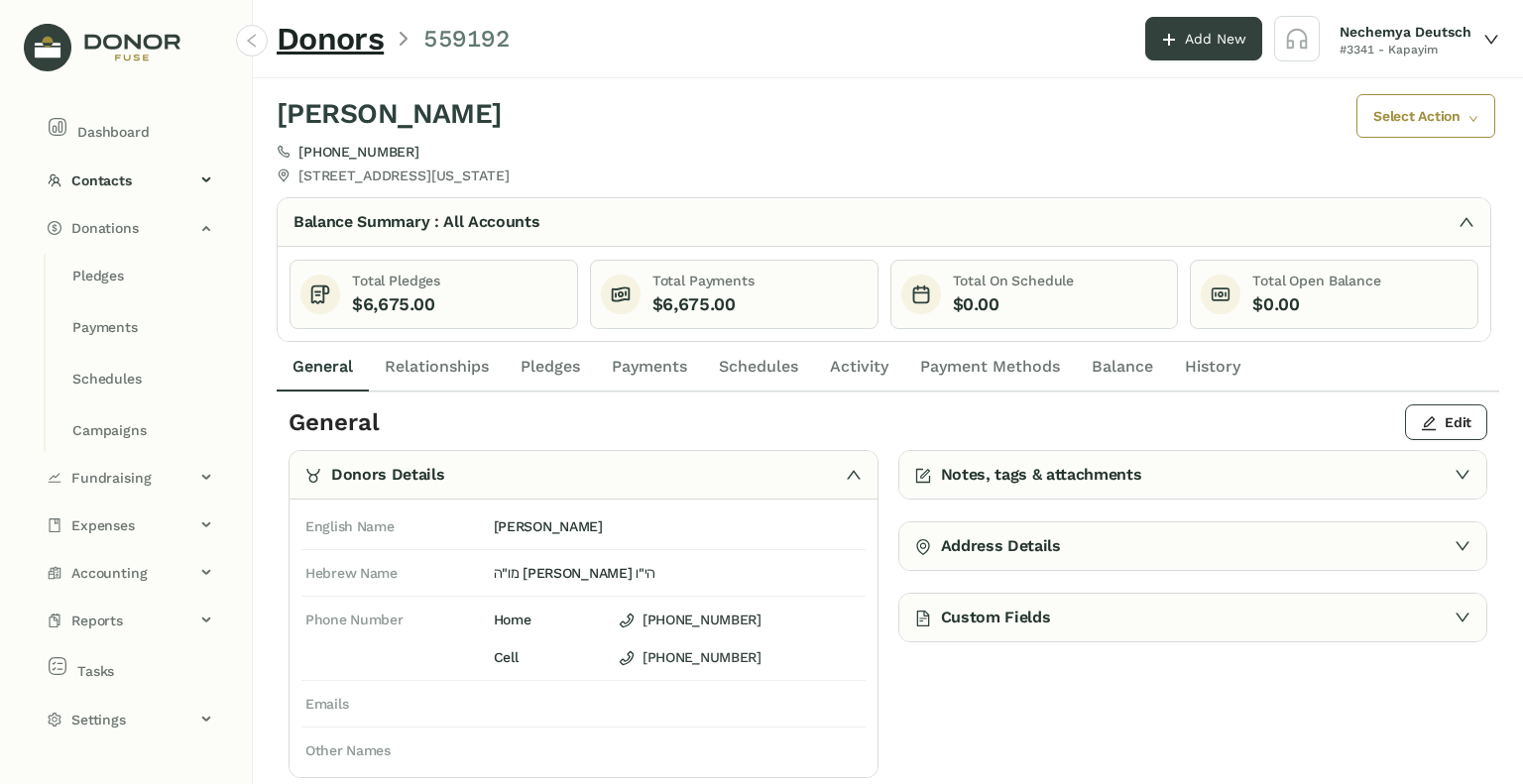 click on "Payments" 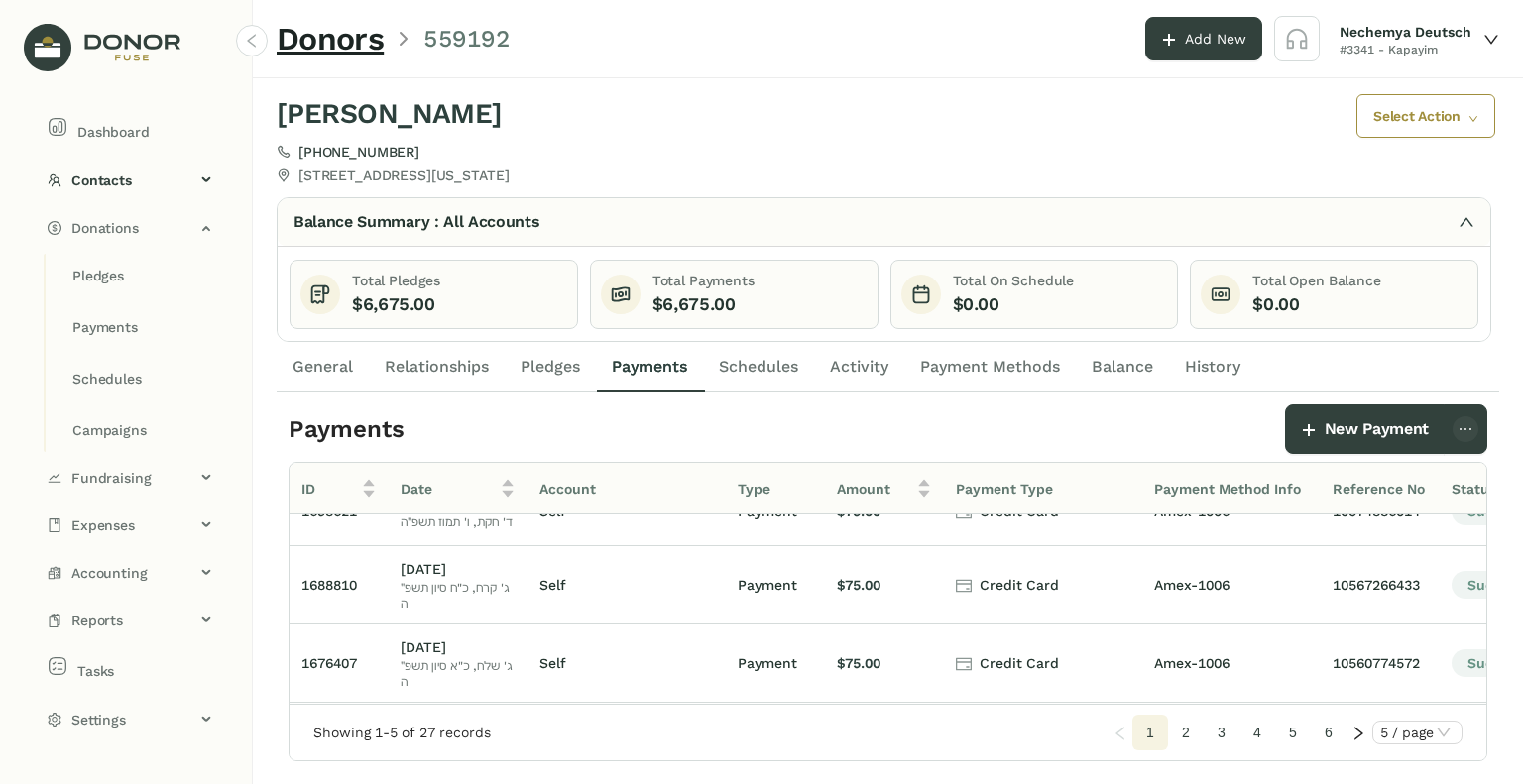 scroll, scrollTop: 0, scrollLeft: 0, axis: both 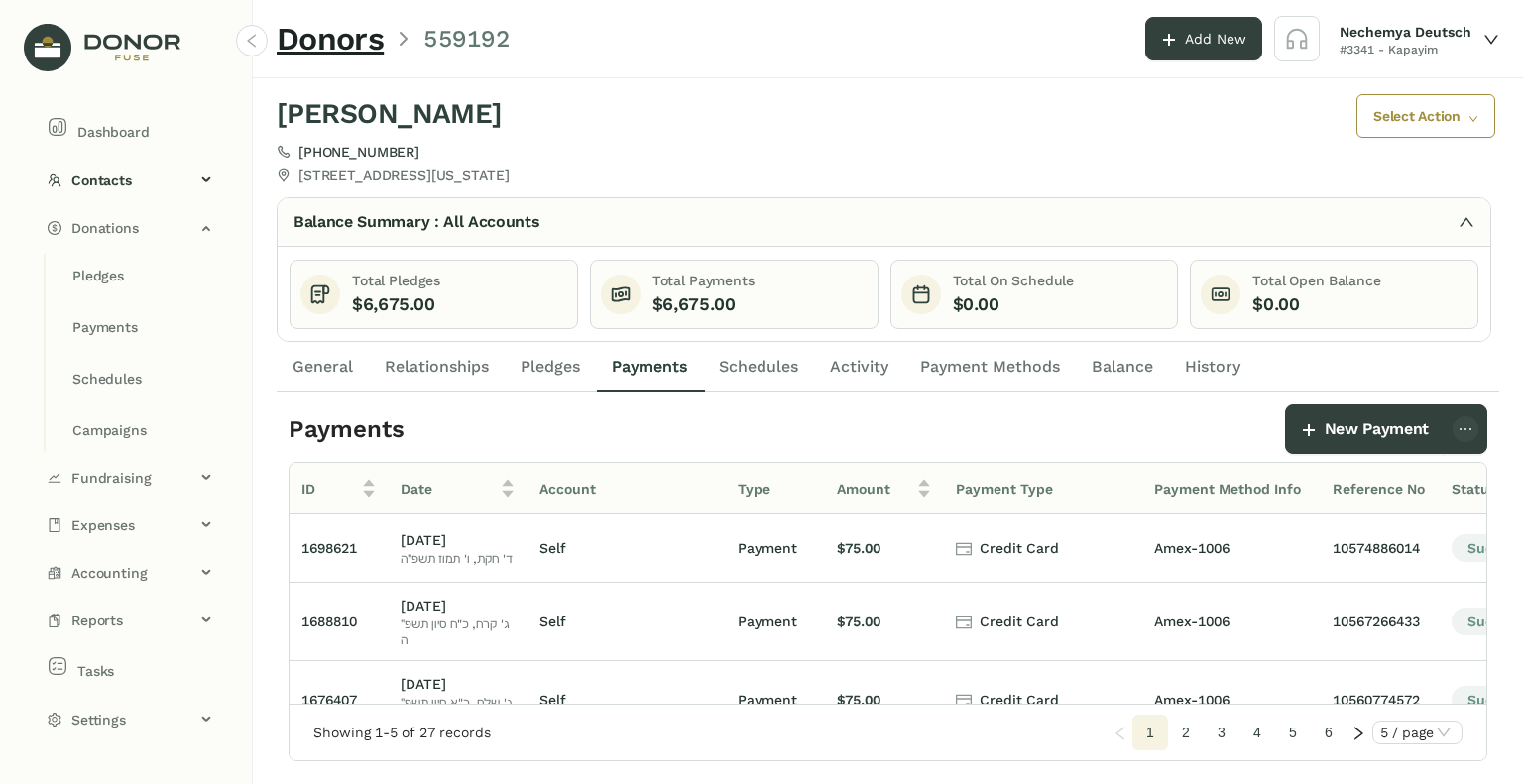 click on "Pledges" 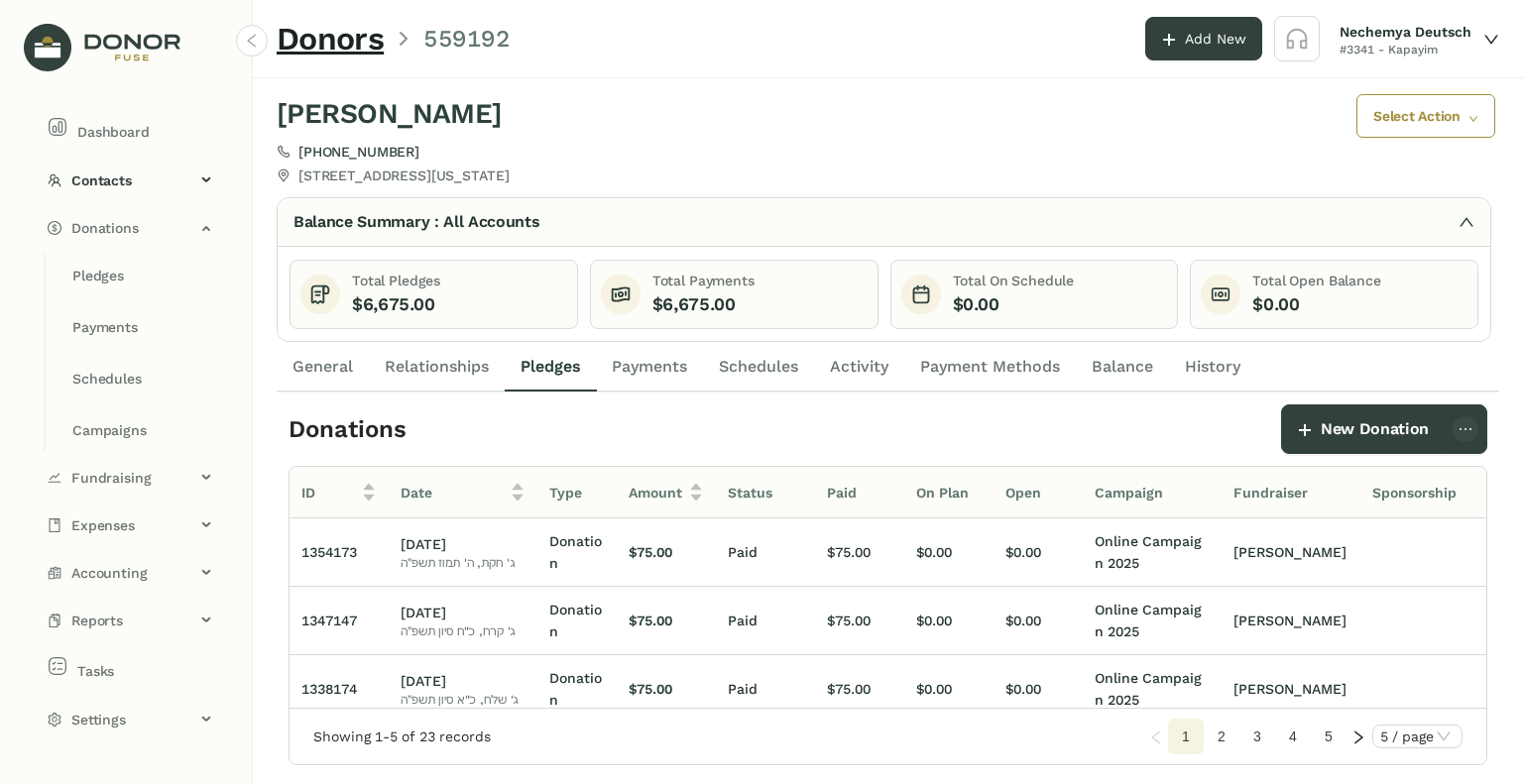 click on "Schedules" 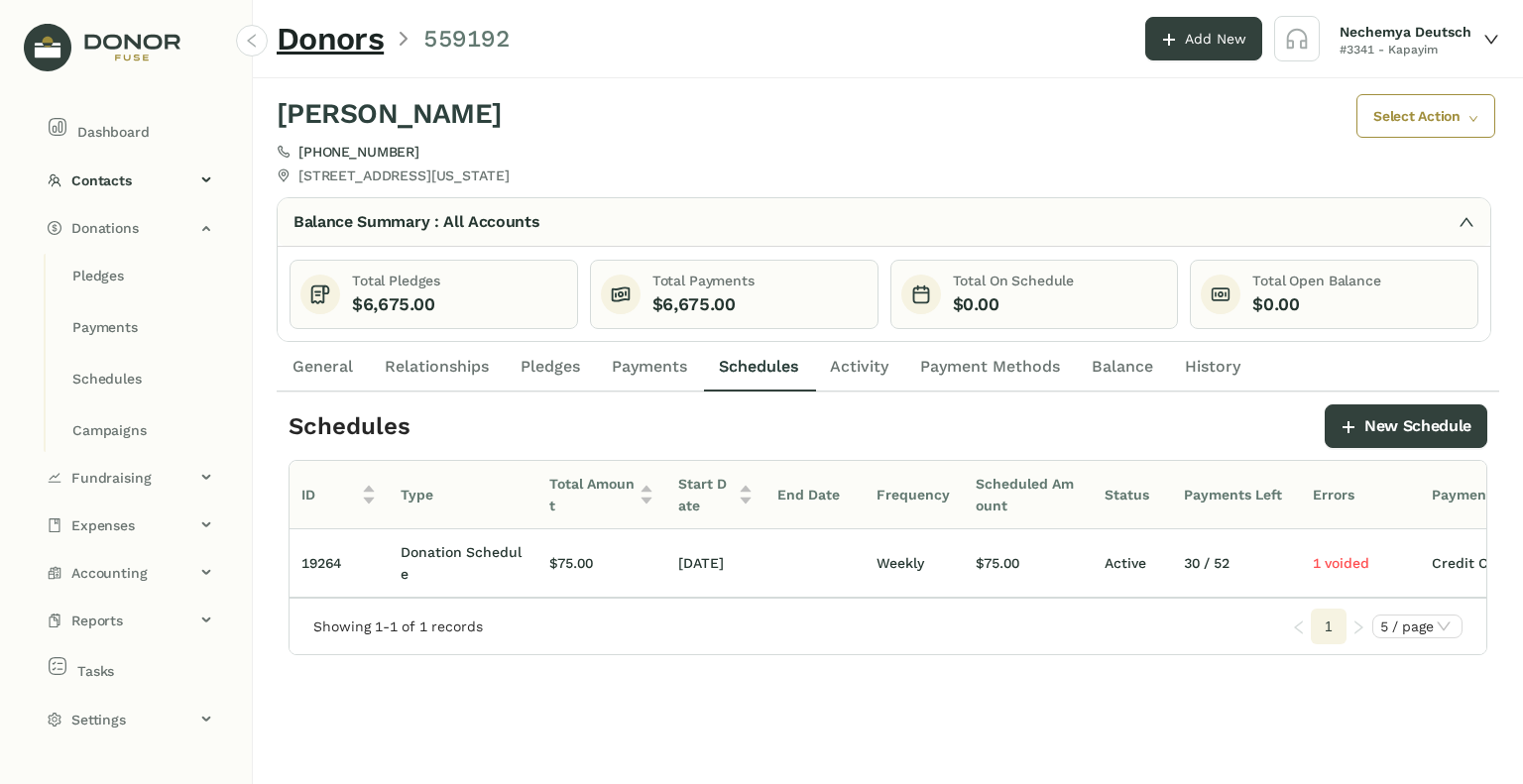 scroll, scrollTop: 0, scrollLeft: 177, axis: horizontal 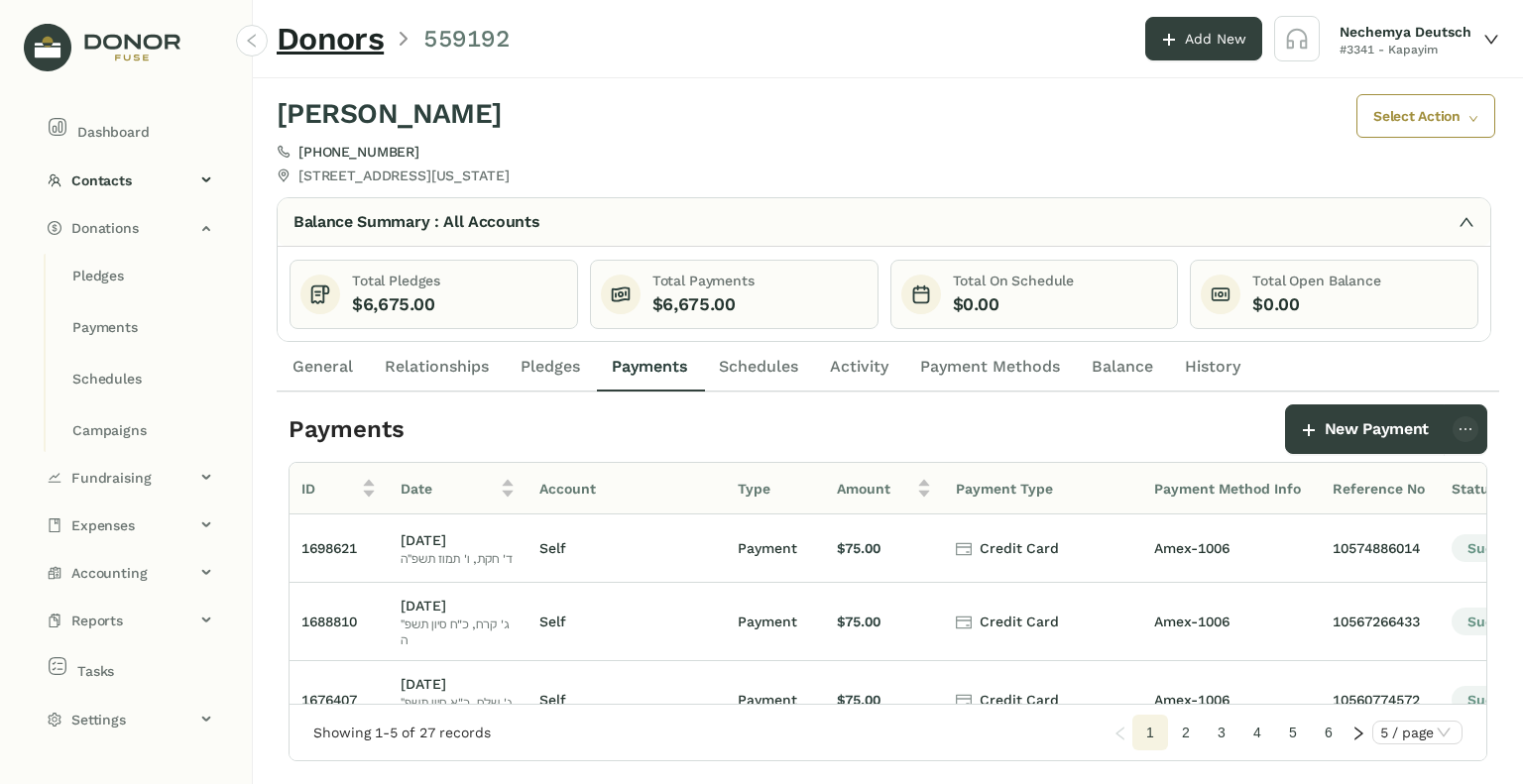 click on "Payment Methods" 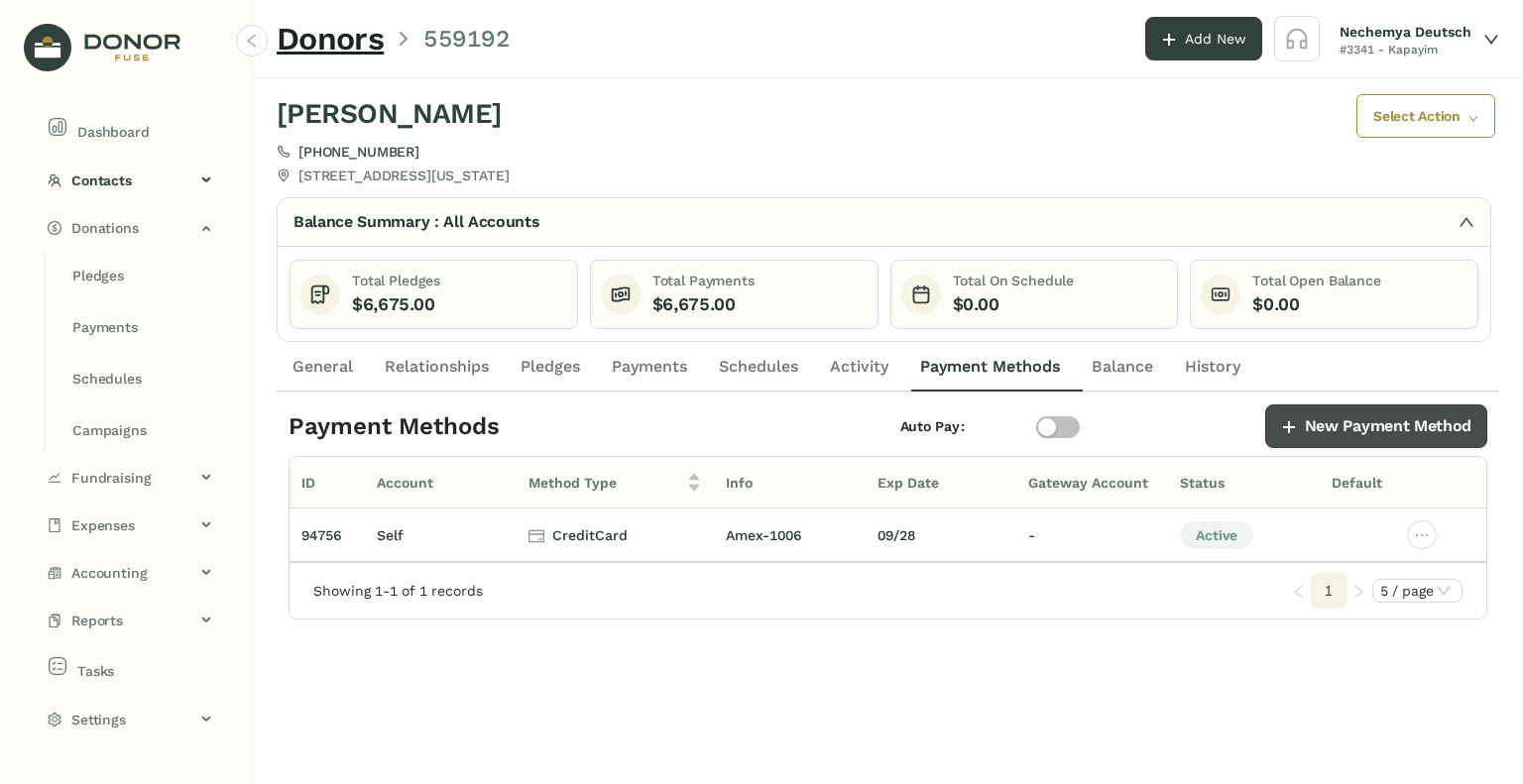 click on "New Payment Method" 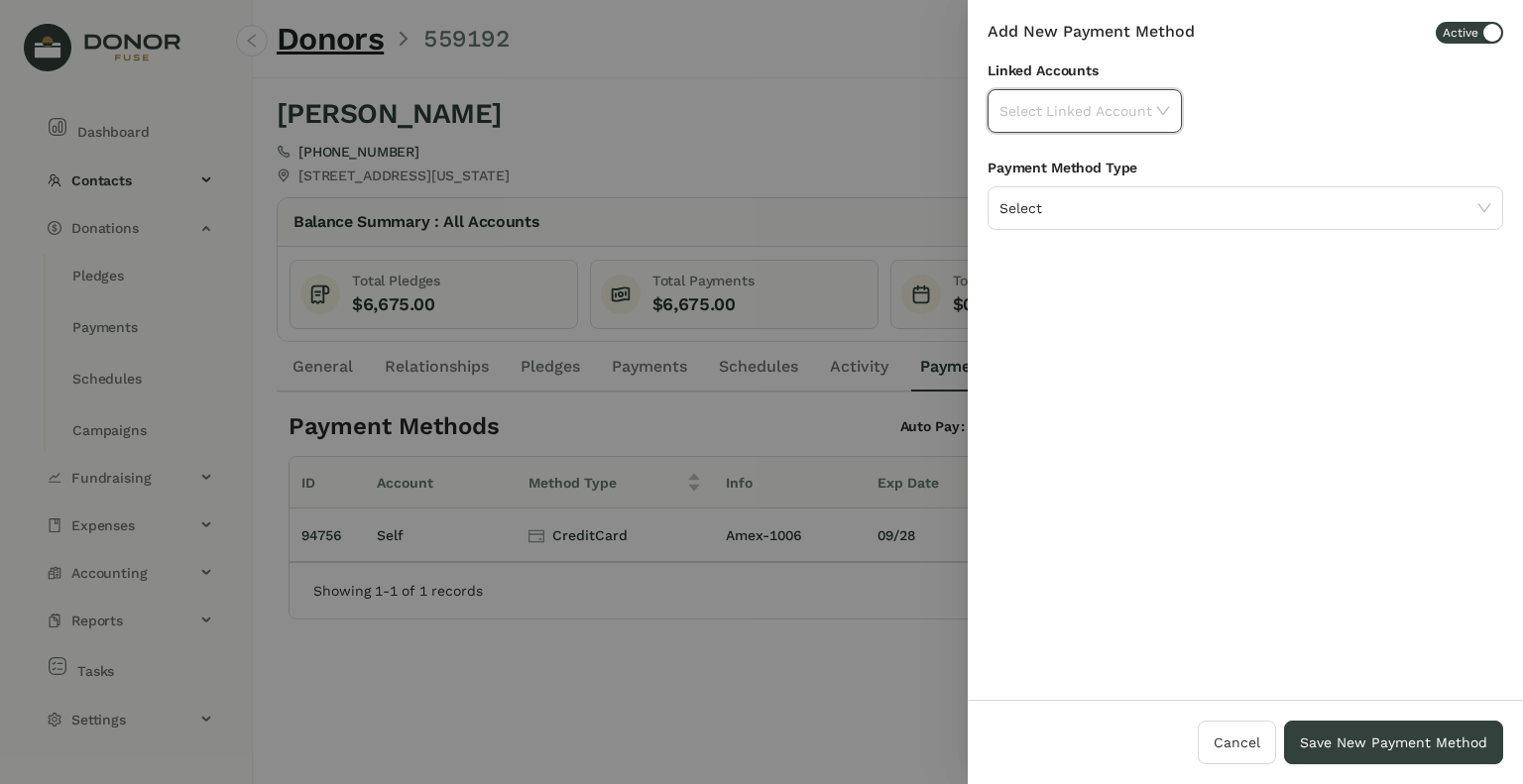 click 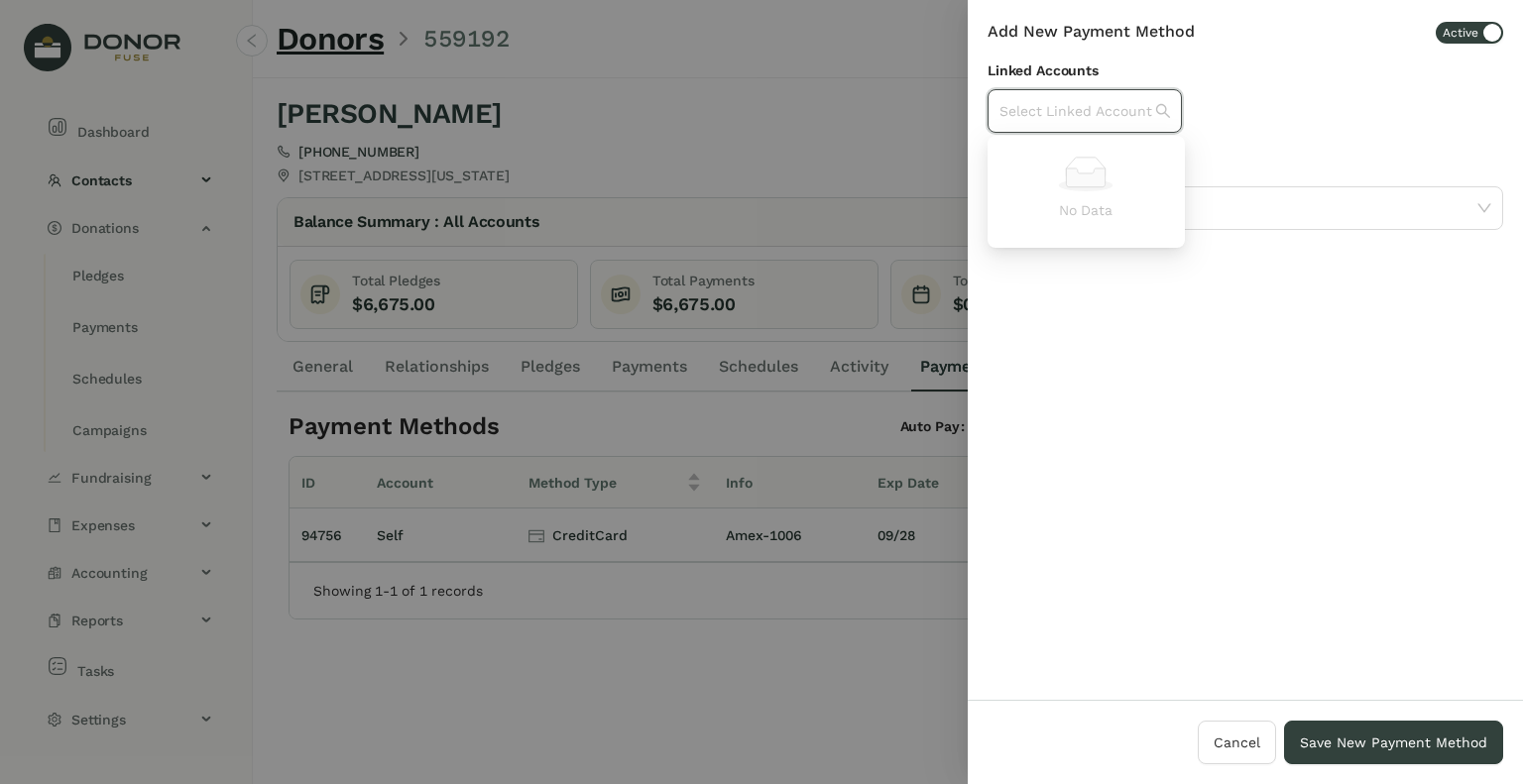 click on "No Data" at bounding box center (1086, 191) 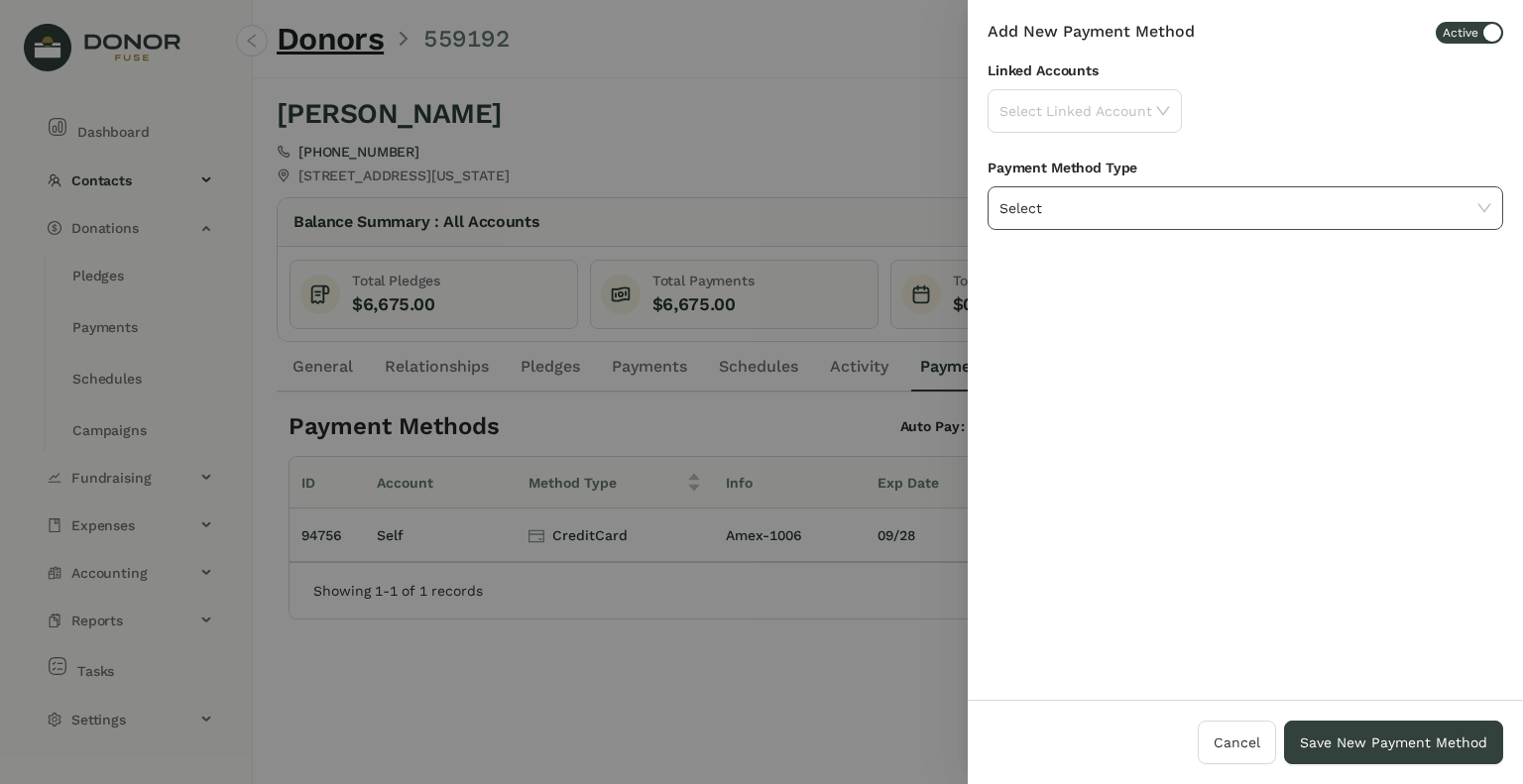 click on "Select" 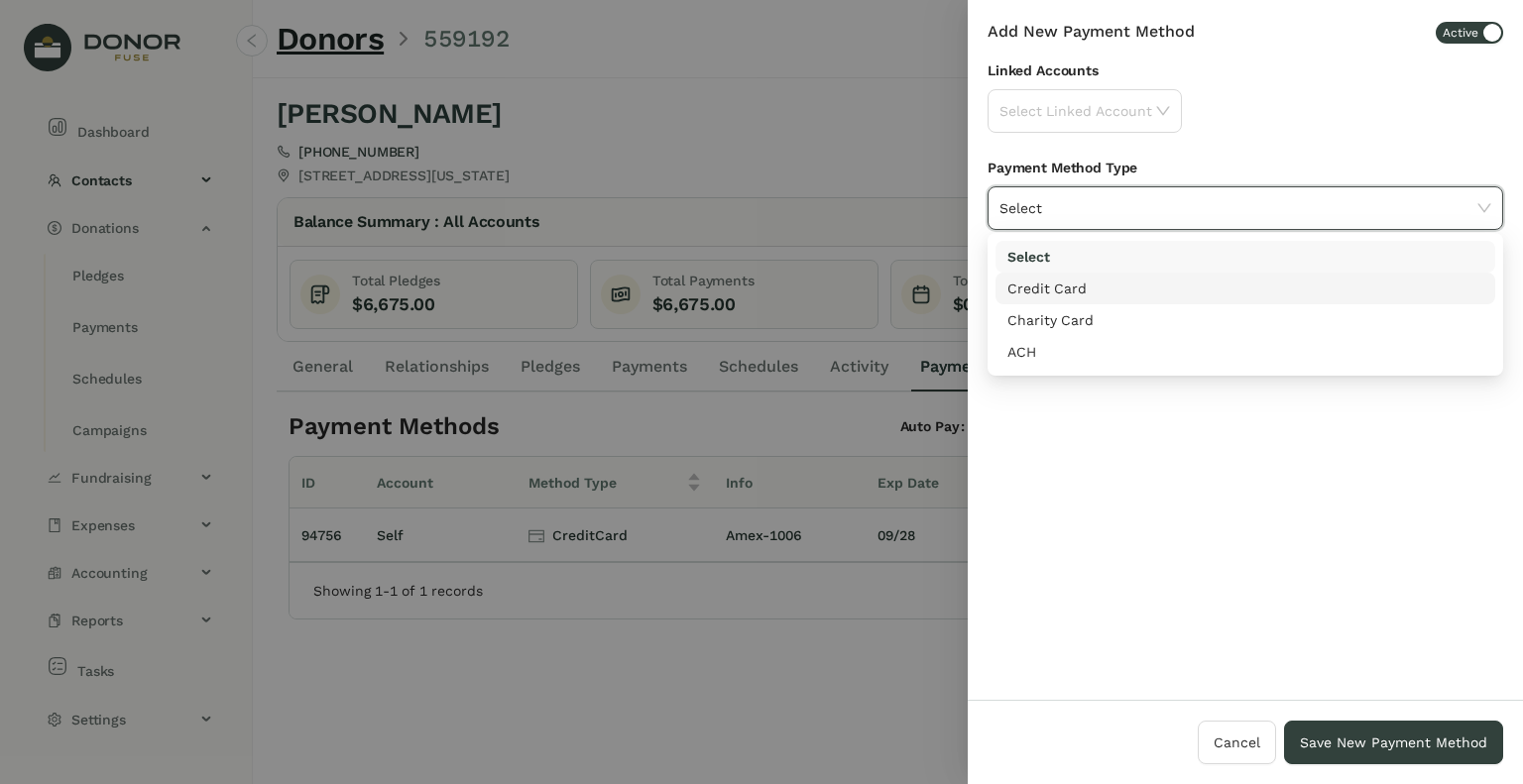 click on "Credit Card" at bounding box center (1245, 288) 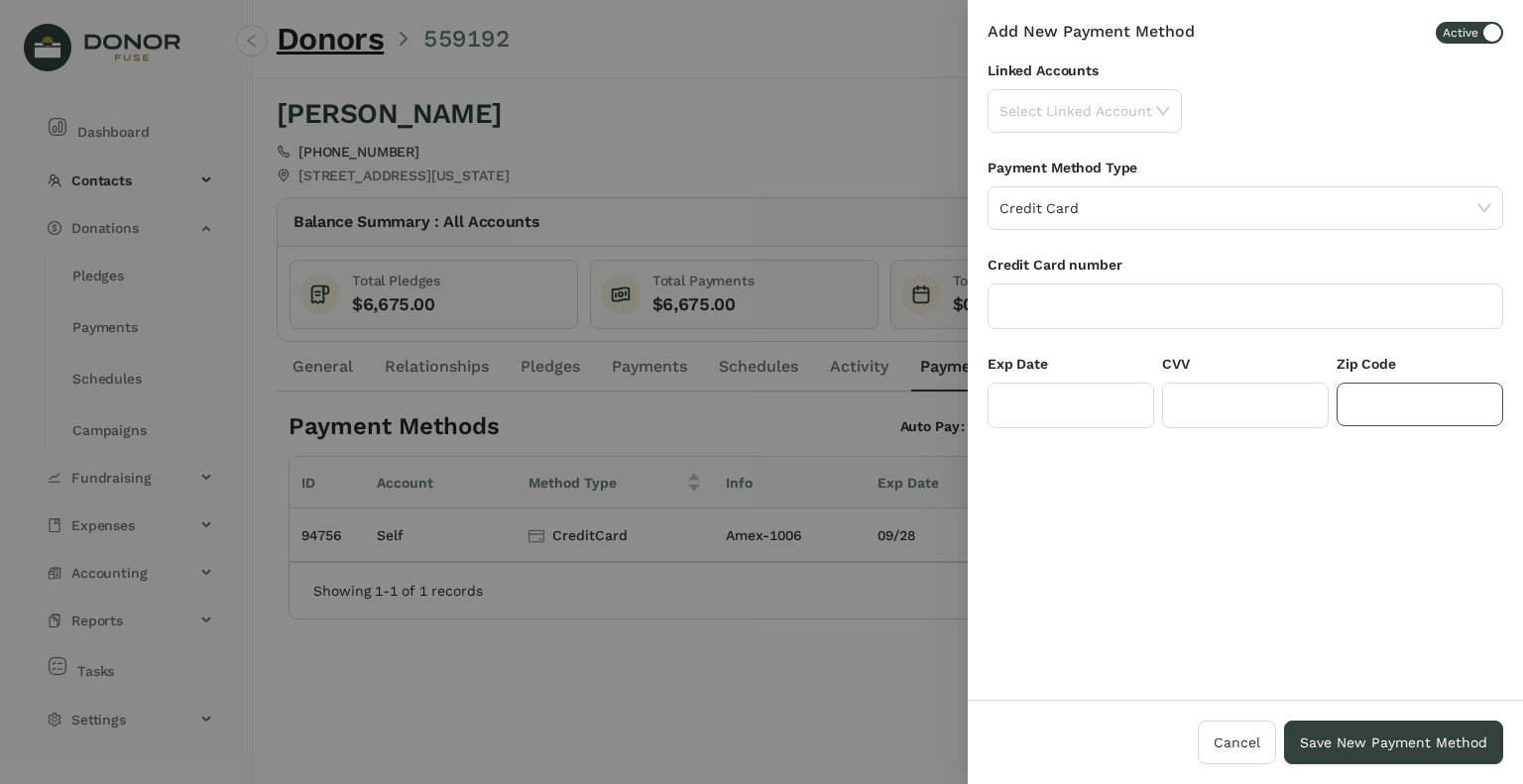 click 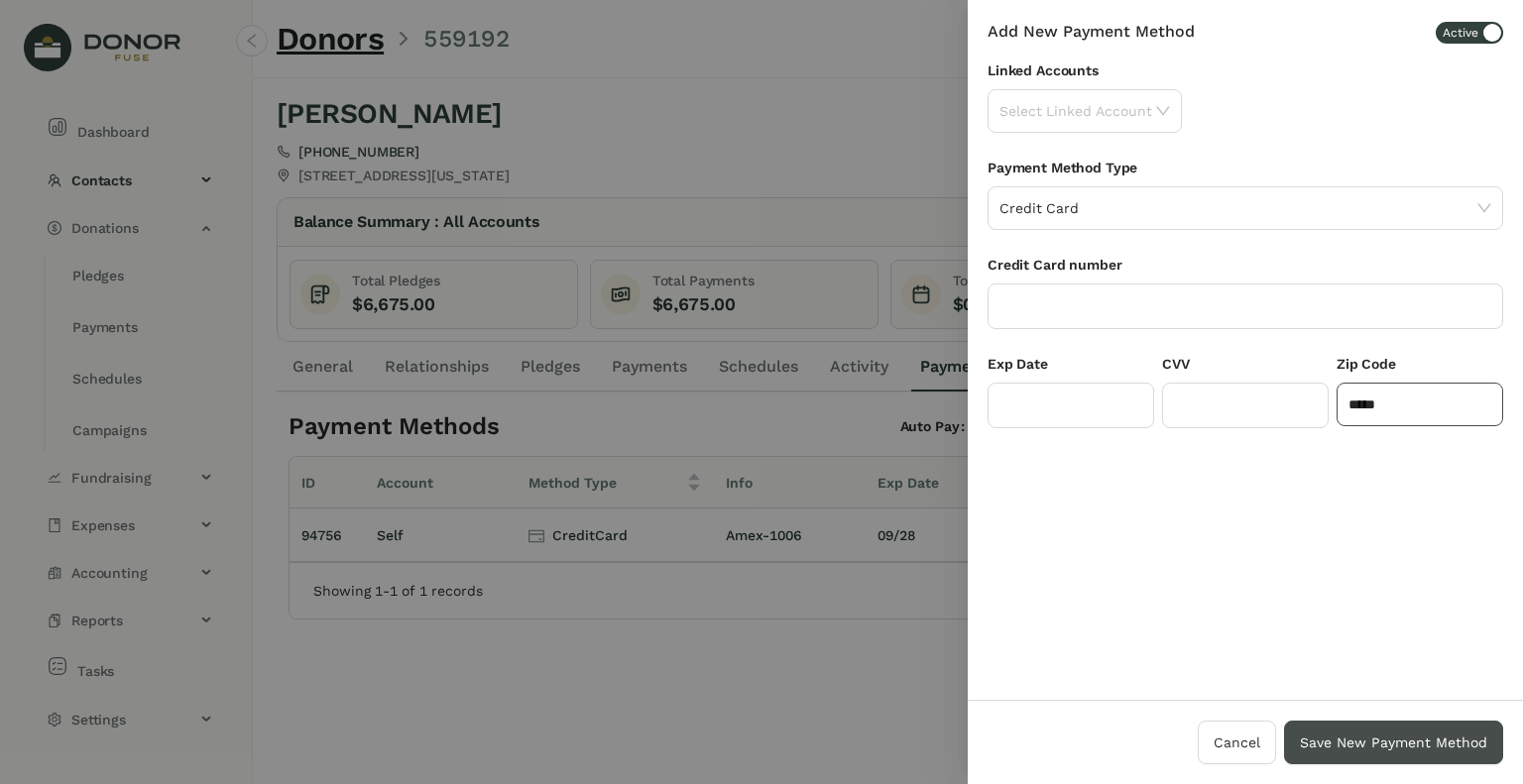 type on "*****" 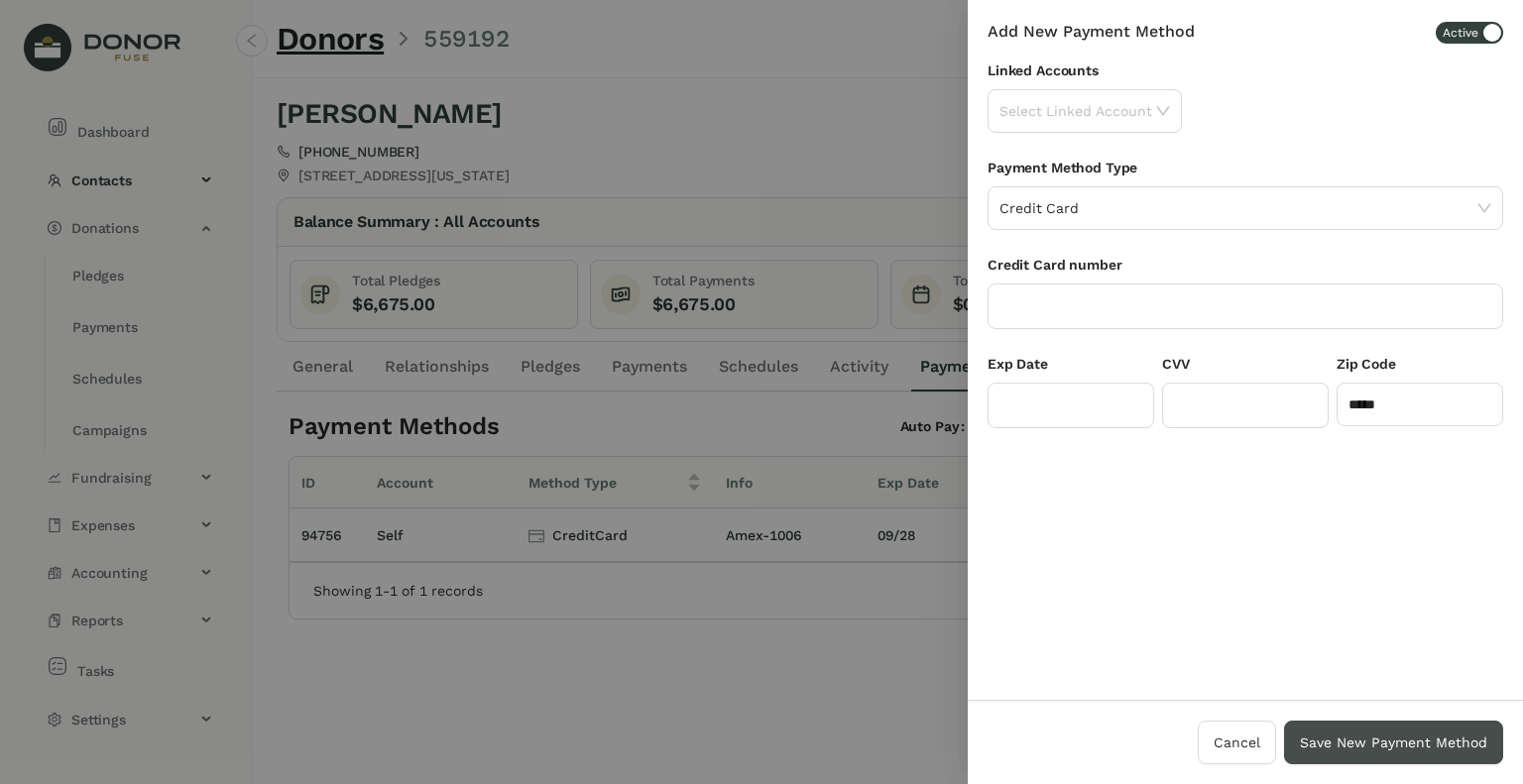 click on "Save New Payment Method" at bounding box center [1393, 742] 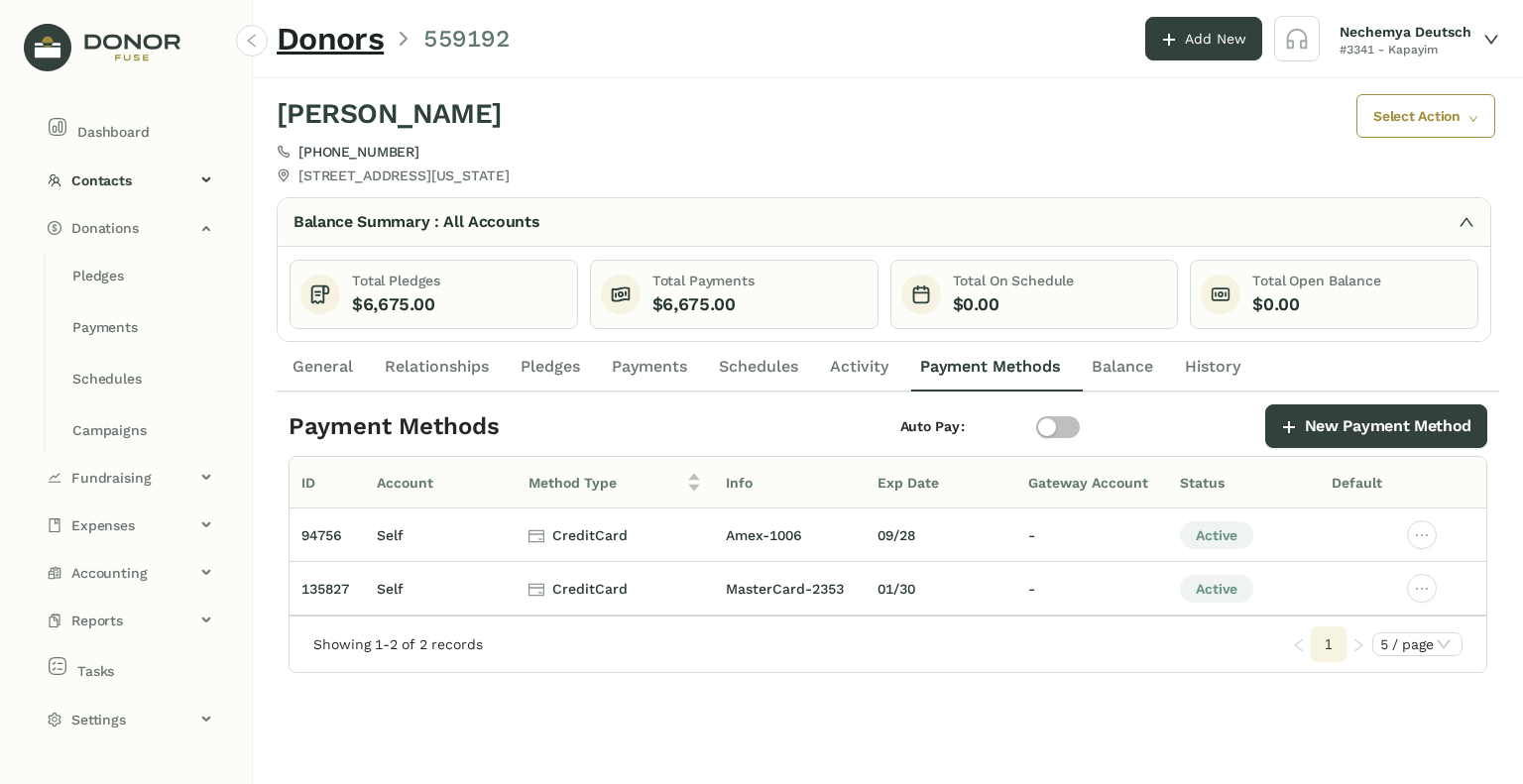 click on "Schedules" 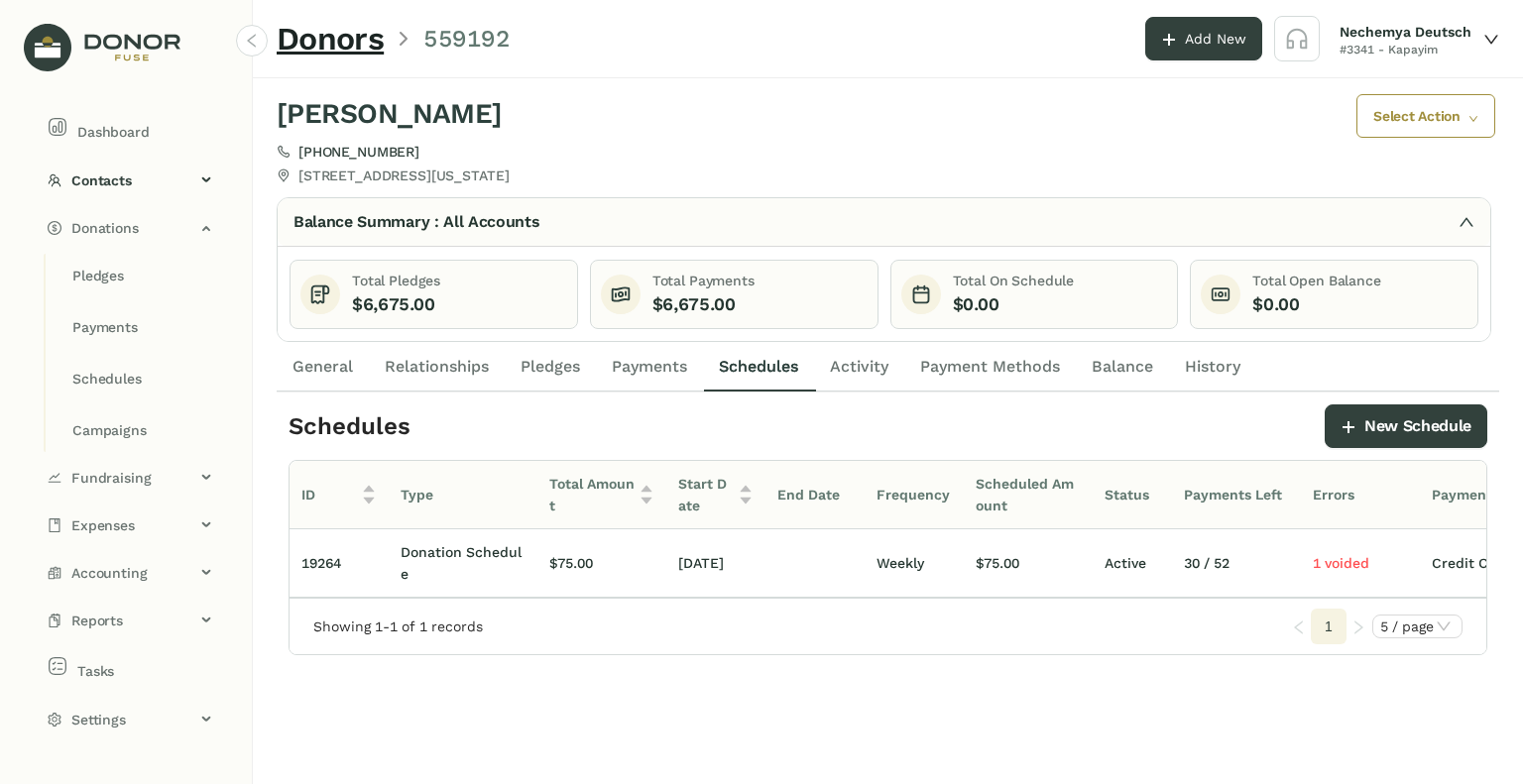 scroll, scrollTop: 0, scrollLeft: 238, axis: horizontal 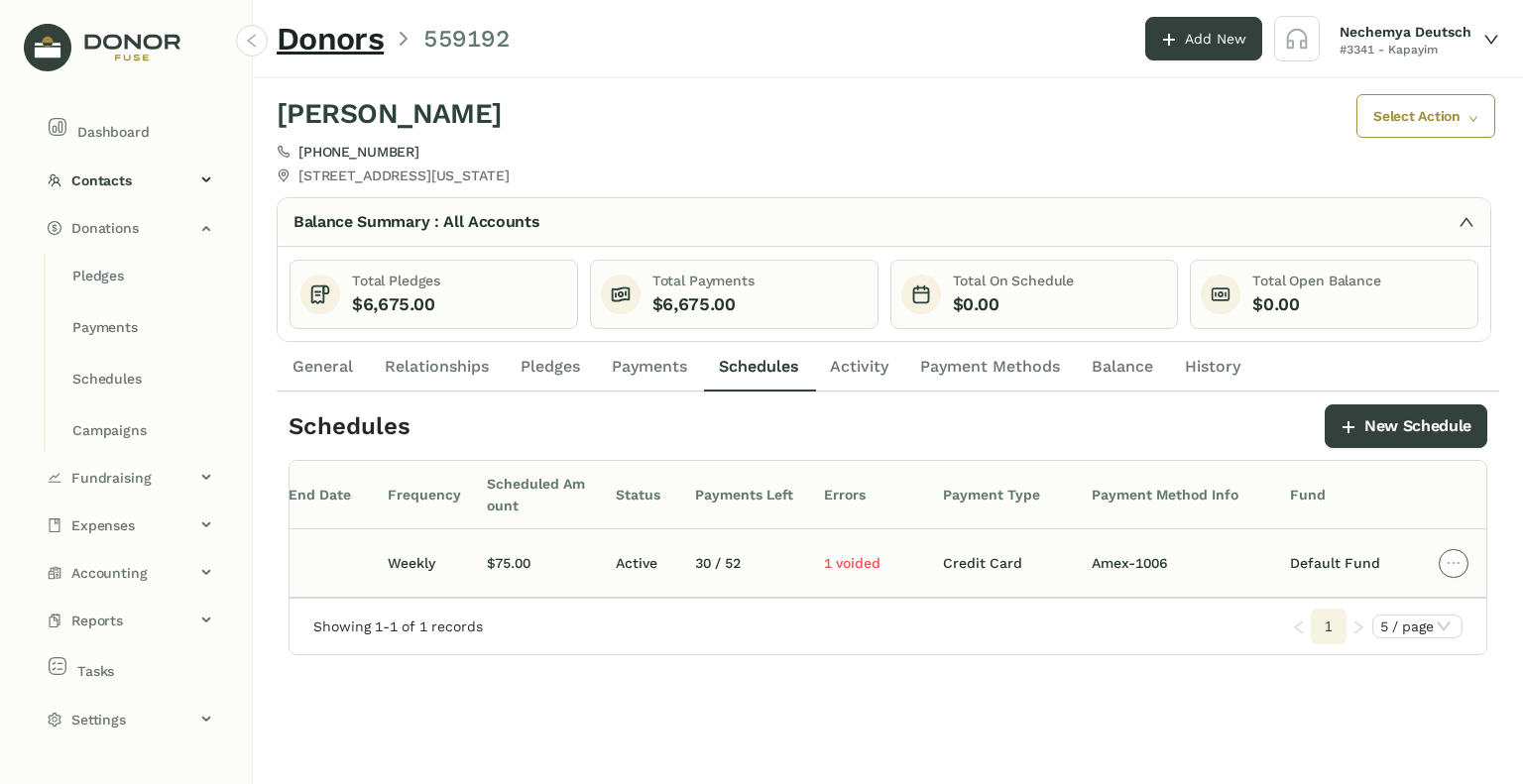 click 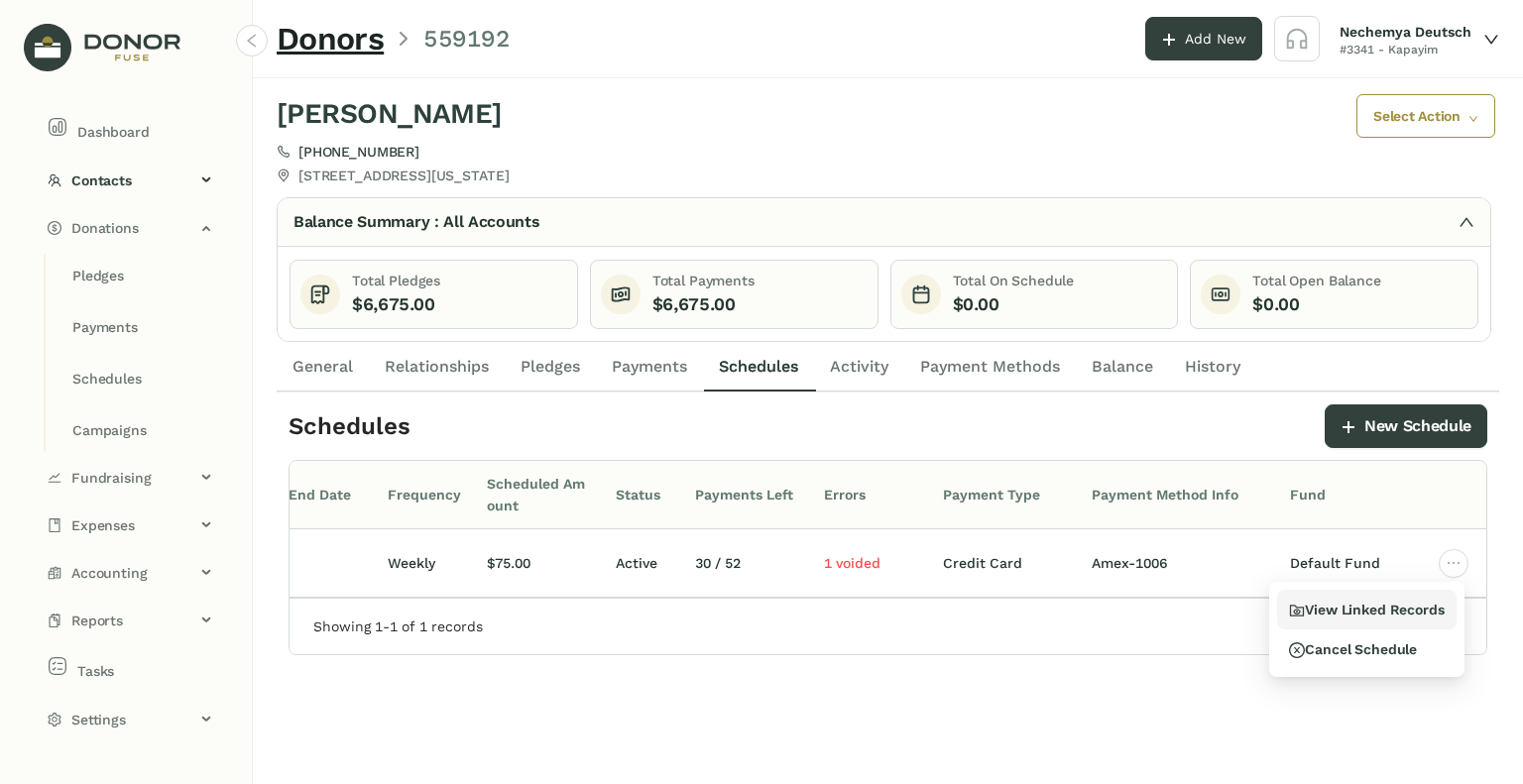 click on "View Linked Records" at bounding box center (1366, 610) 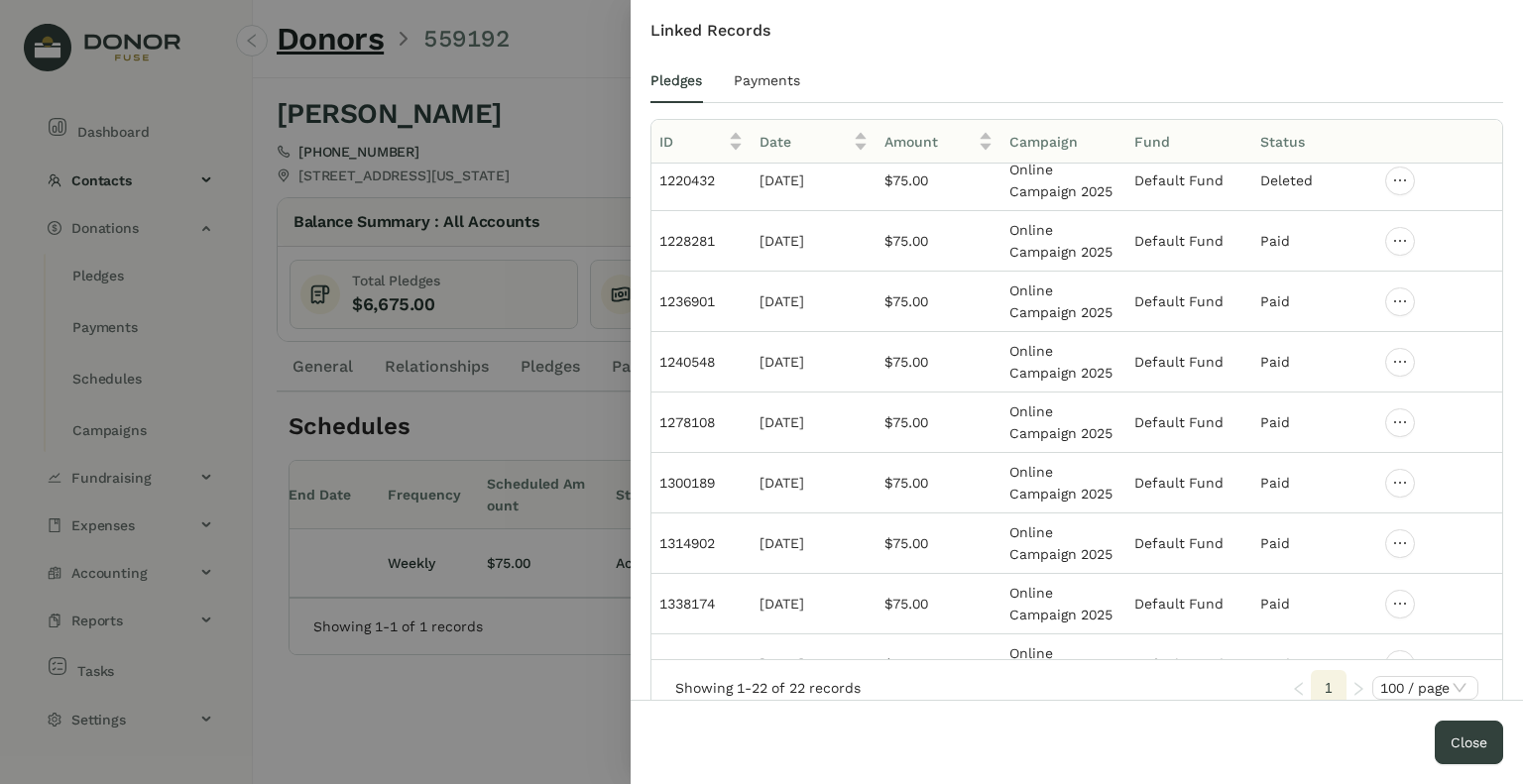 scroll, scrollTop: 0, scrollLeft: 0, axis: both 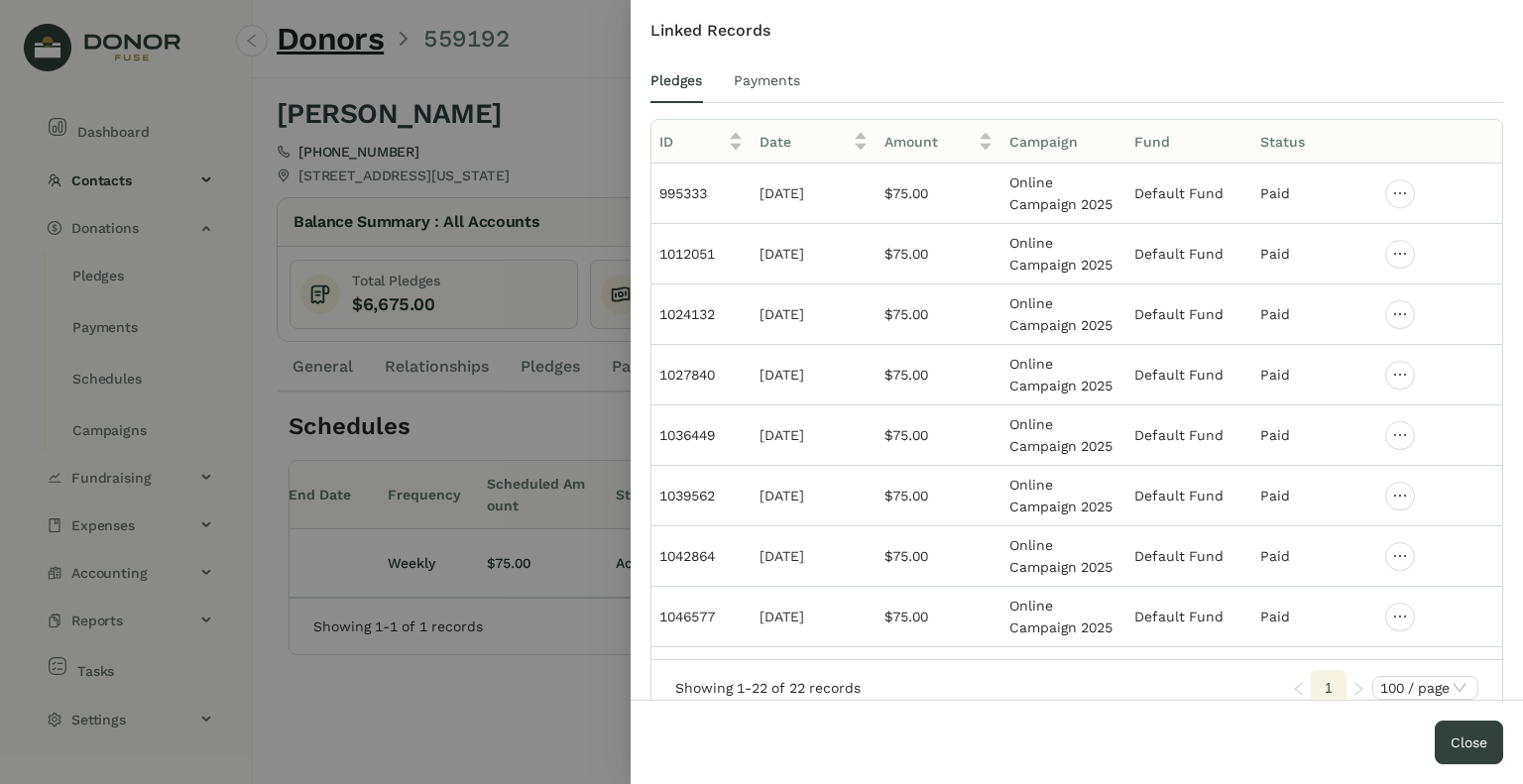 click on "Payments" at bounding box center (766, 80) 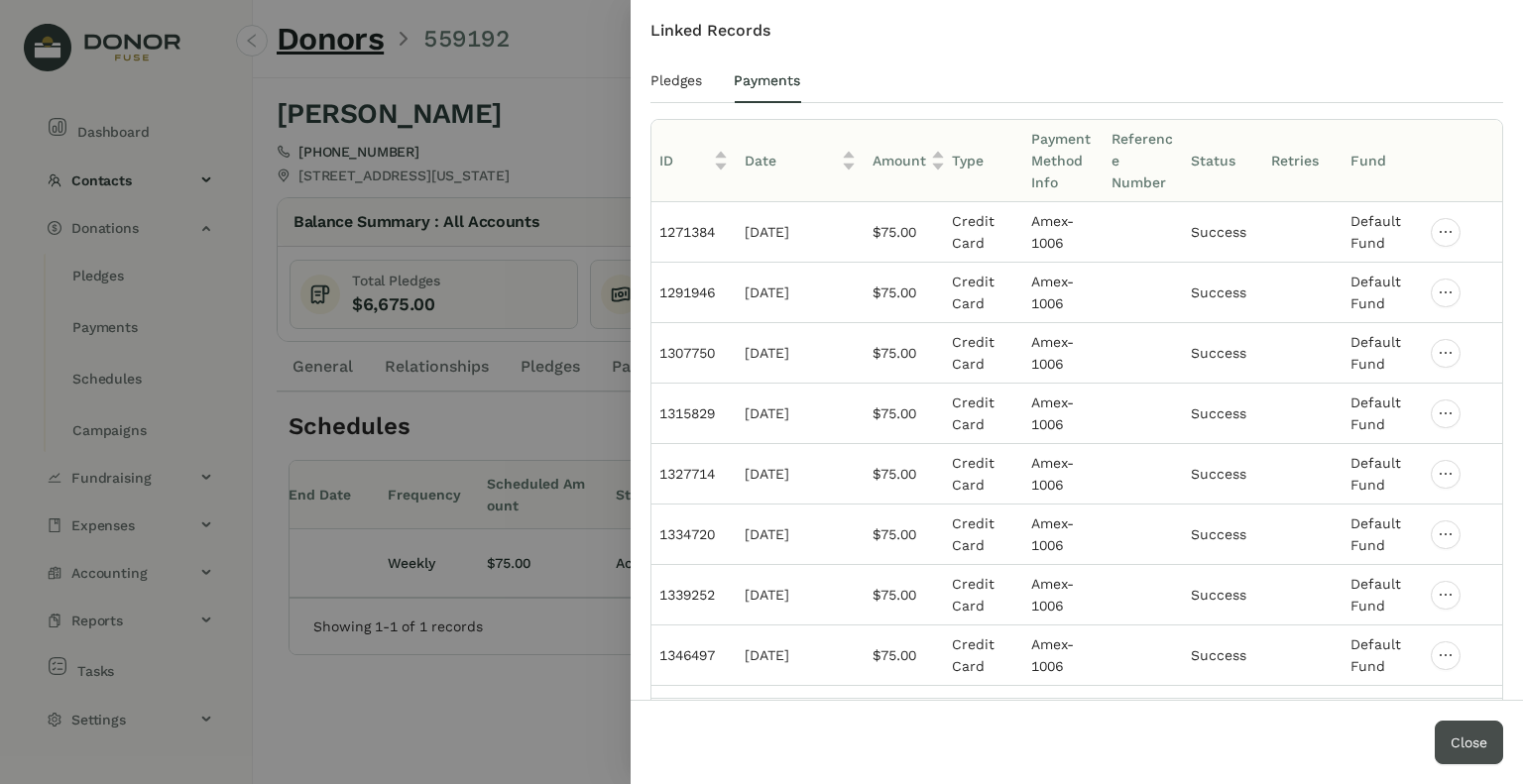 click on "Close" at bounding box center [1468, 742] 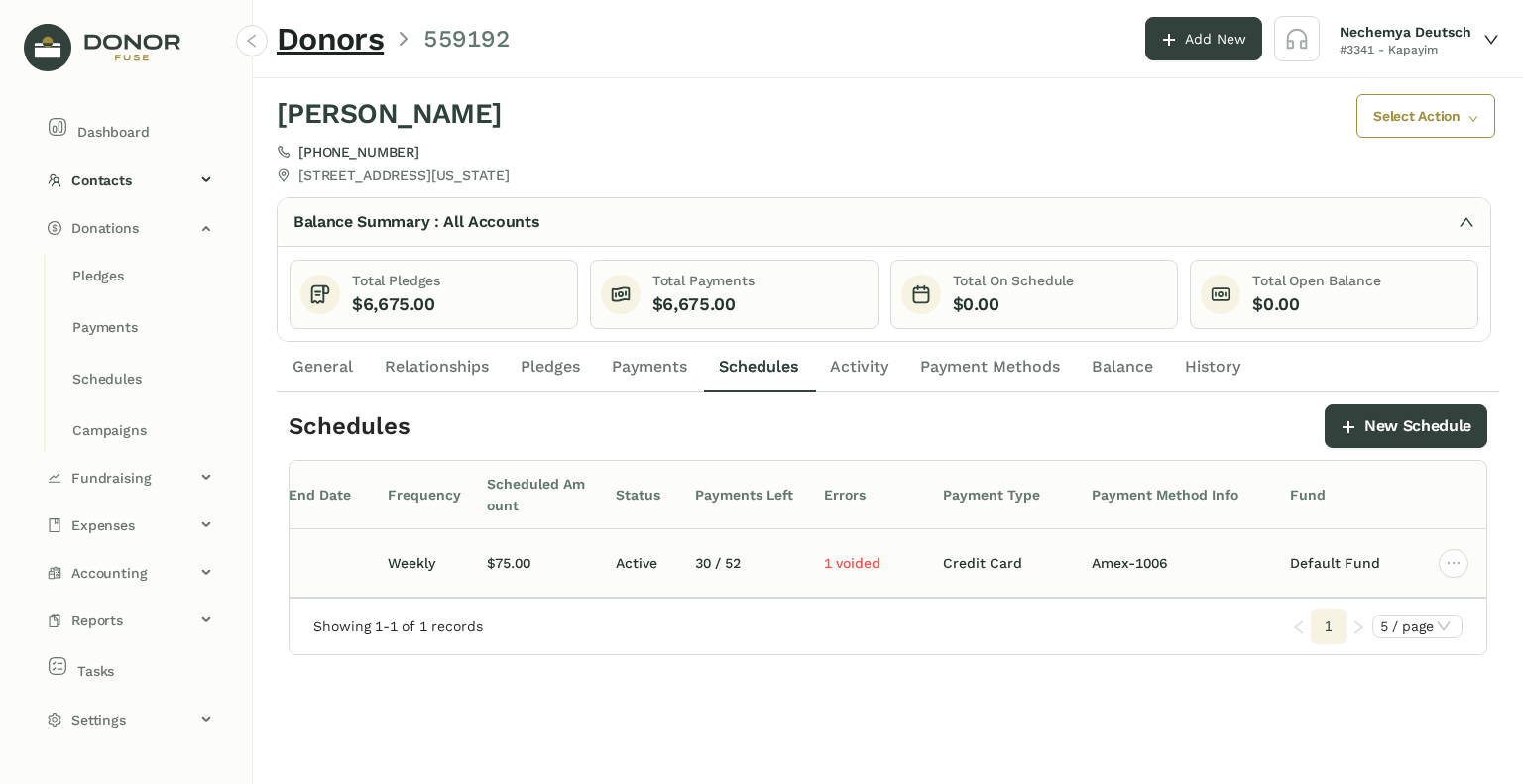 click on "1 voided" 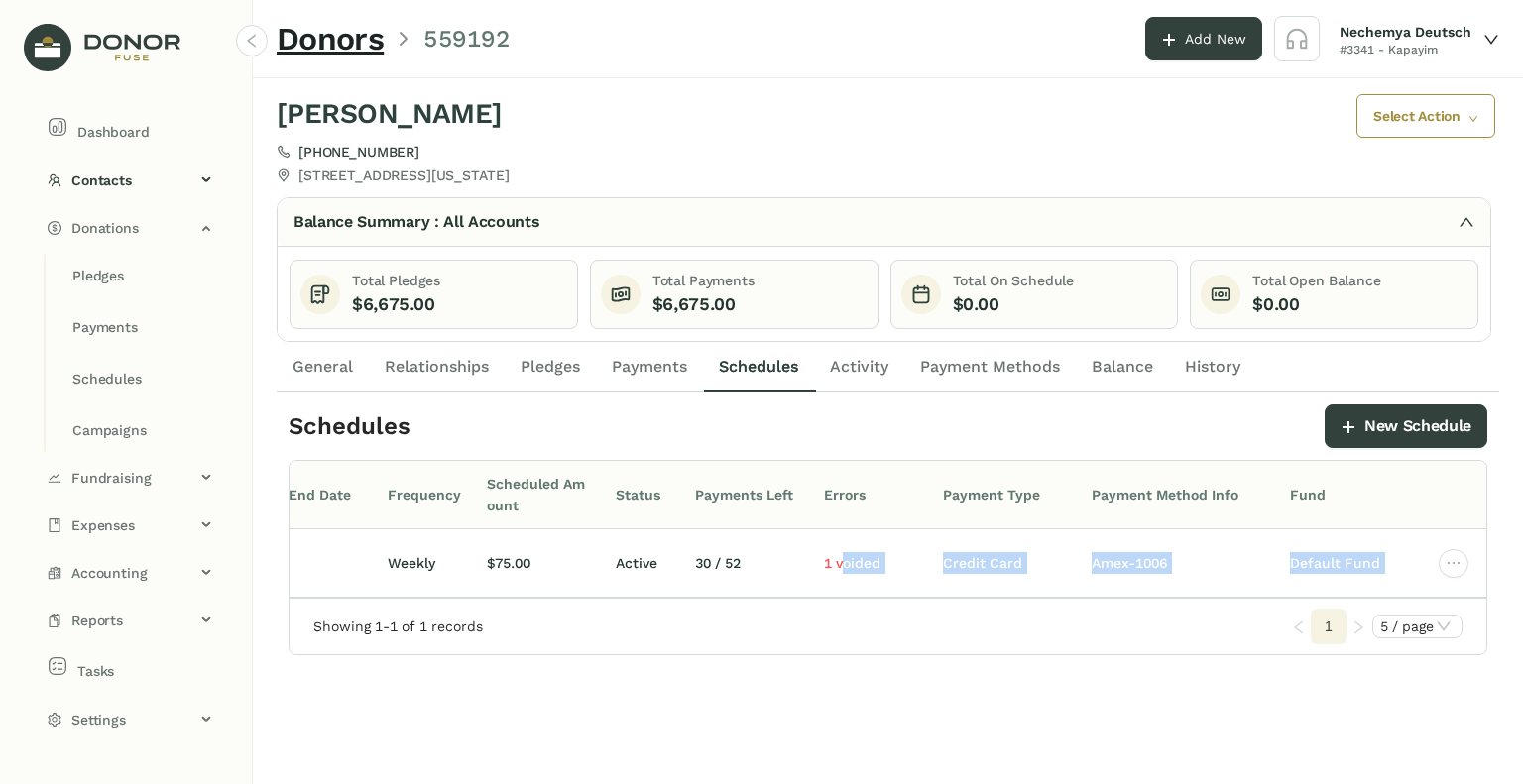 drag, startPoint x: 830, startPoint y: 588, endPoint x: 779, endPoint y: 598, distance: 51.971146 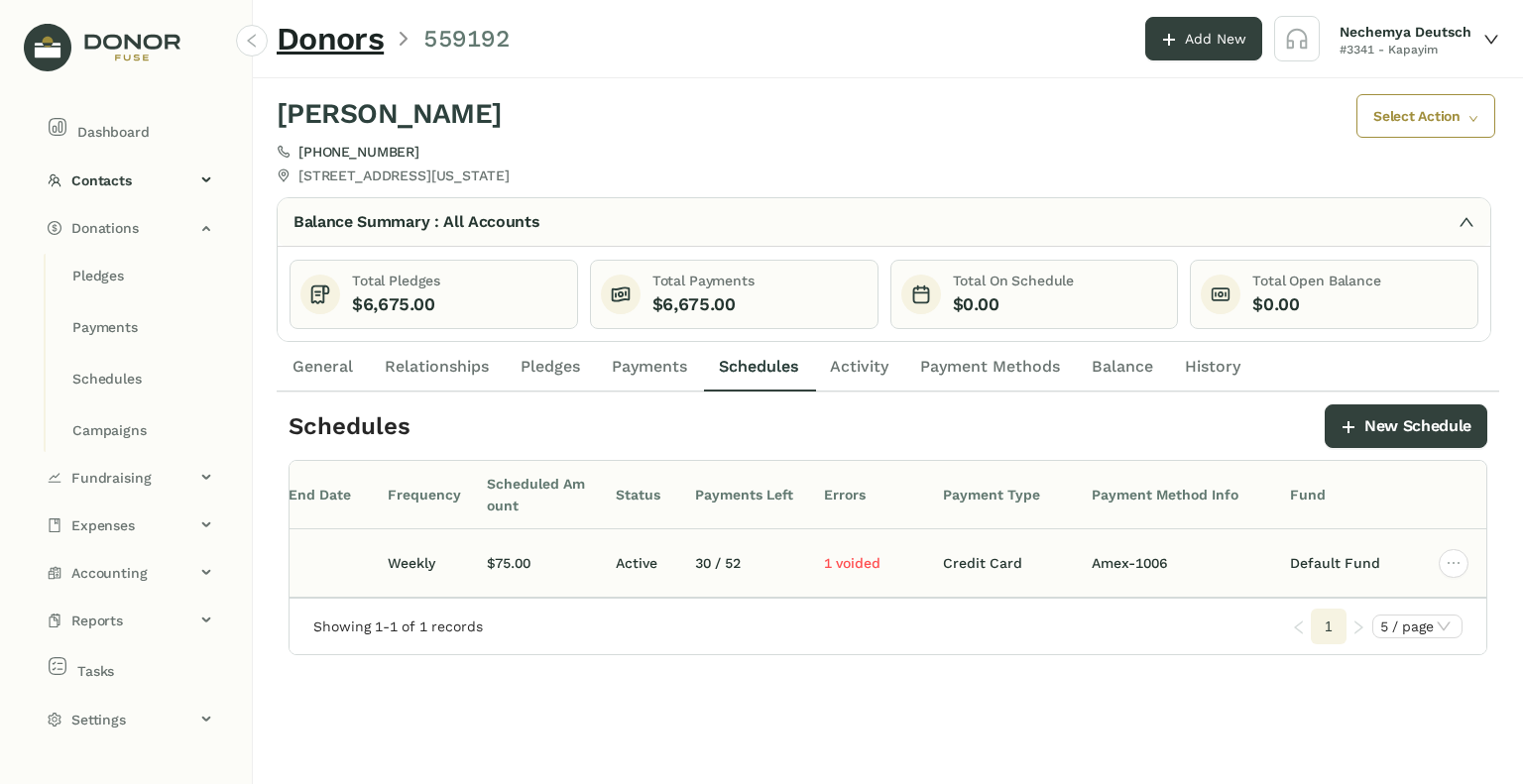 click on "Active" 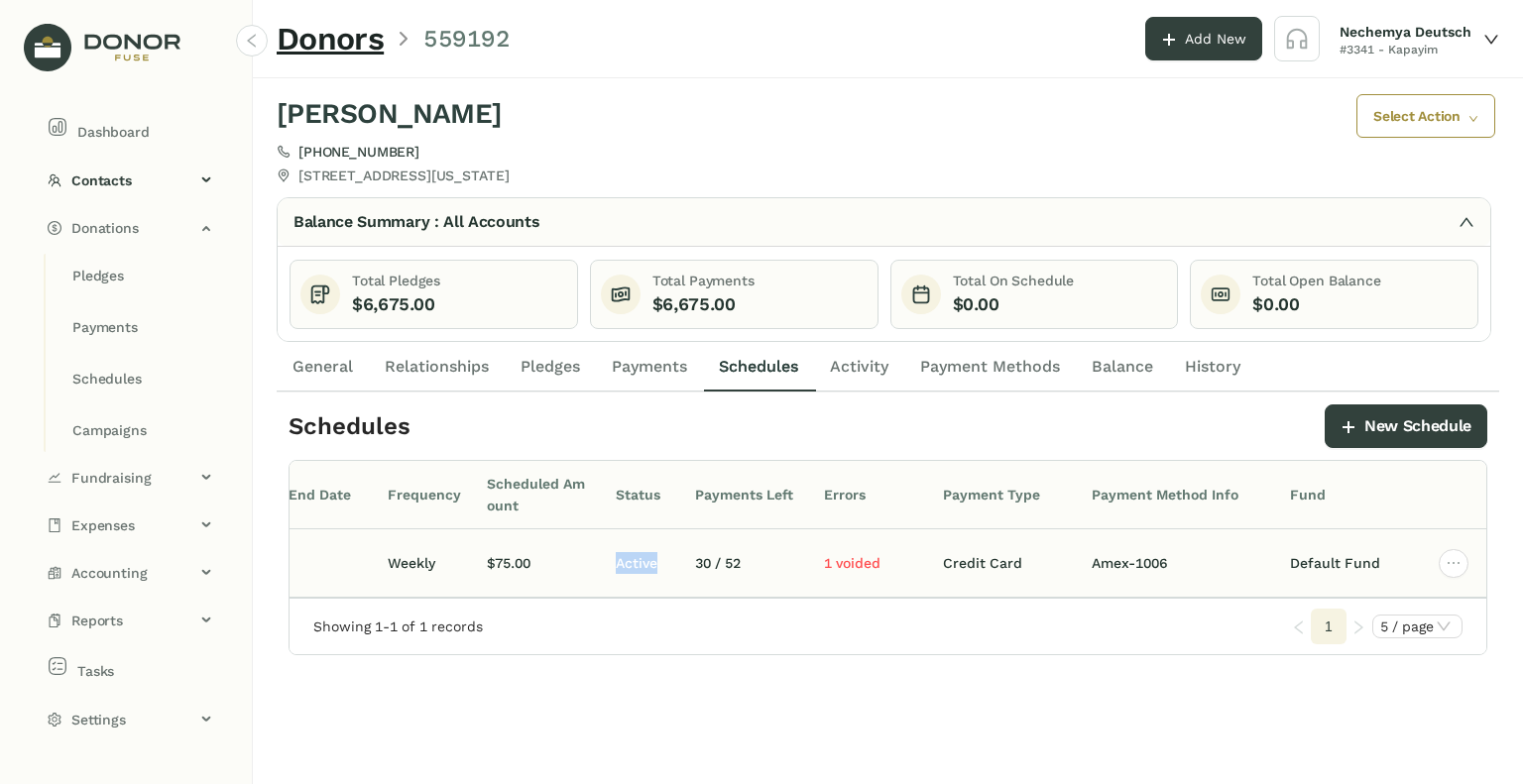 click on "Active" 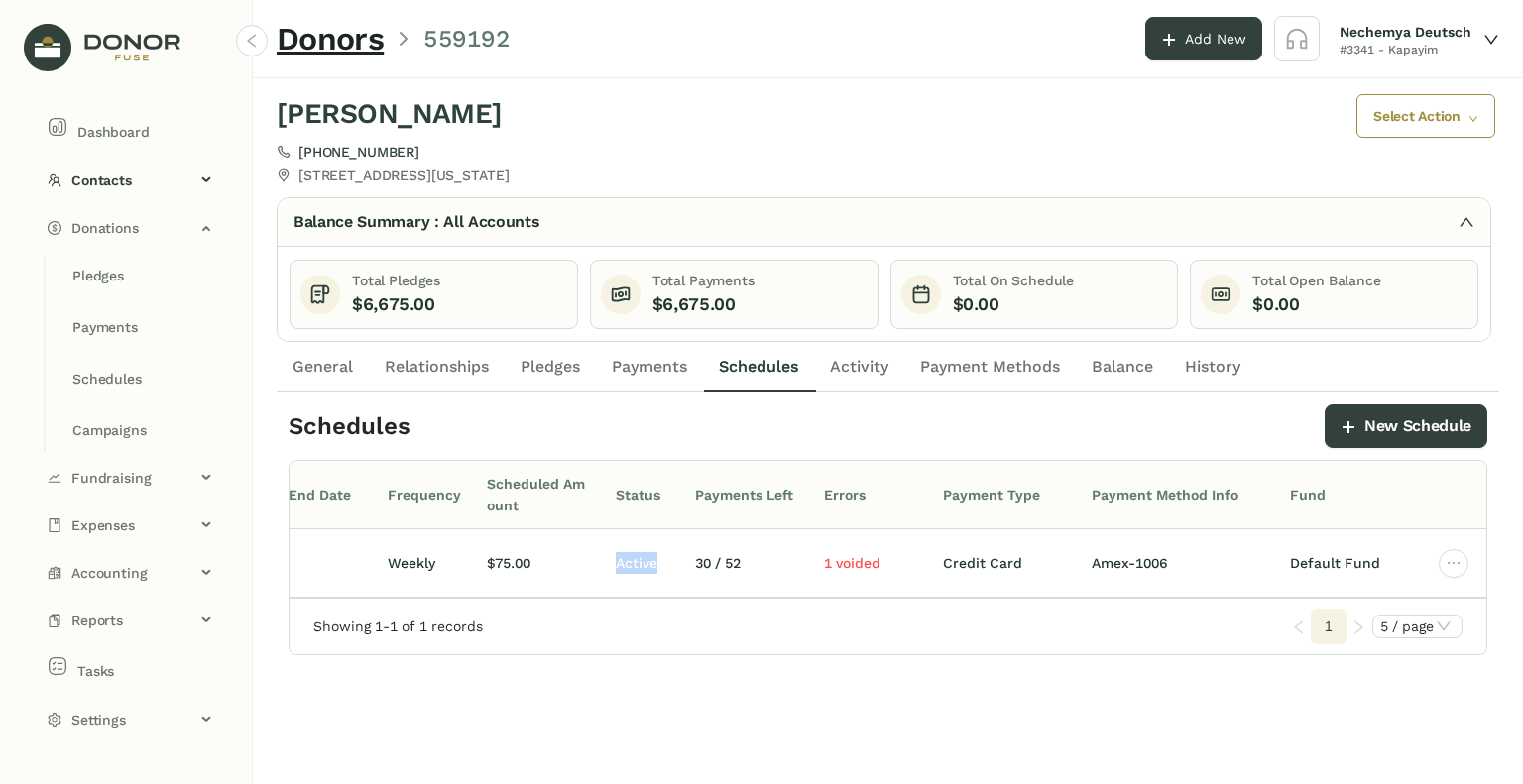scroll, scrollTop: 0, scrollLeft: 0, axis: both 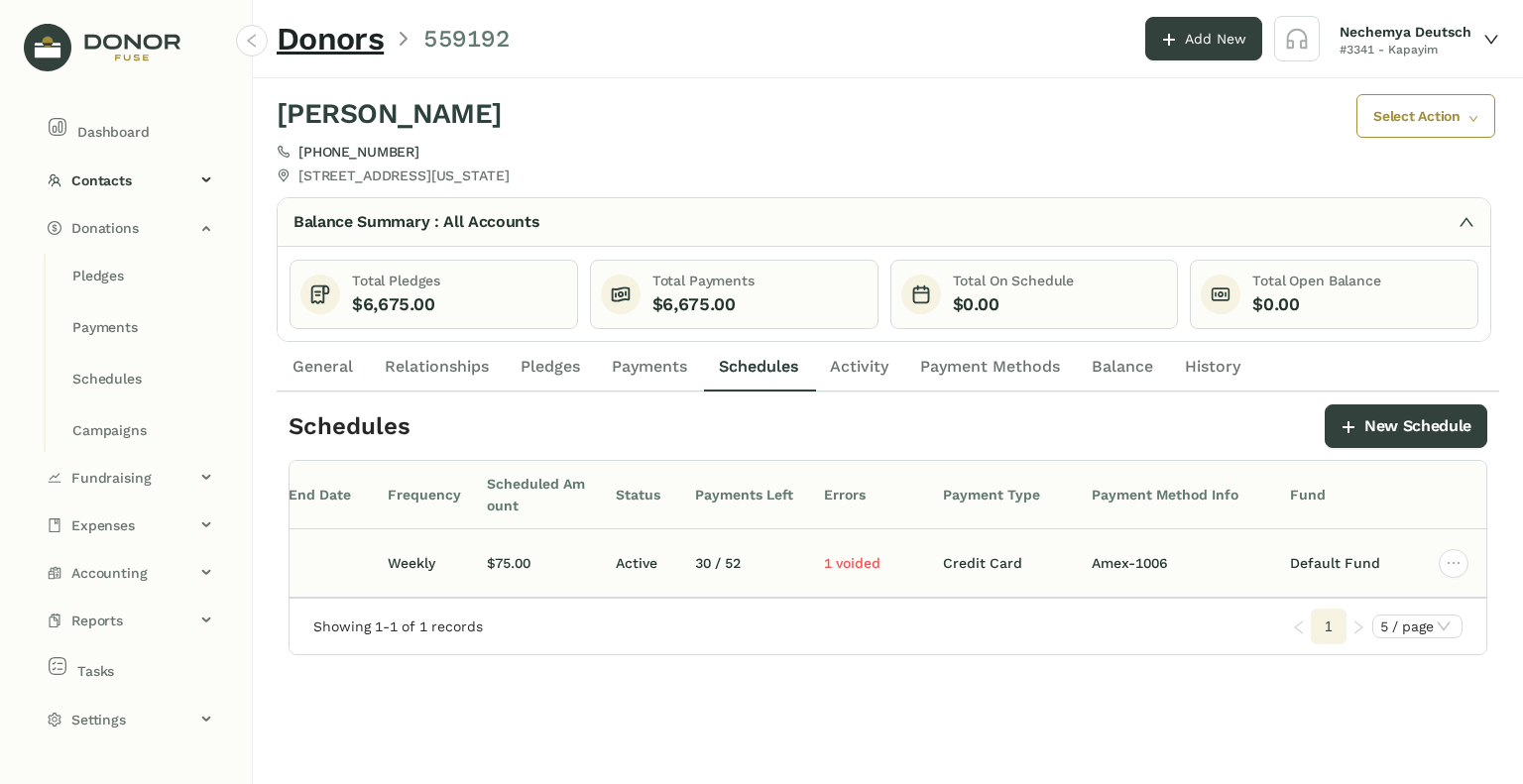 click 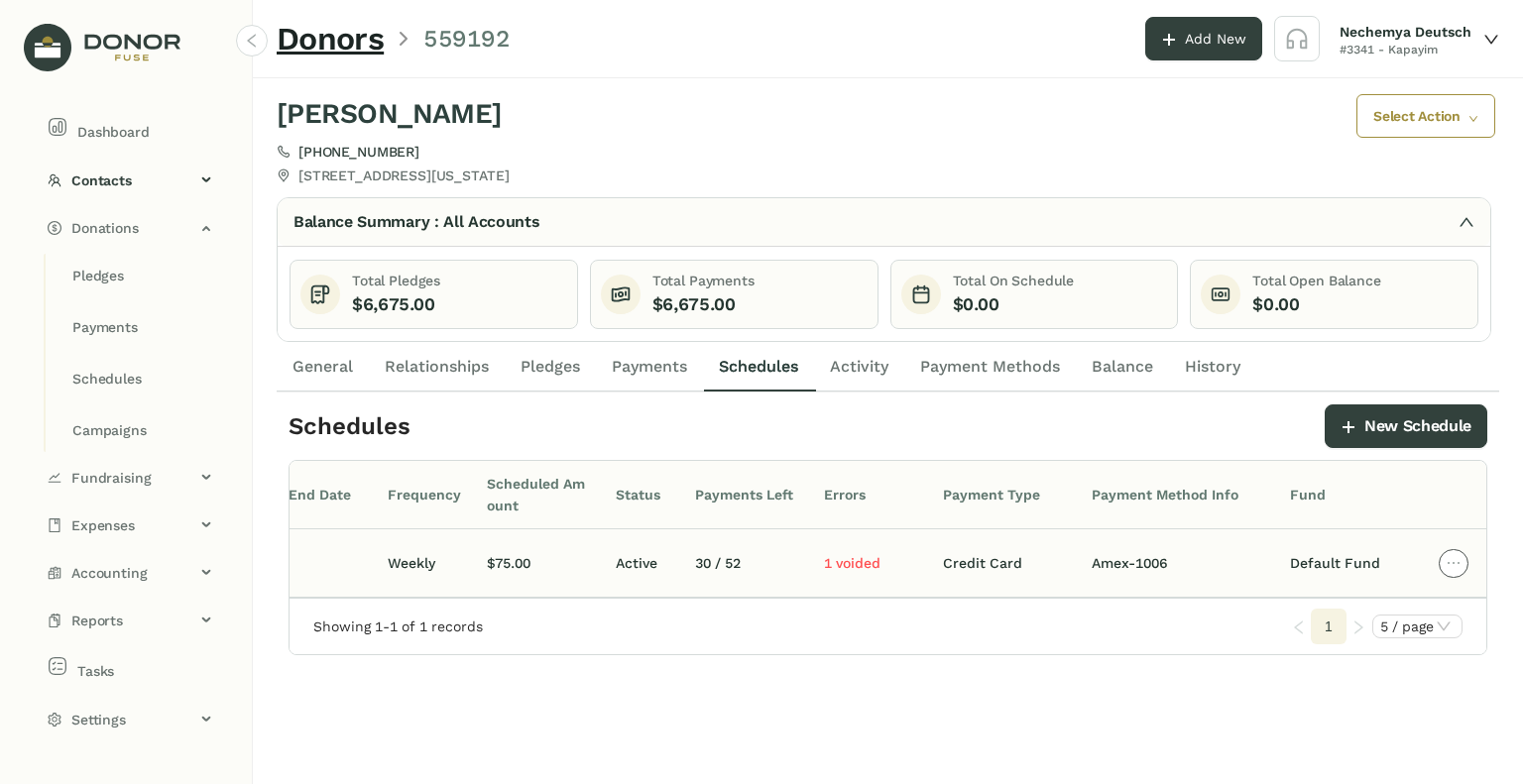click 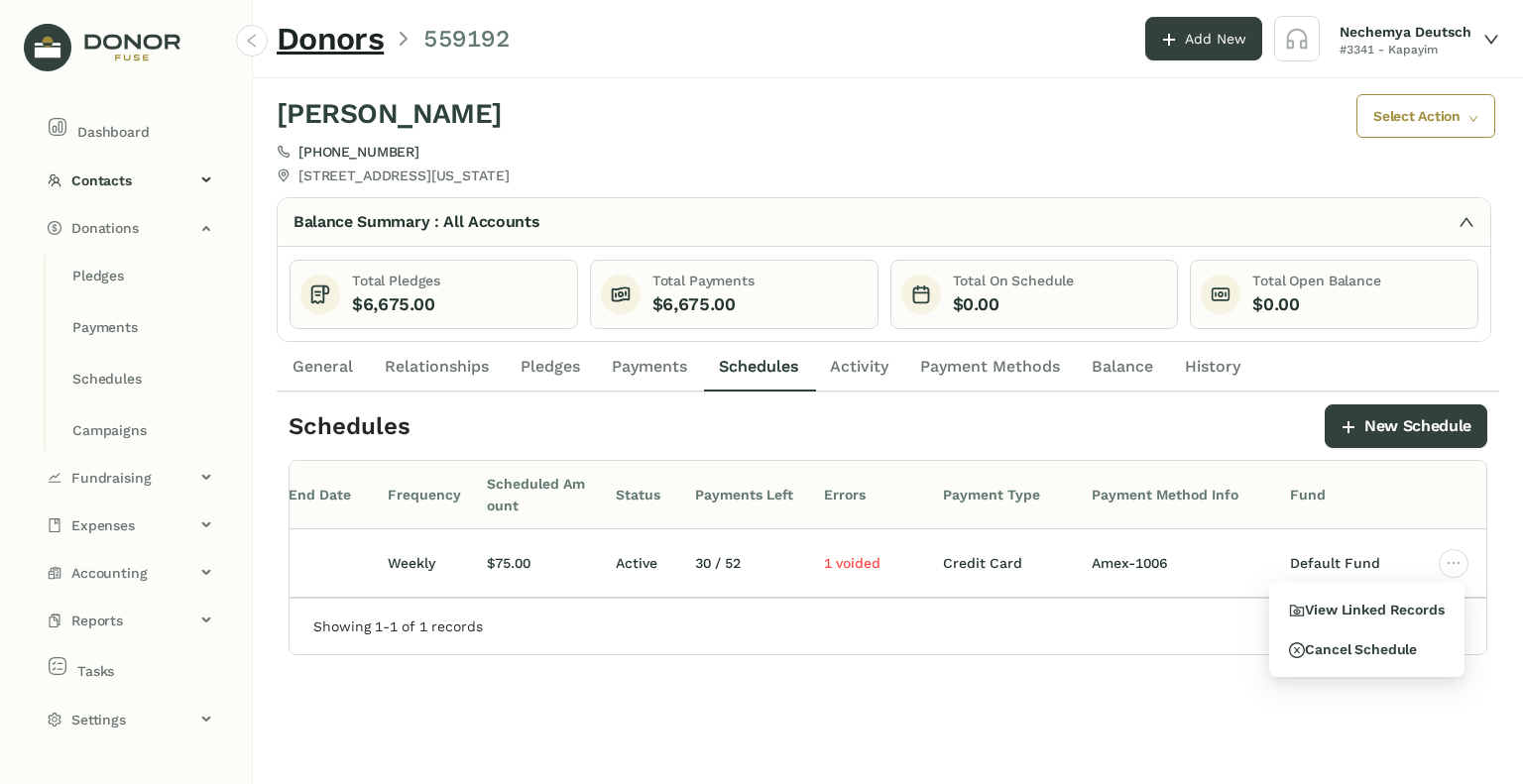 click on "ID Type Total Amount Start Date End Date Frequency Scheduled Amount Status Payments Left Errors Payment Type Payment Method Info Fund 19264 Donation Schedule $75.00 [DATE] Weekly $75.00 Active 30 / 52  1 voided  Credit Card Amex-1006 Default Fund  Showing 1-1 of 1 records  1 5 / page" 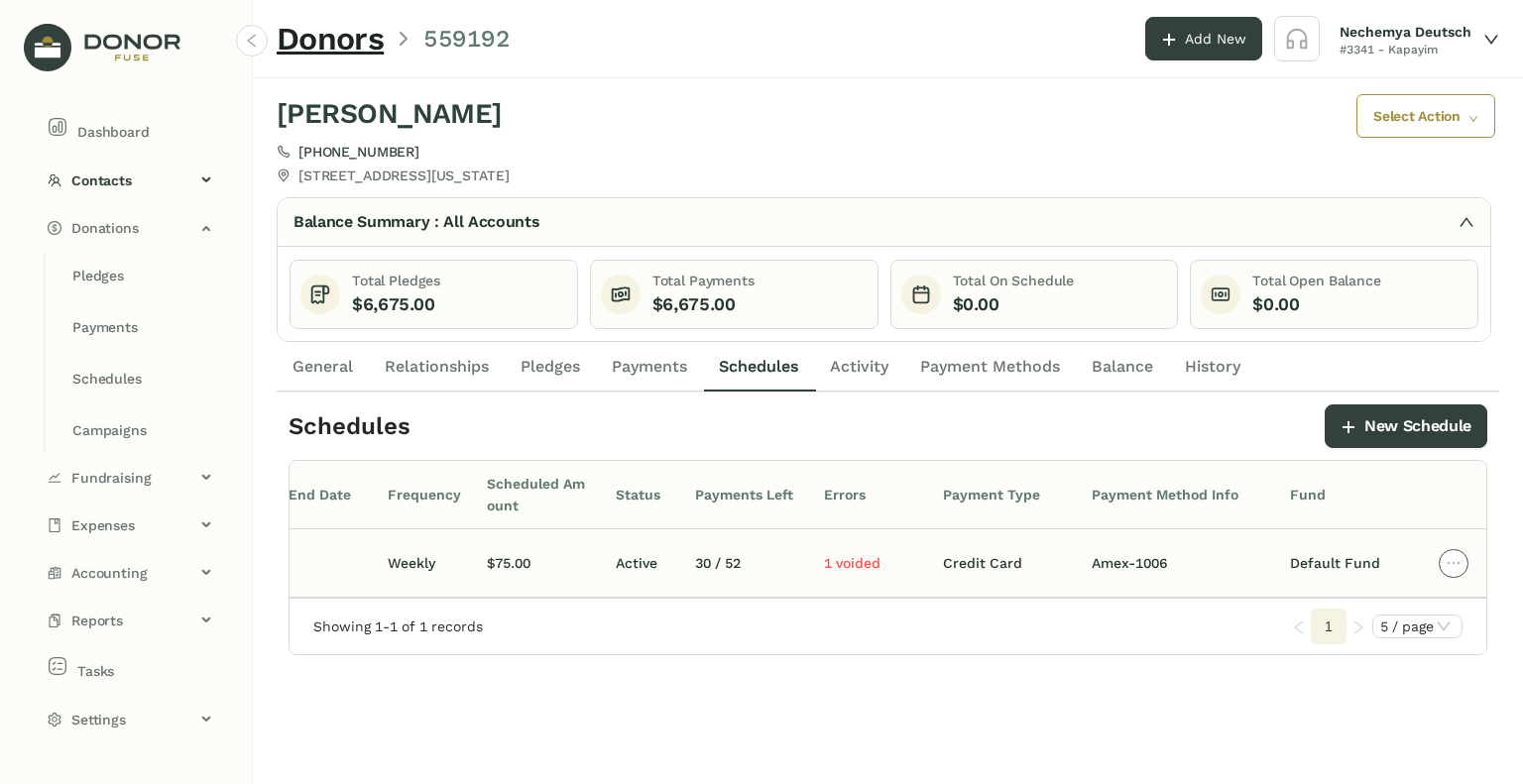 click 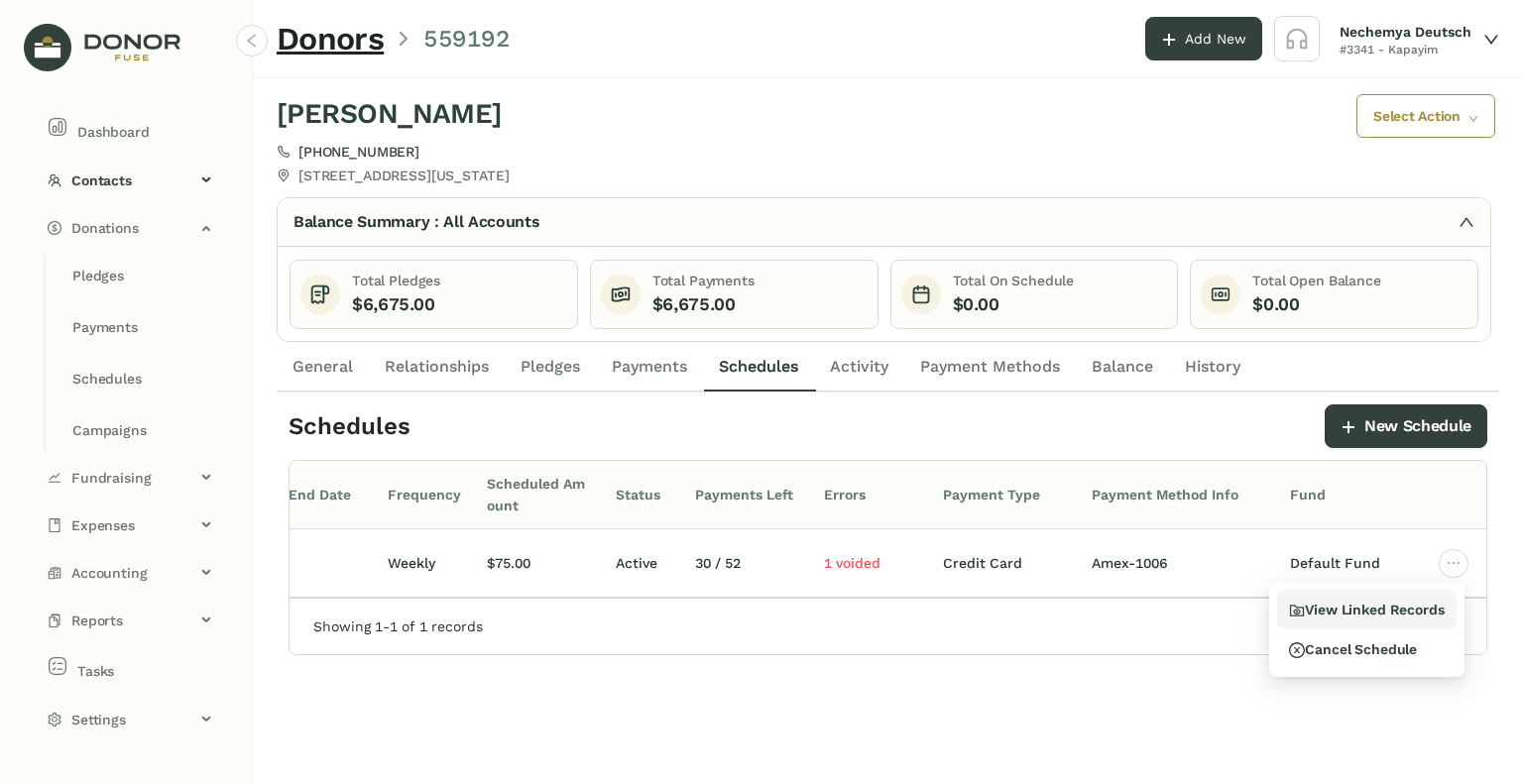 click on "View Linked Records" at bounding box center [1366, 610] 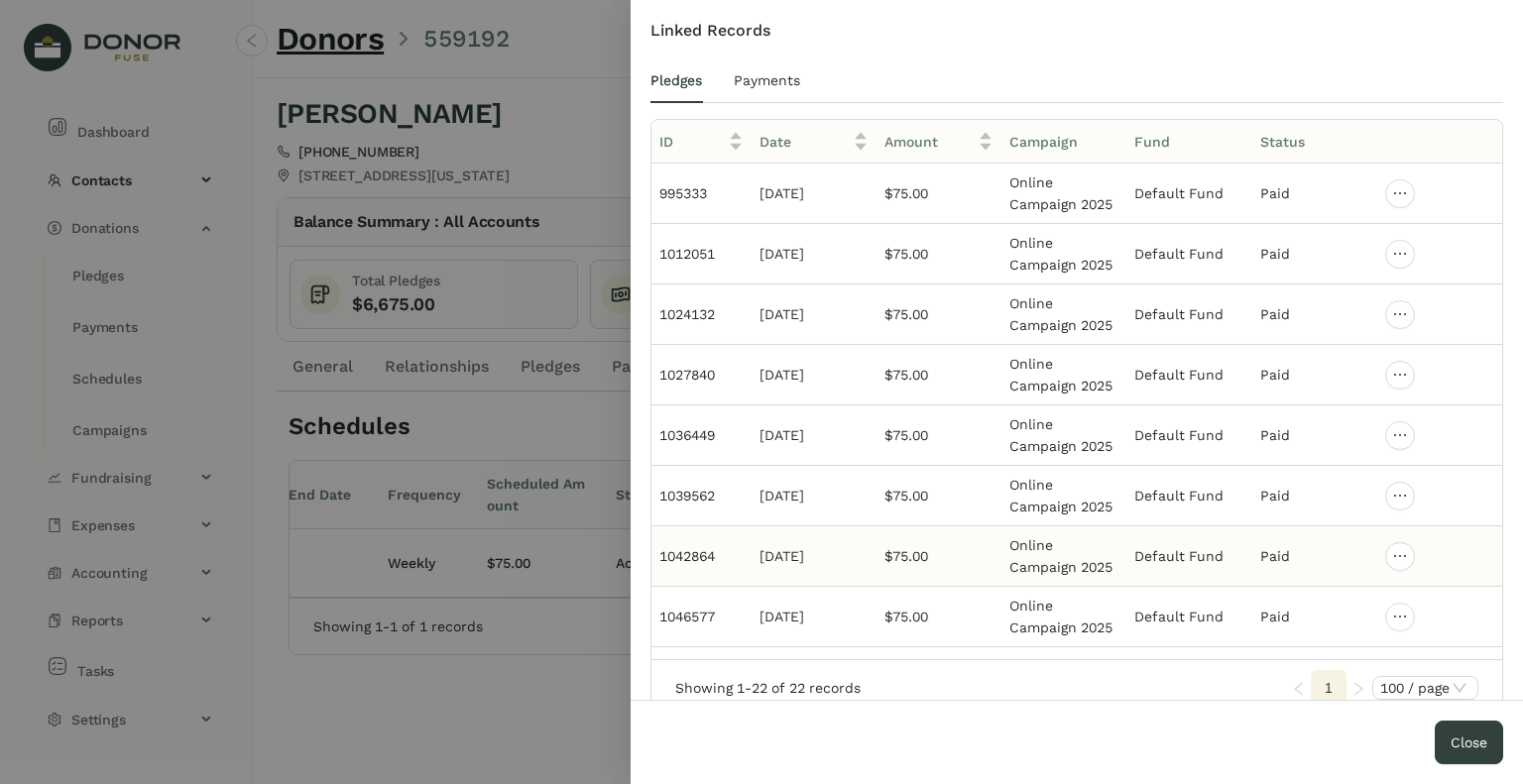 click at bounding box center (1440, 556) 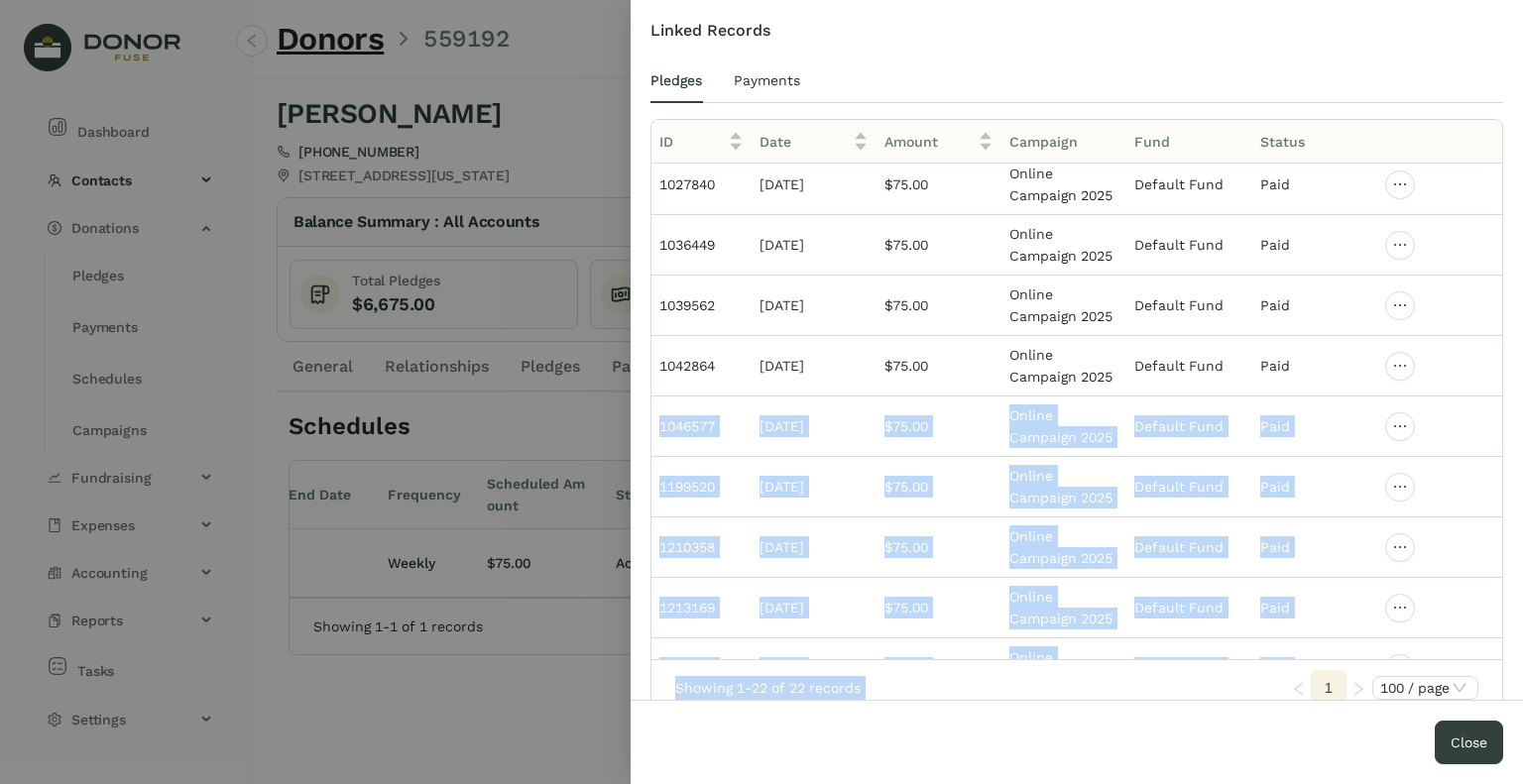 drag, startPoint x: 1417, startPoint y: 552, endPoint x: 1478, endPoint y: 706, distance: 165.64118 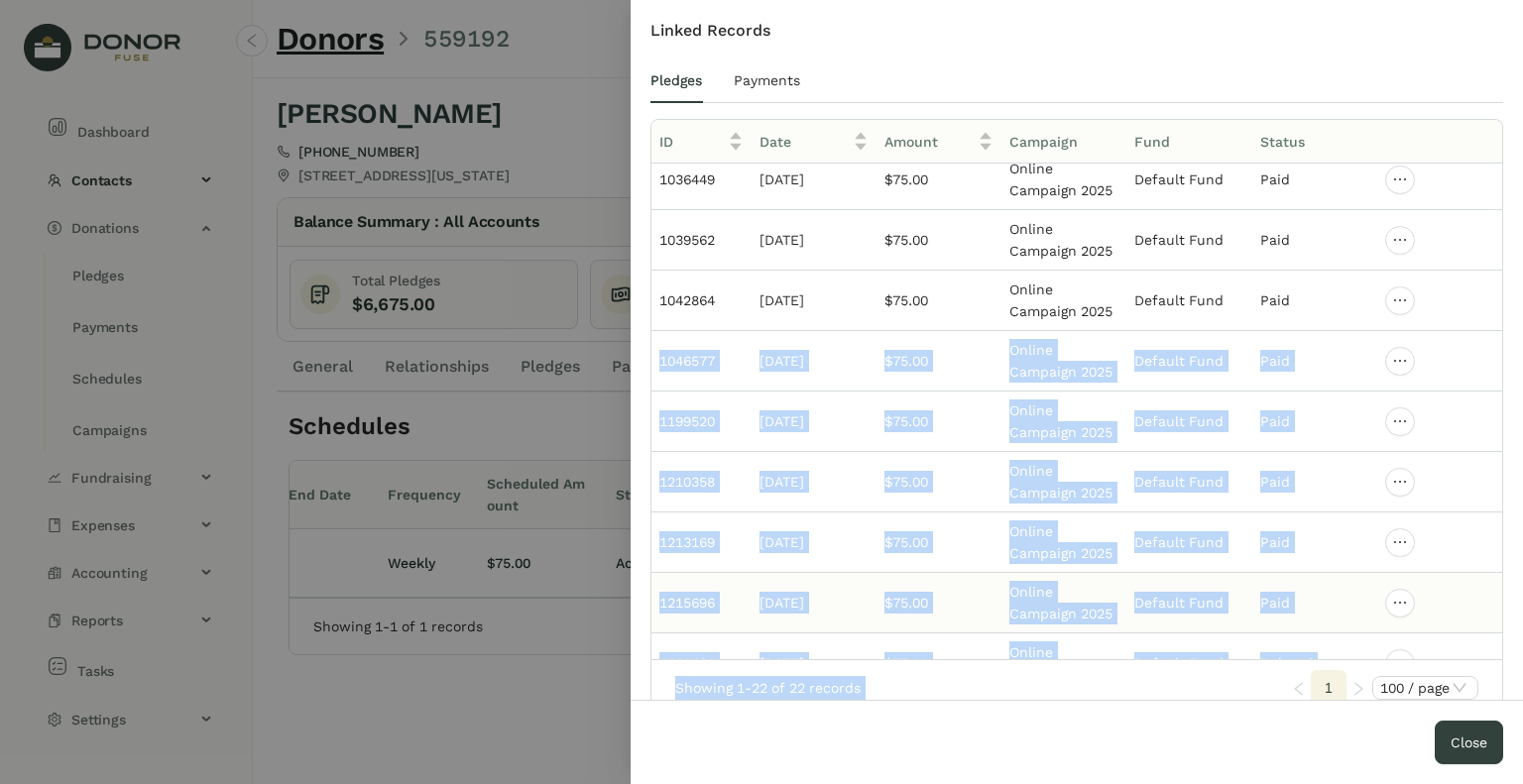 click at bounding box center (1440, 603) 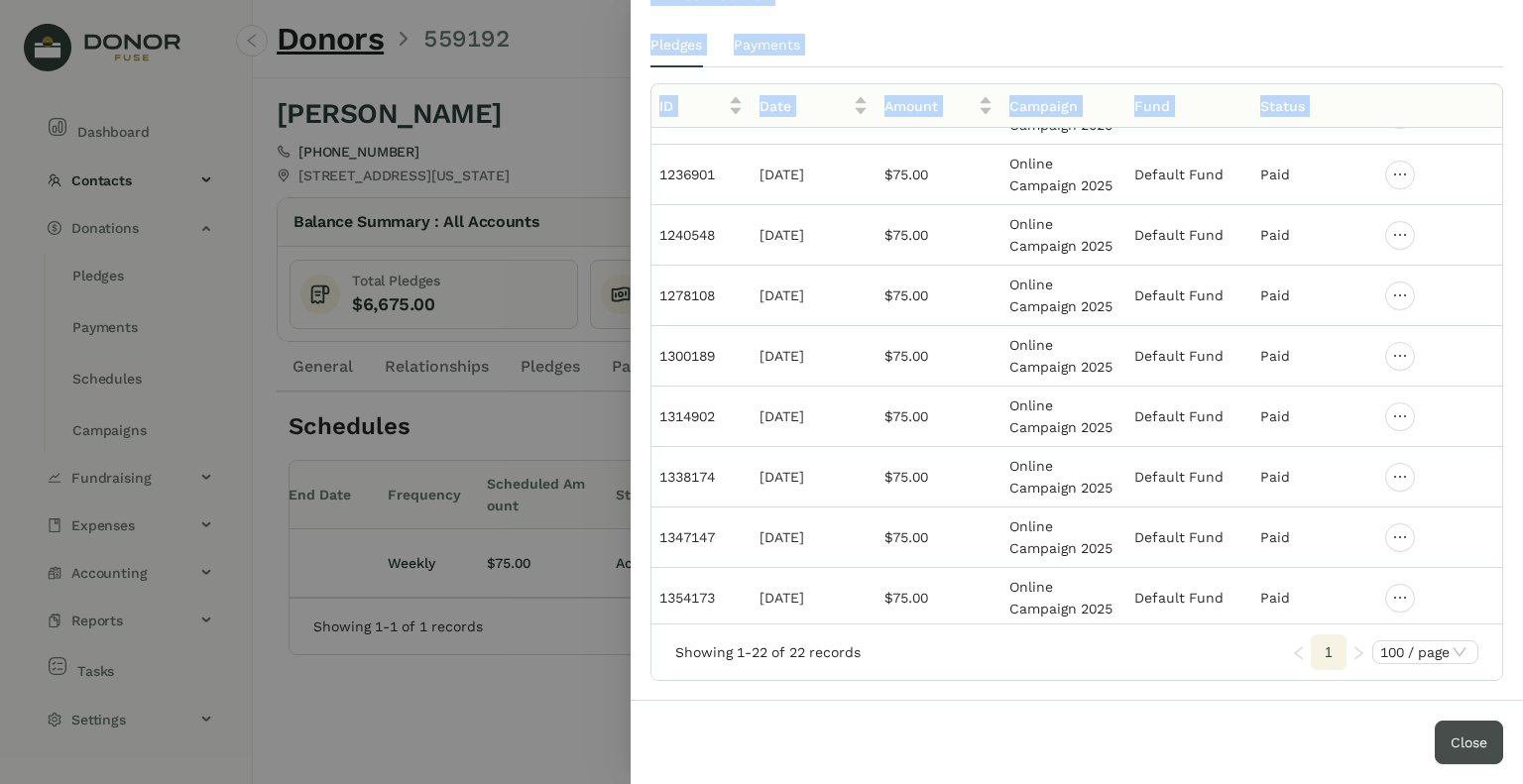 drag, startPoint x: 1420, startPoint y: 581, endPoint x: 1475, endPoint y: 759, distance: 186.30352 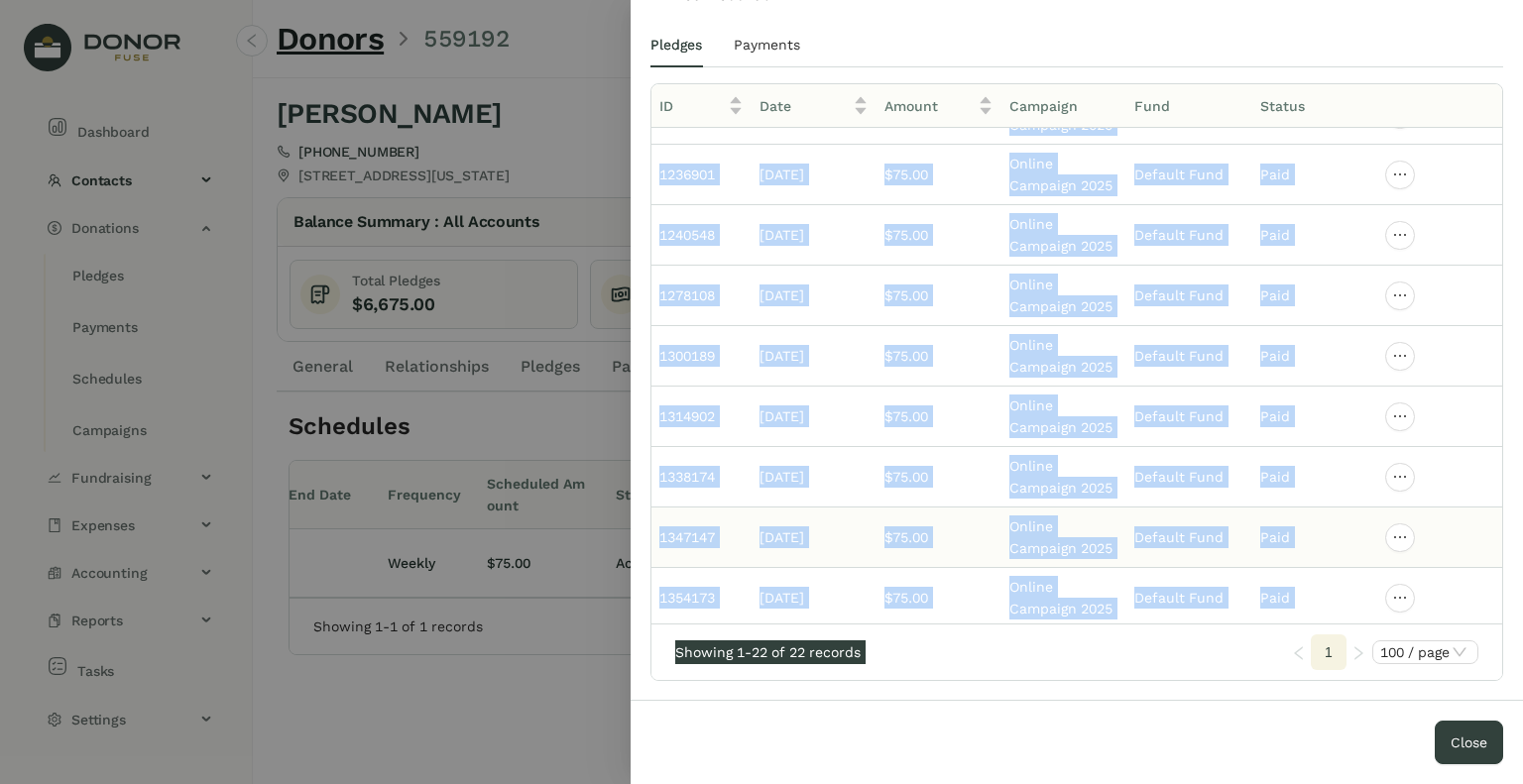 click on "[DATE]" at bounding box center (814, 537) 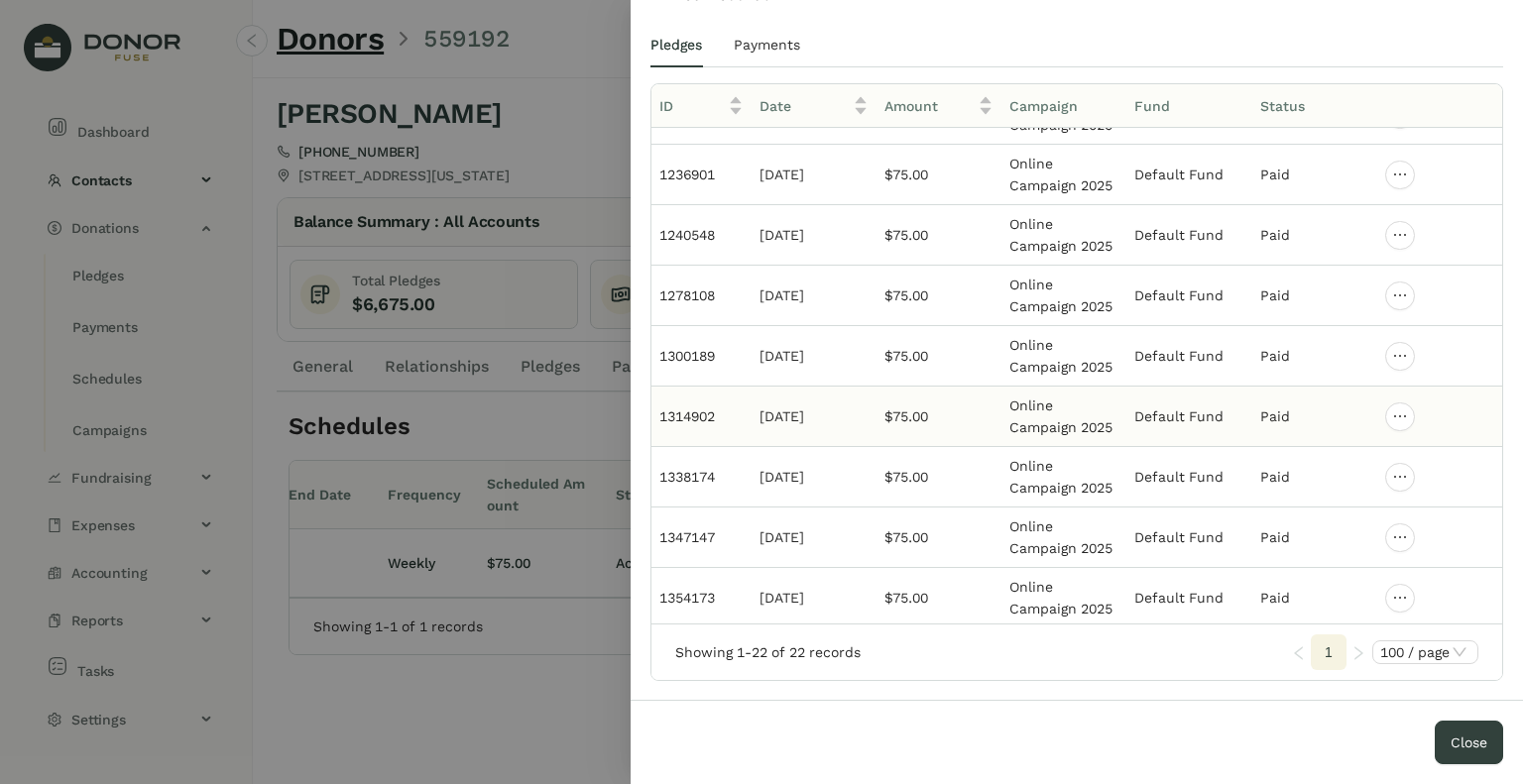 click on "$75.00" at bounding box center (939, 416) 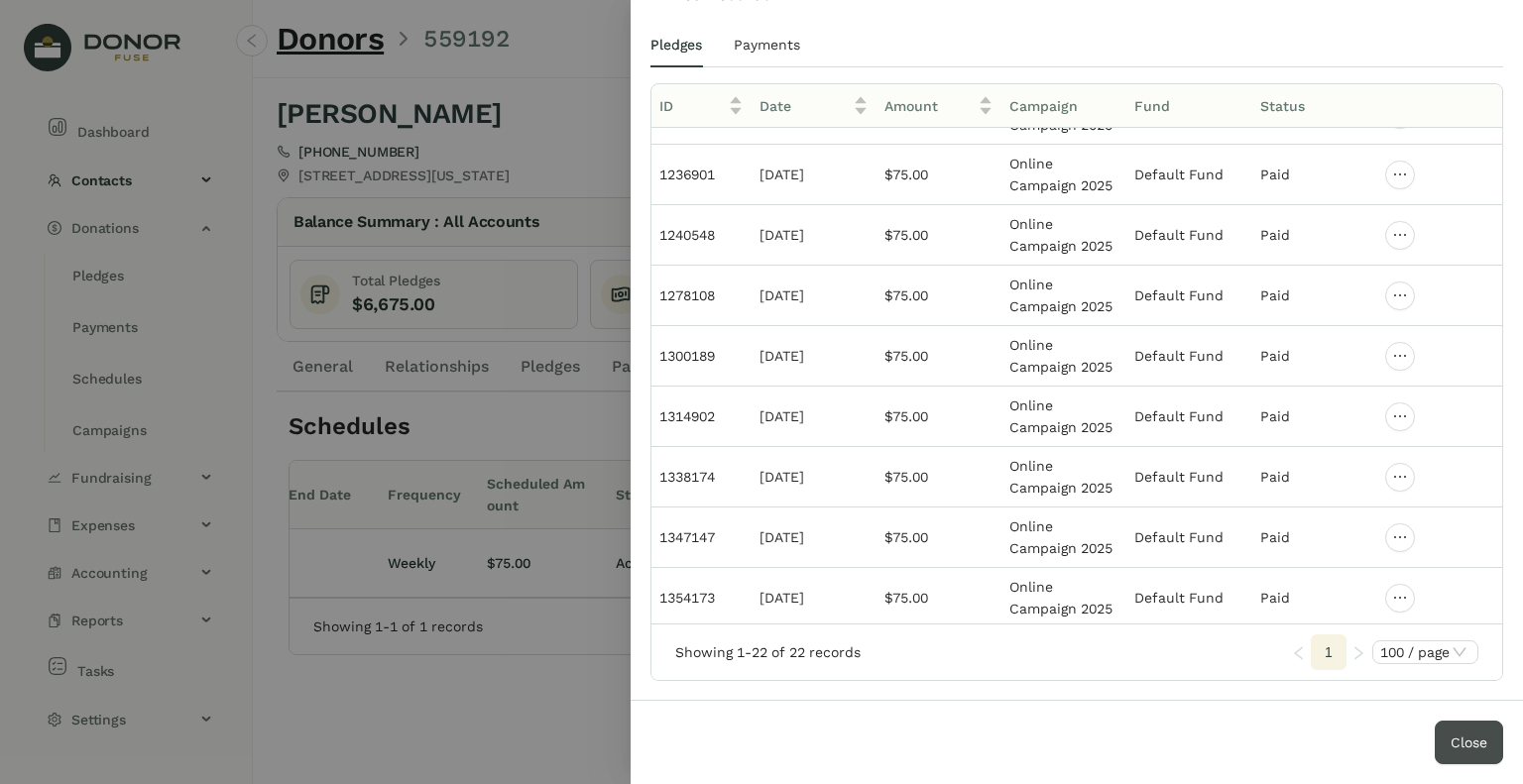 click on "Close" at bounding box center [1468, 742] 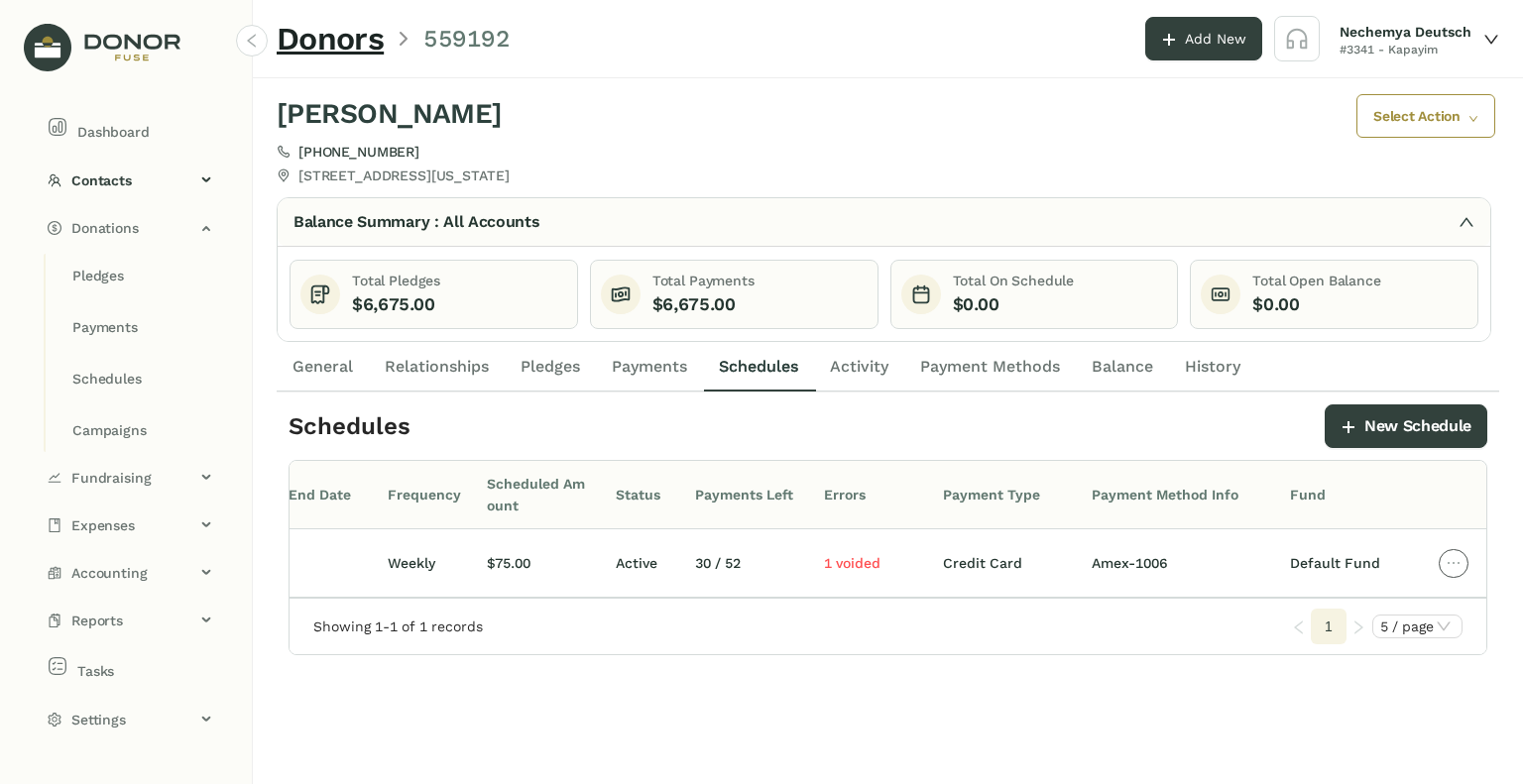 click 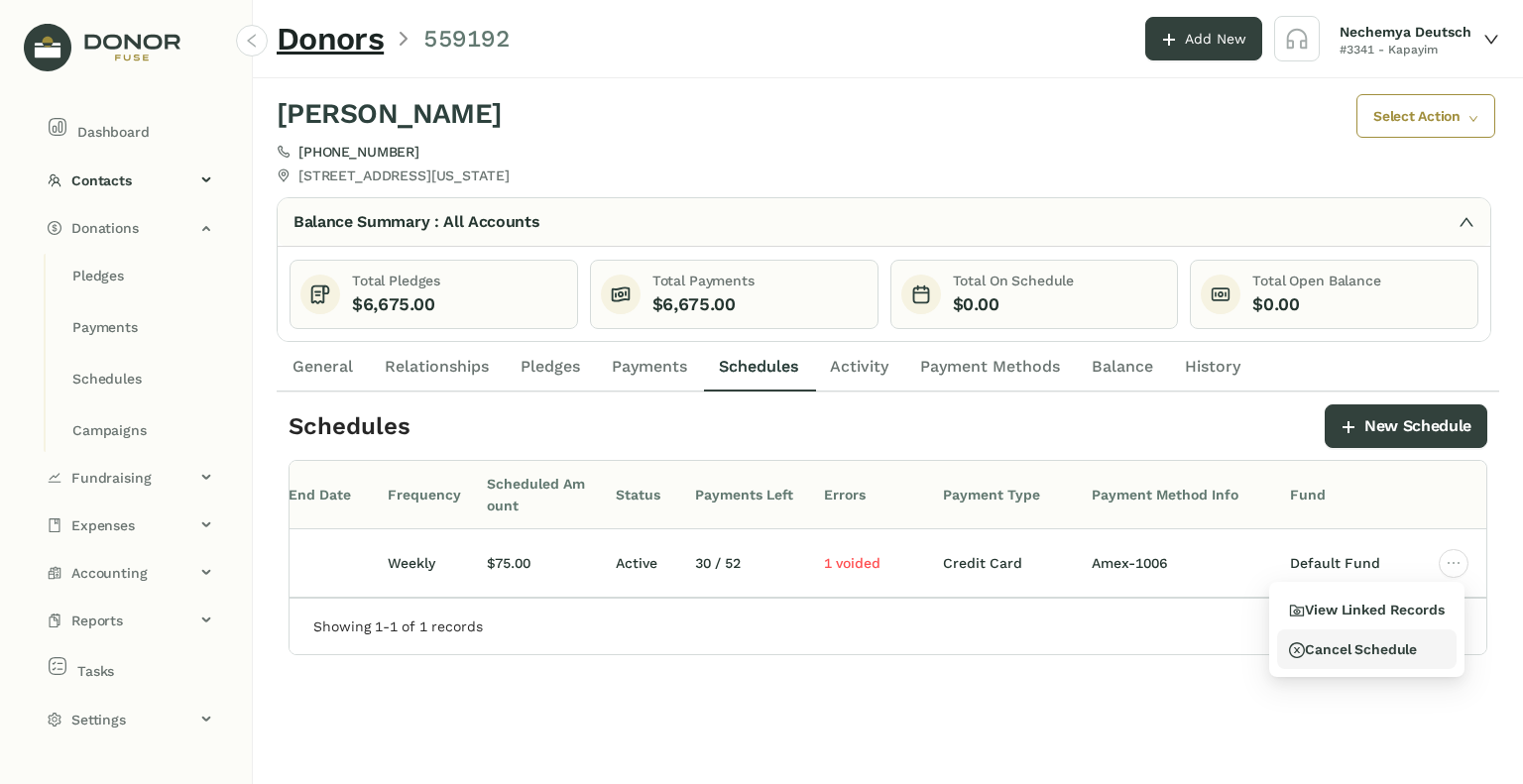 click on "Cancel Schedule" at bounding box center [1352, 649] 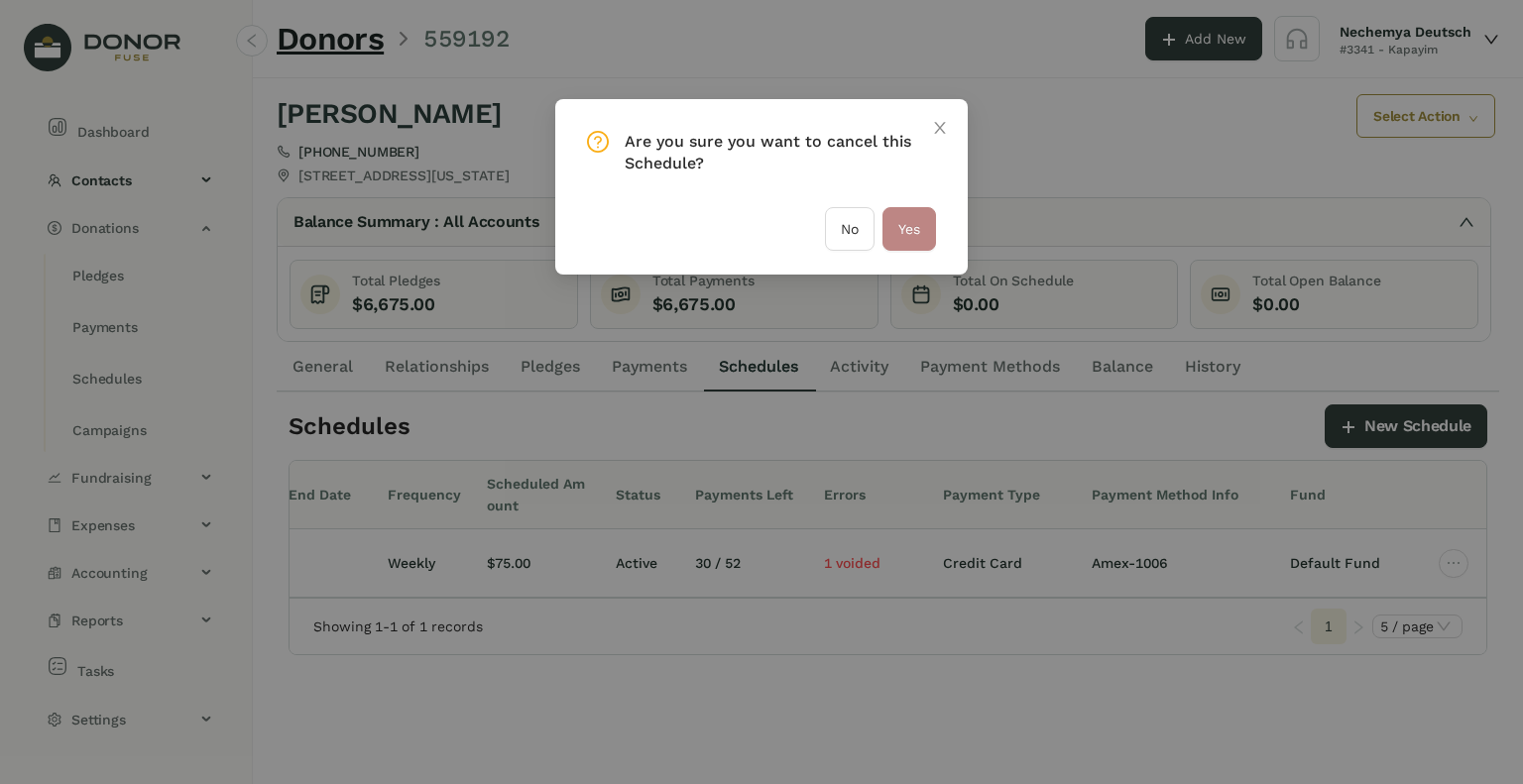 click on "Yes" at bounding box center [909, 229] 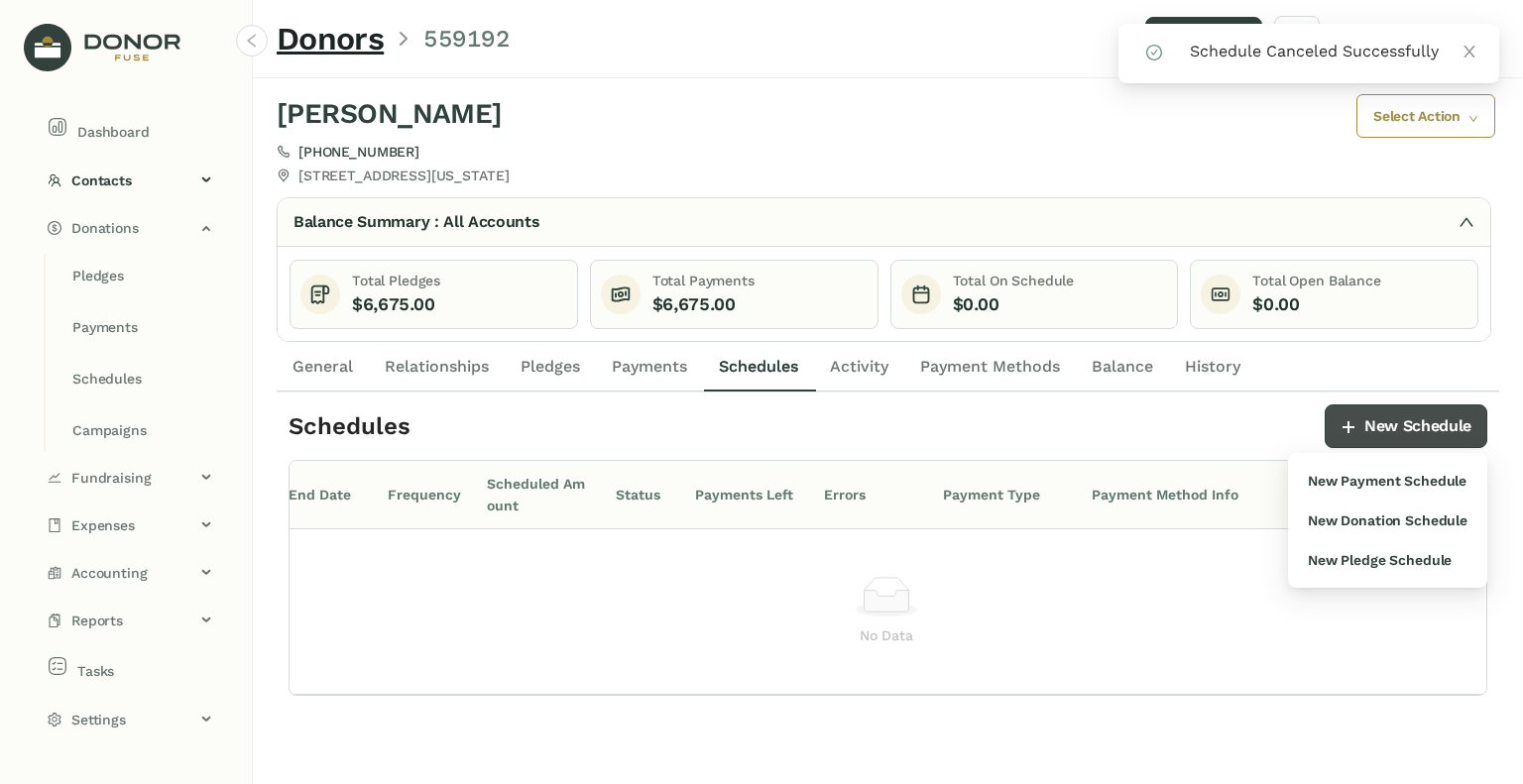 click on "New Schedule" 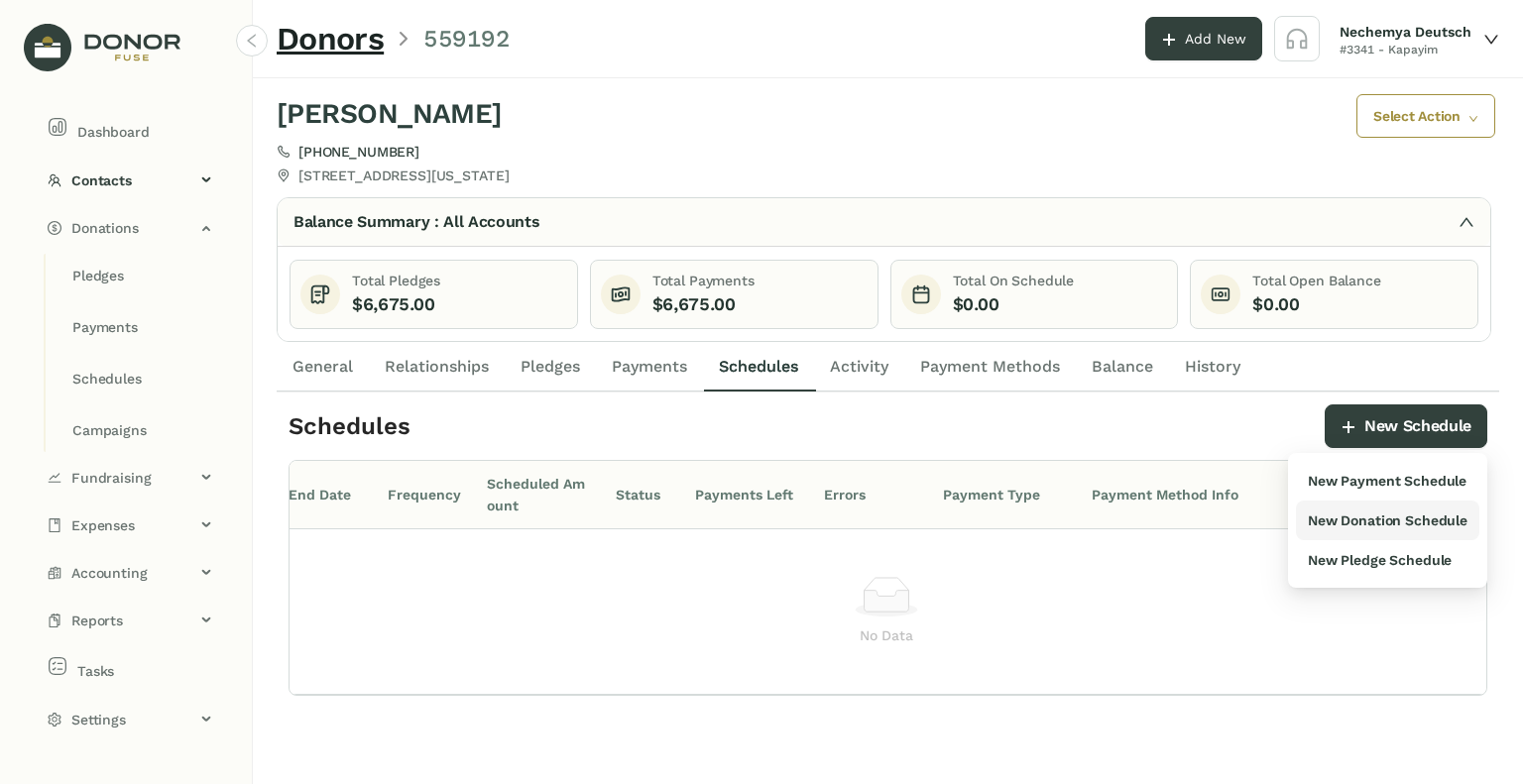 click on "New Donation Schedule" at bounding box center (1387, 520) 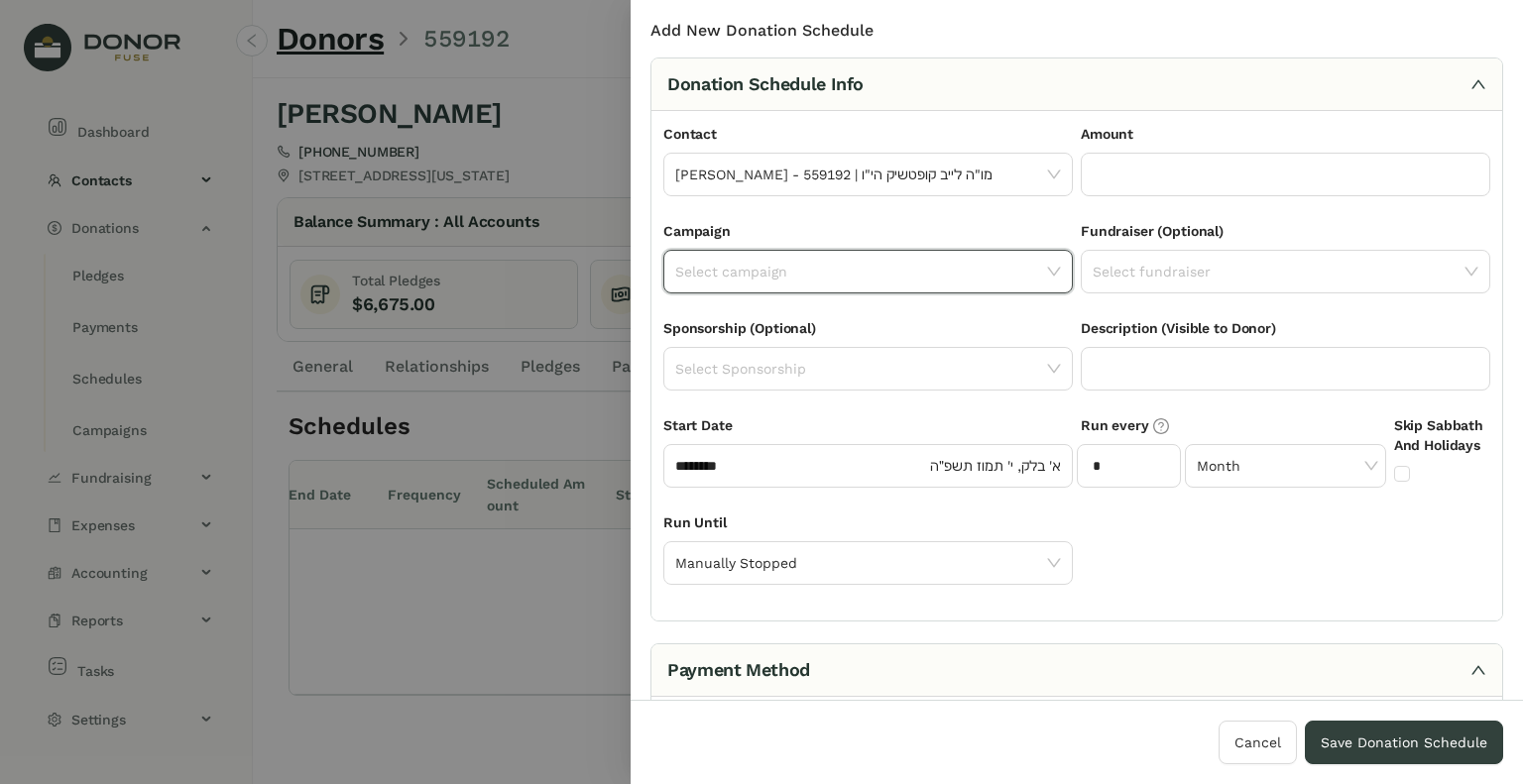 click 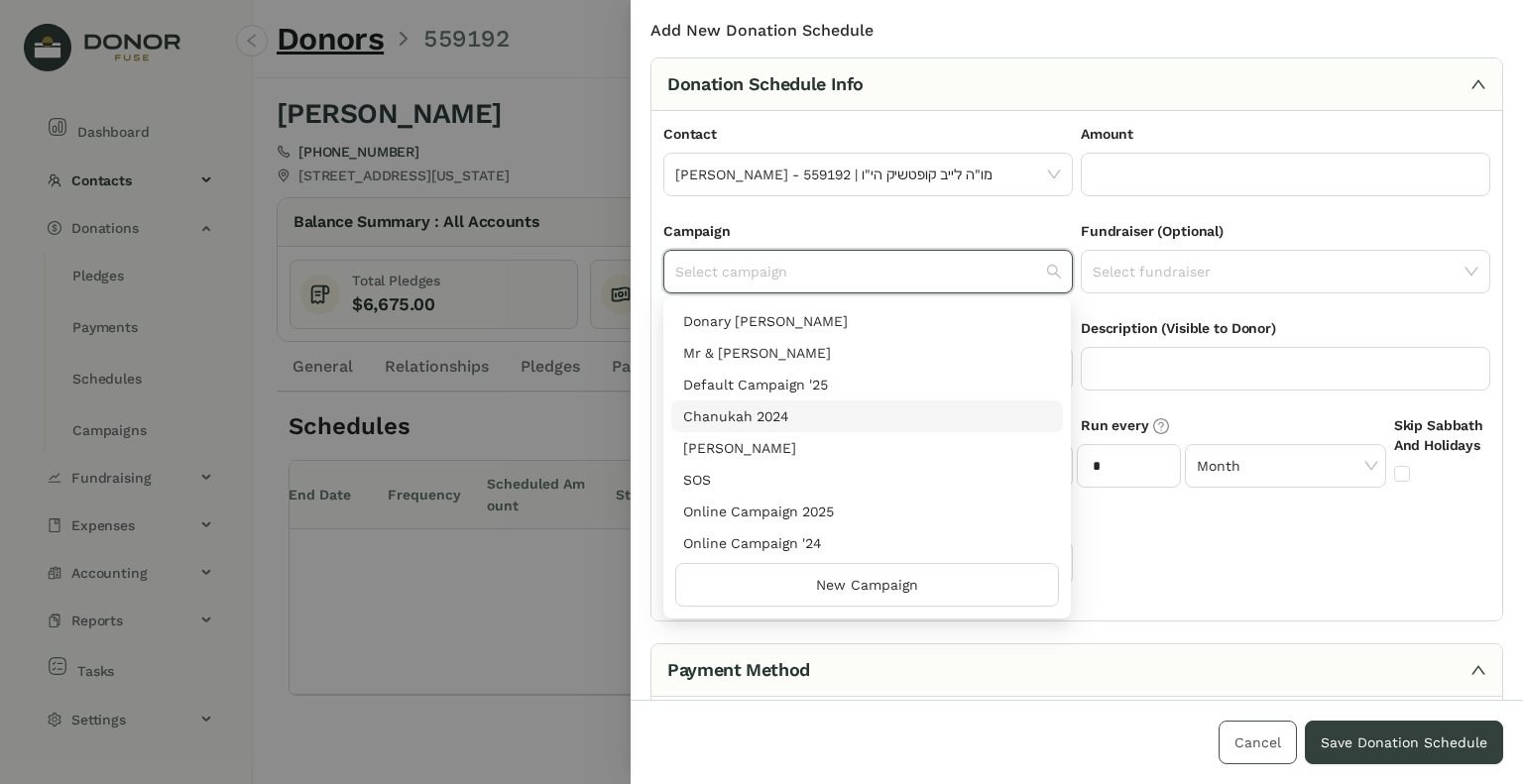click on "Cancel" at bounding box center (1257, 742) 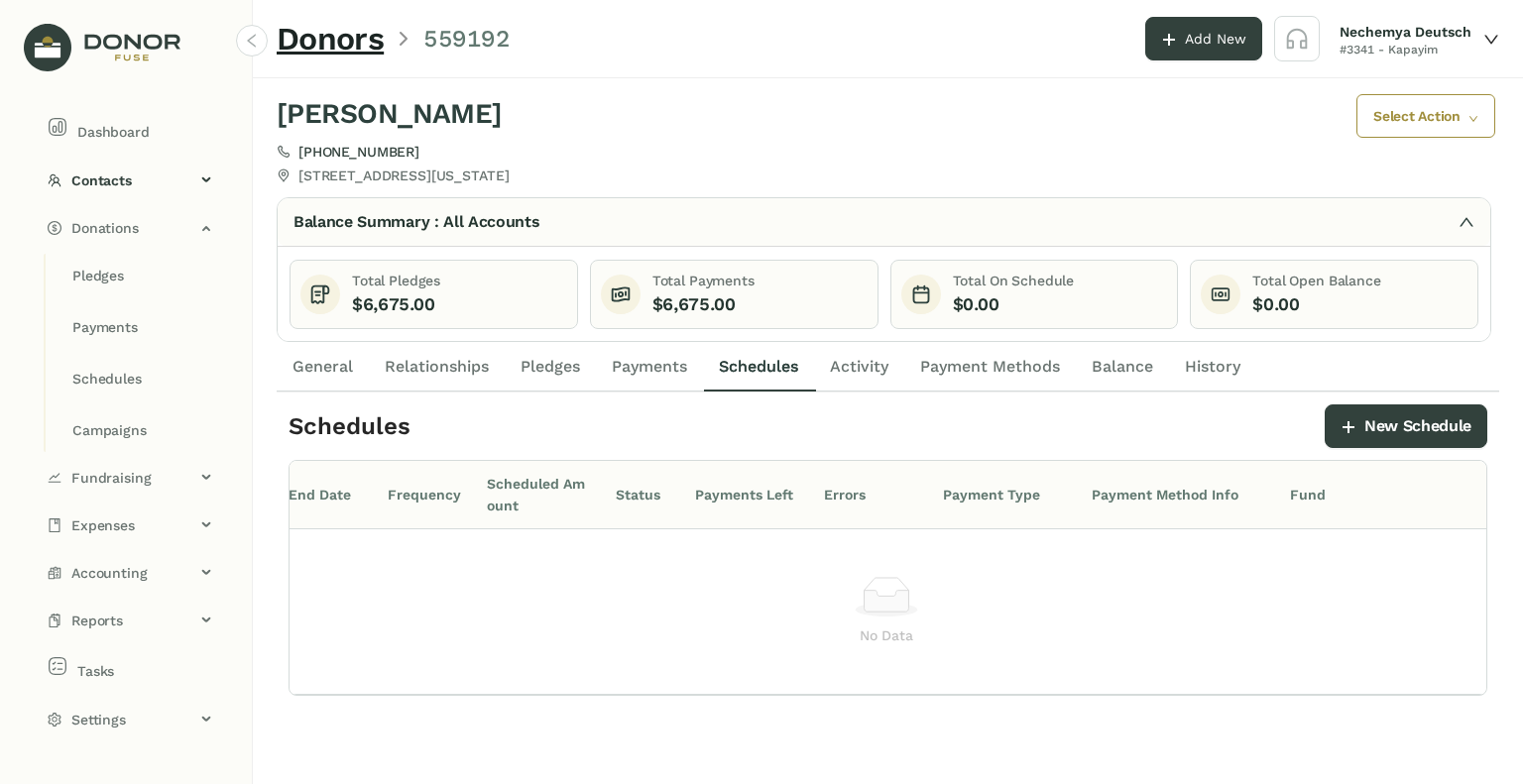click on "Payments" 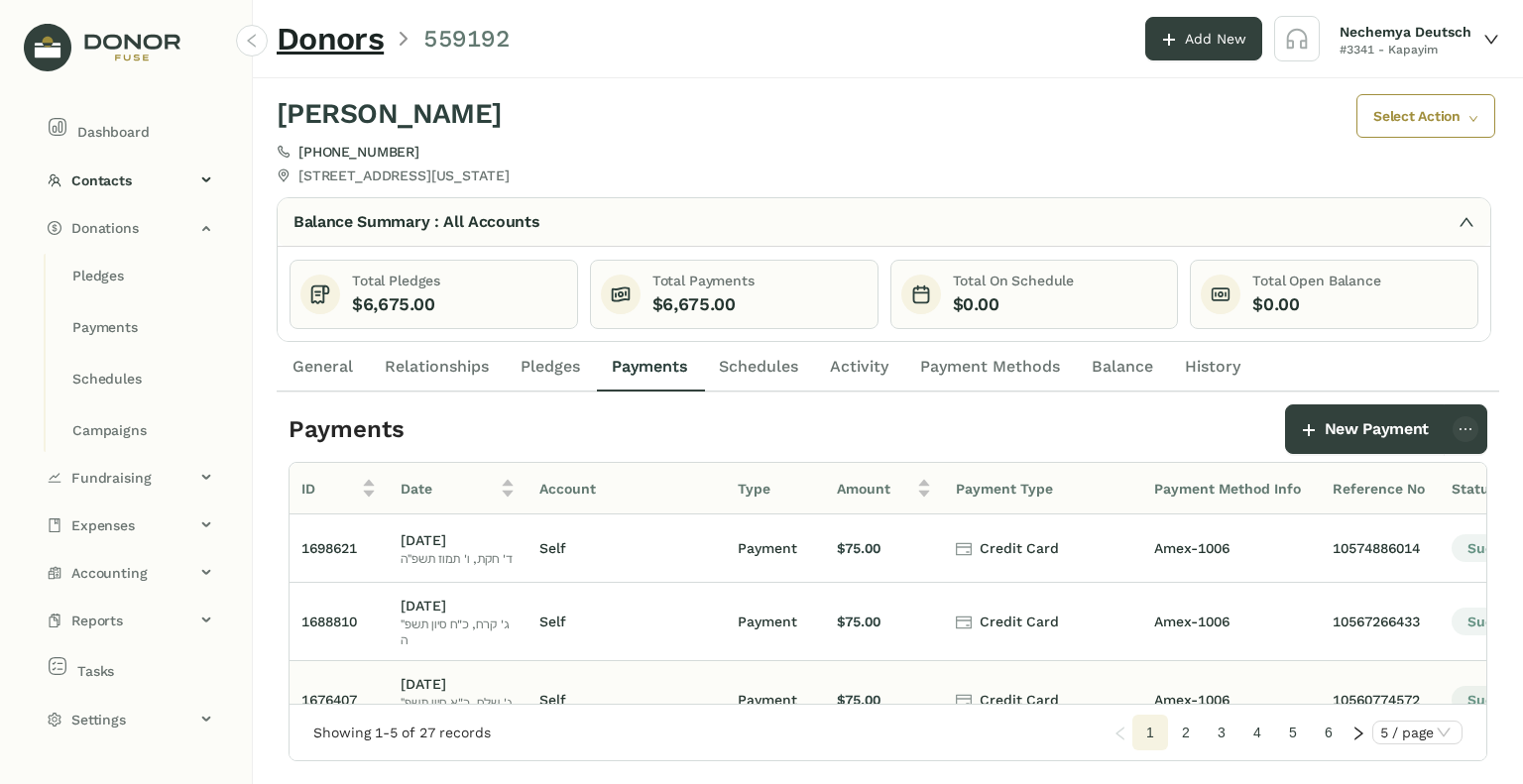 click on "$75.00" 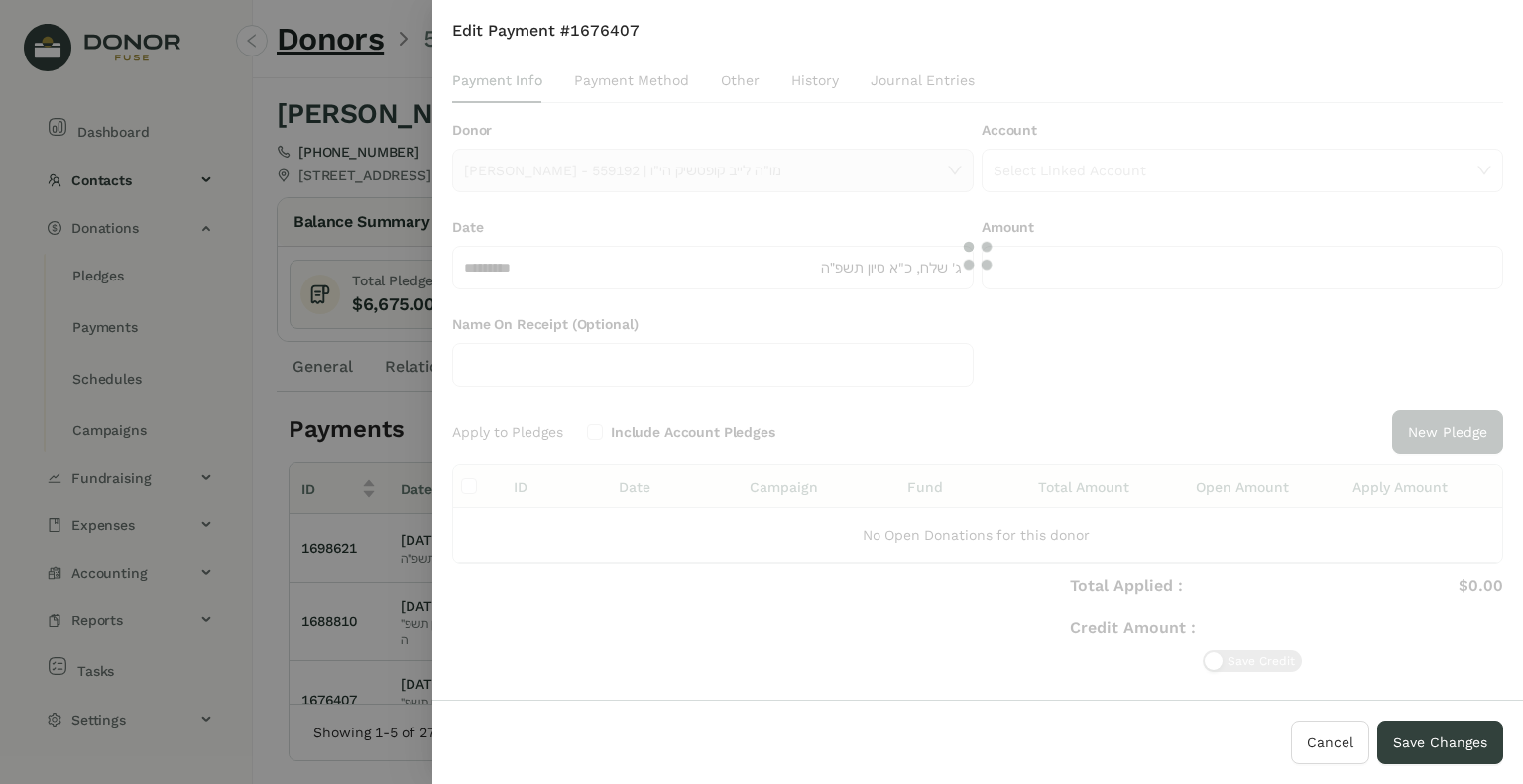 type on "******" 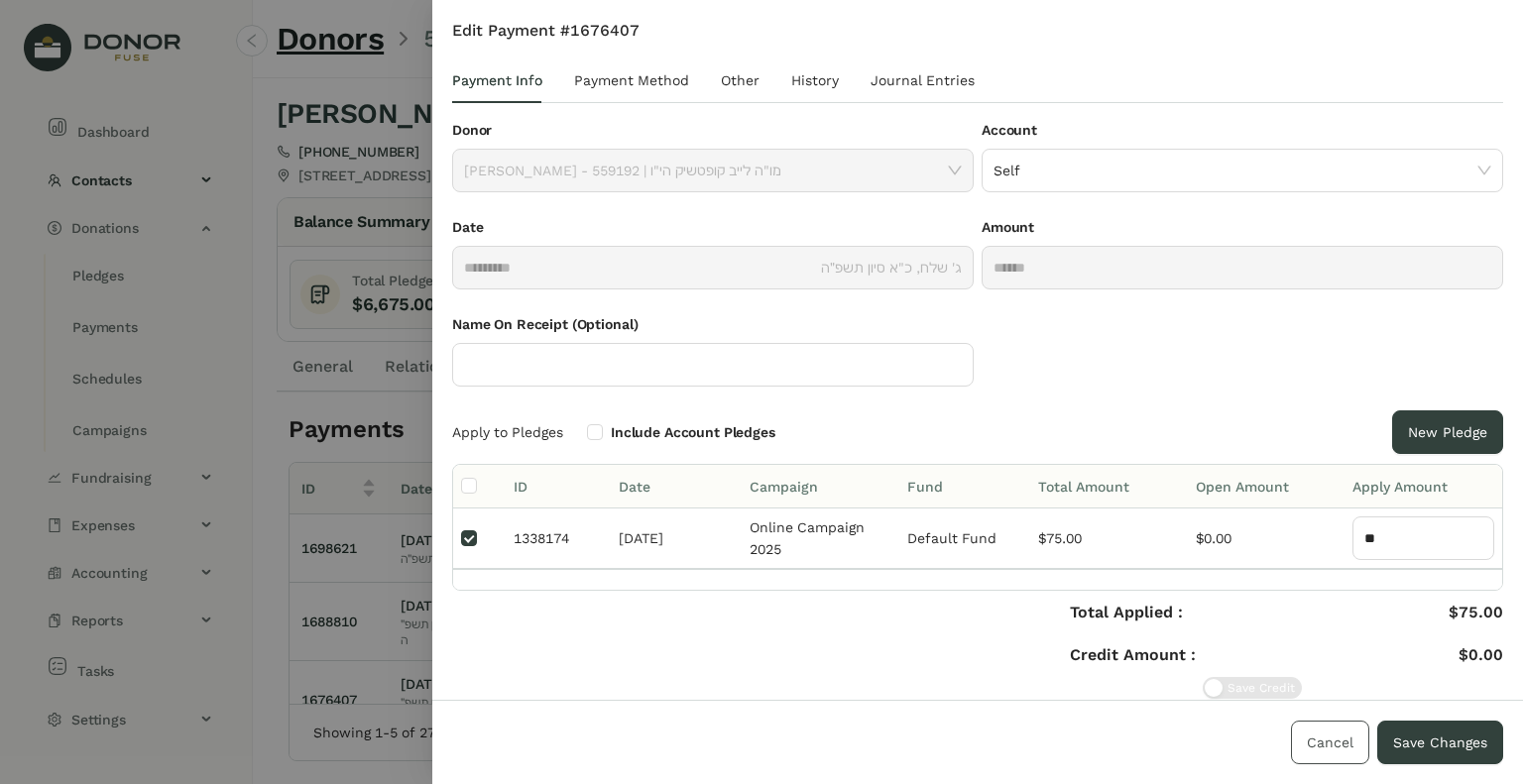 click on "Cancel" at bounding box center (1330, 742) 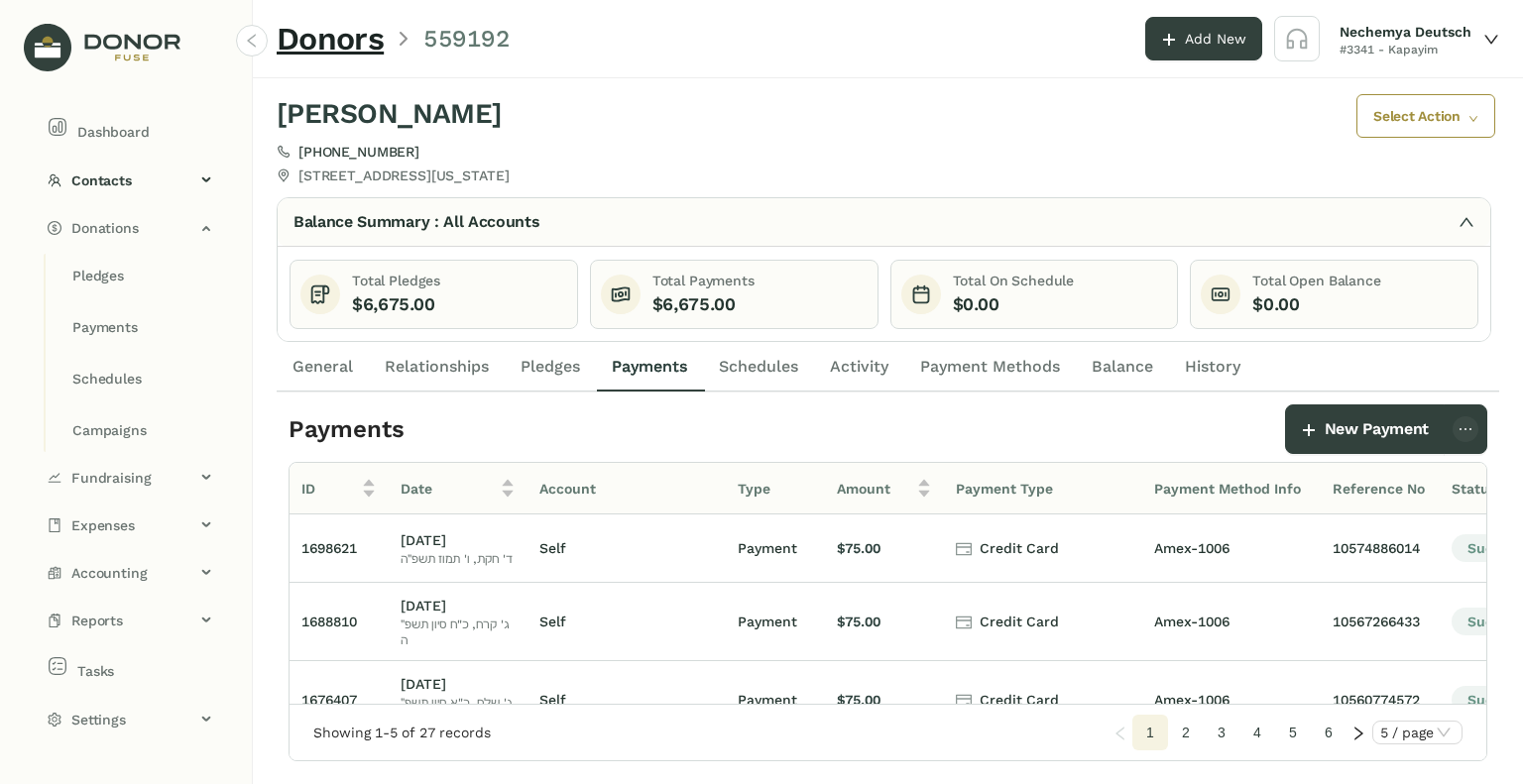scroll, scrollTop: 0, scrollLeft: 431, axis: horizontal 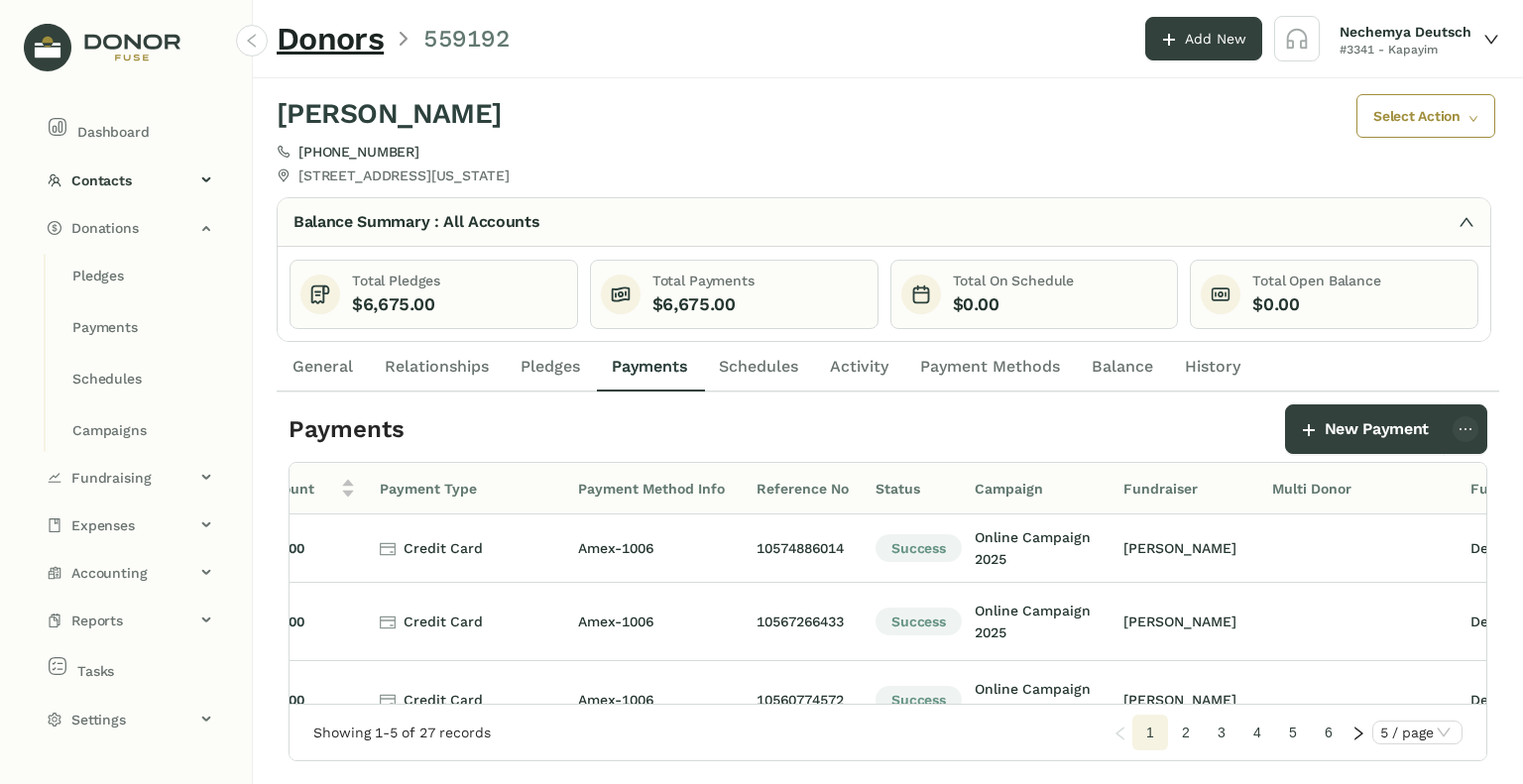 click on "Schedules" 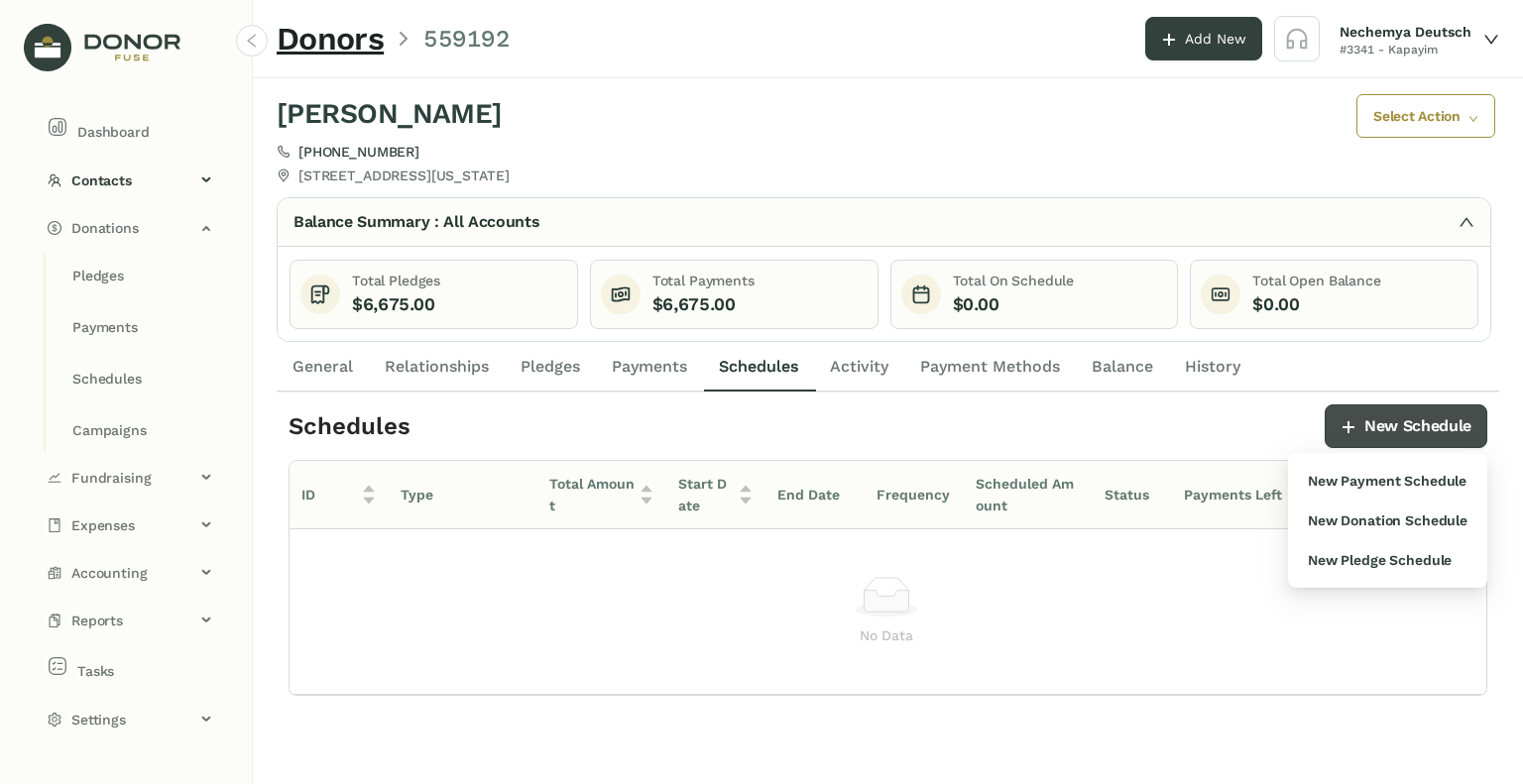 click on "New Schedule" 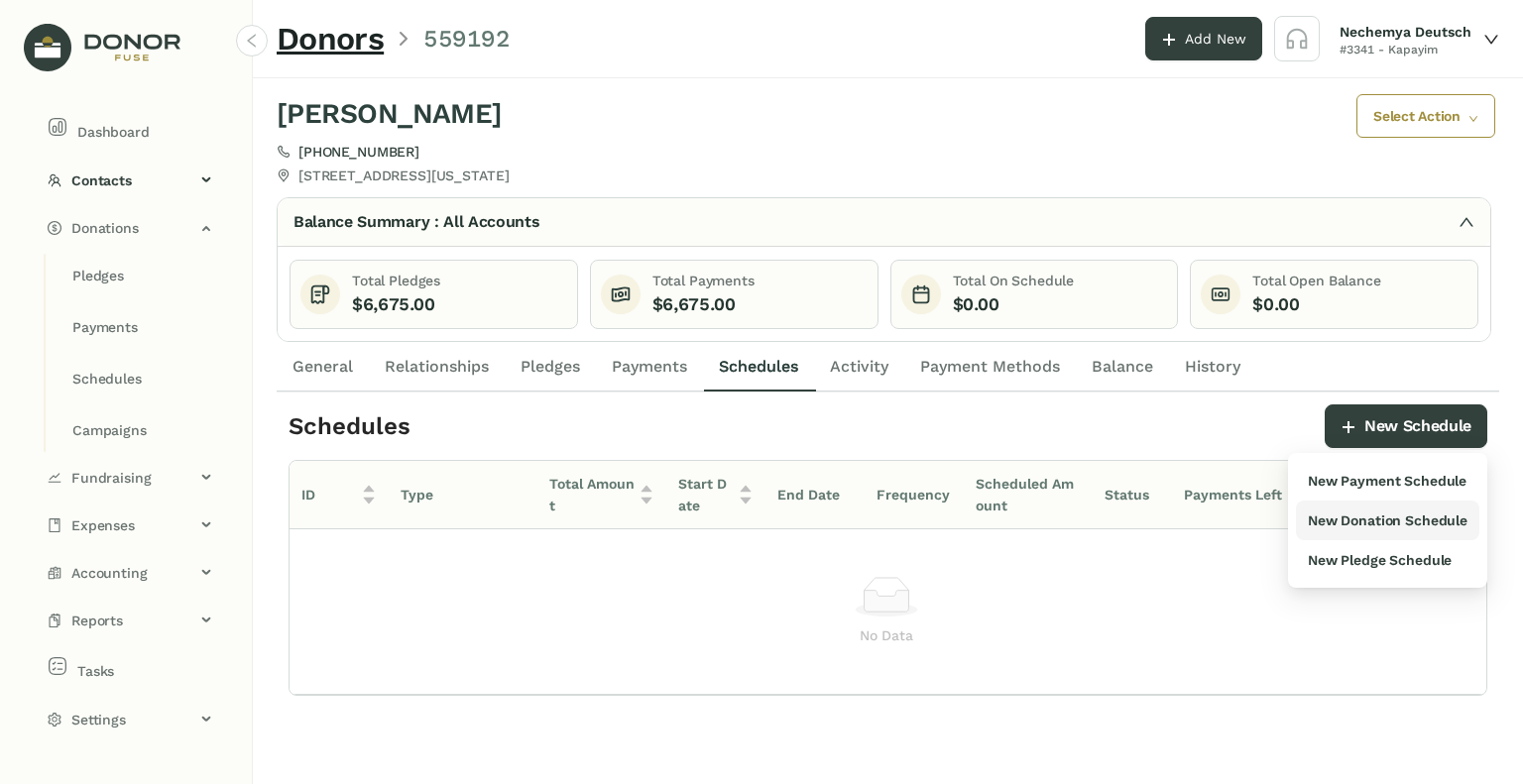 click on "New Donation Schedule" at bounding box center (1387, 520) 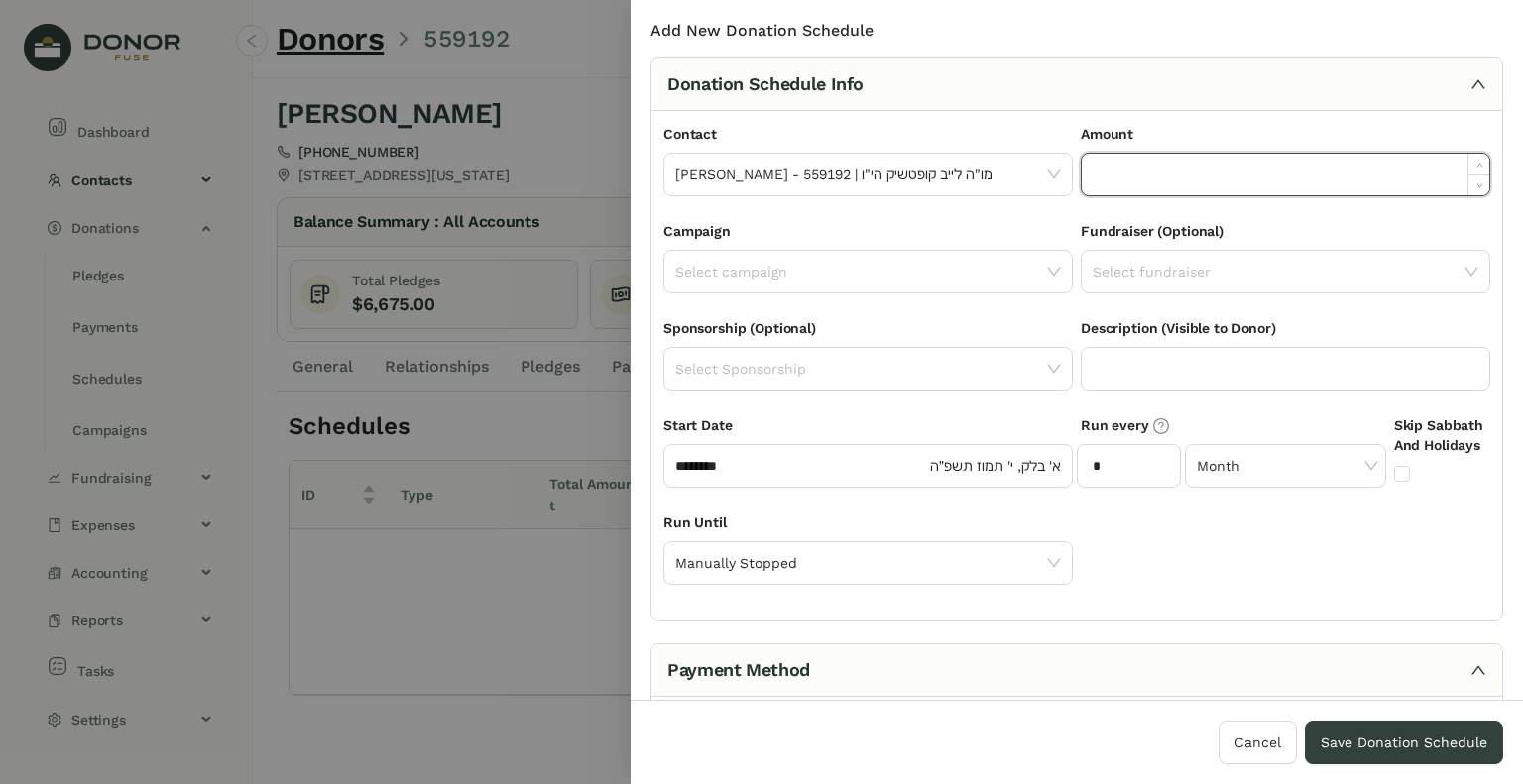 click 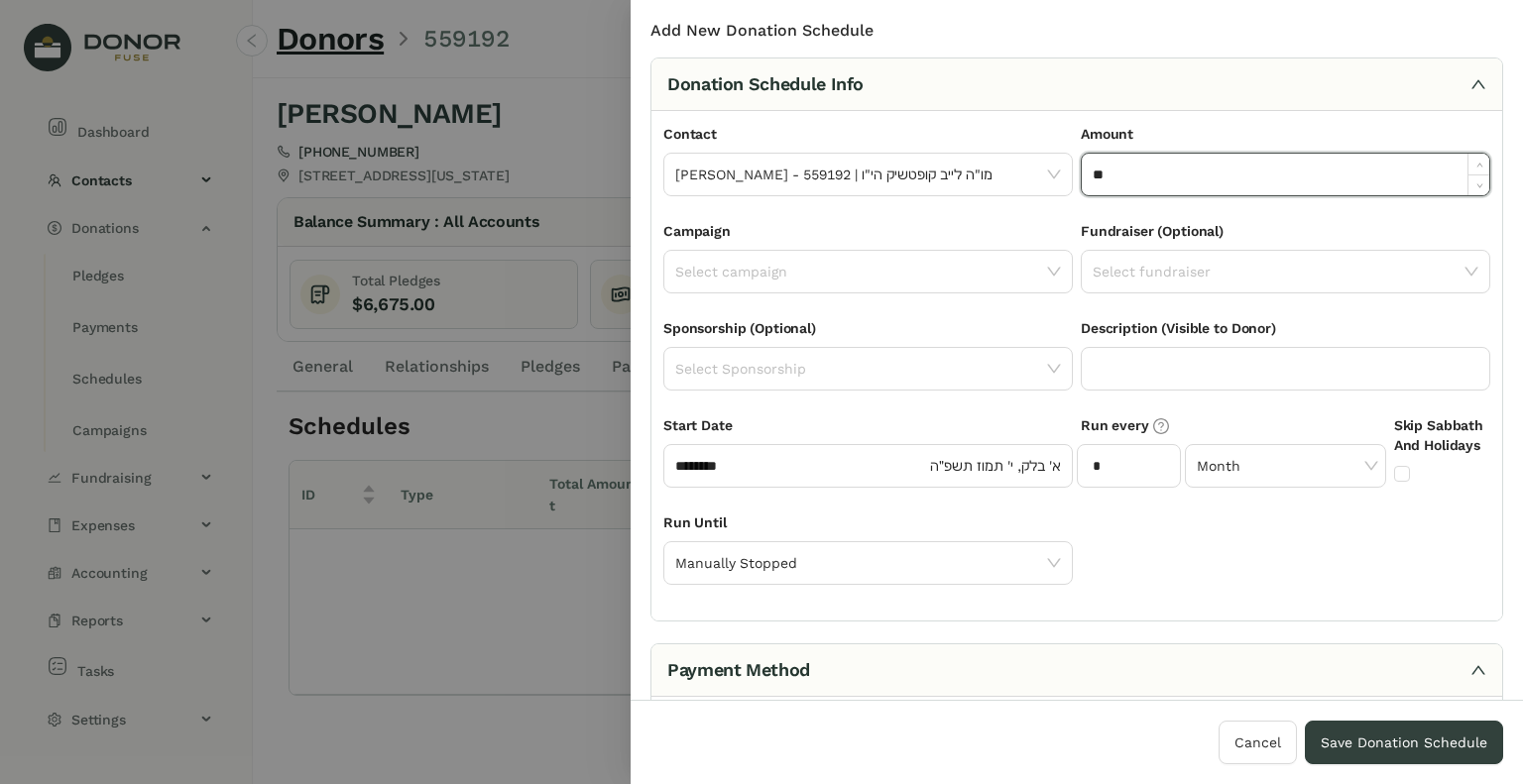 type on "******" 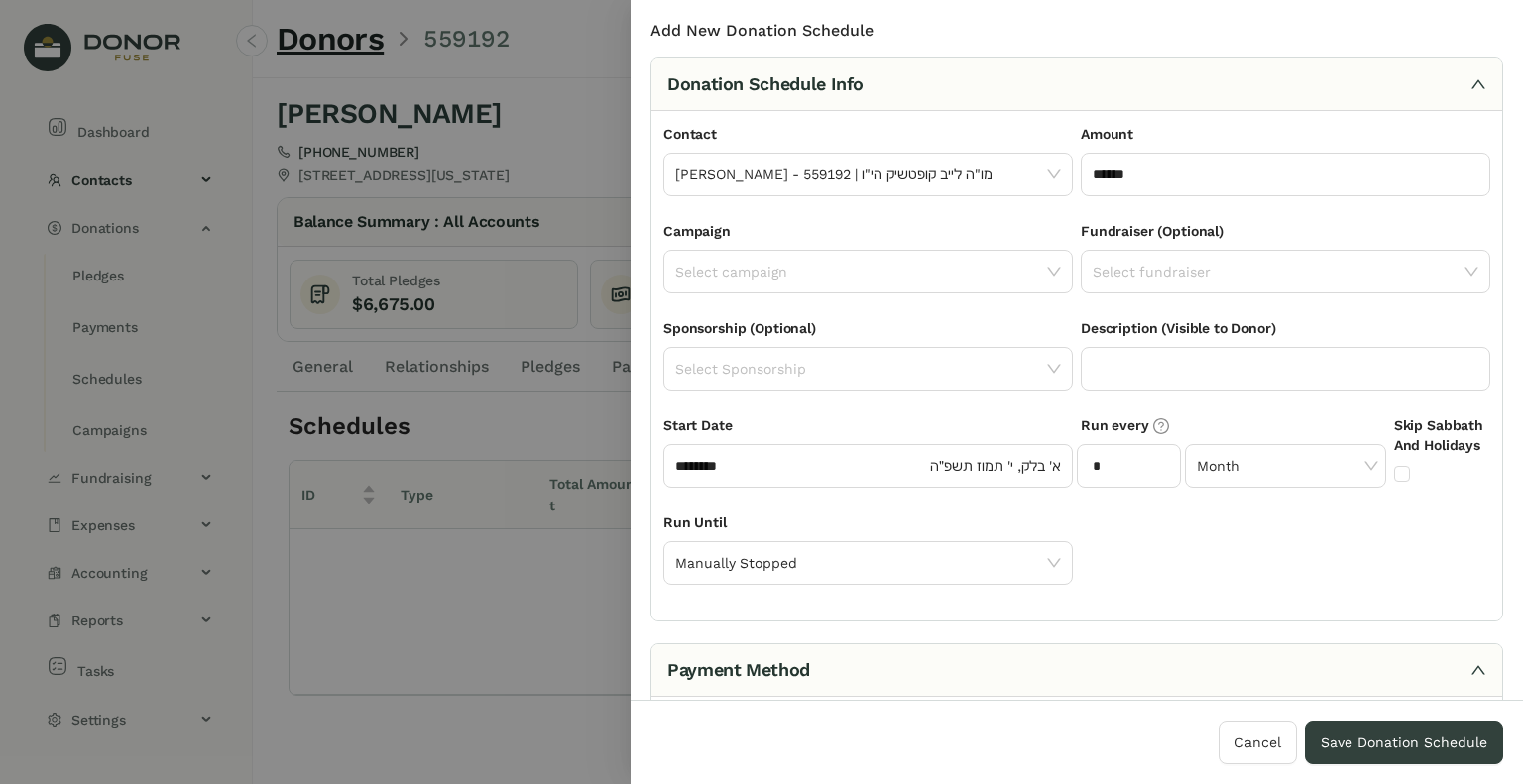 click on "Campaign" at bounding box center [868, 235] 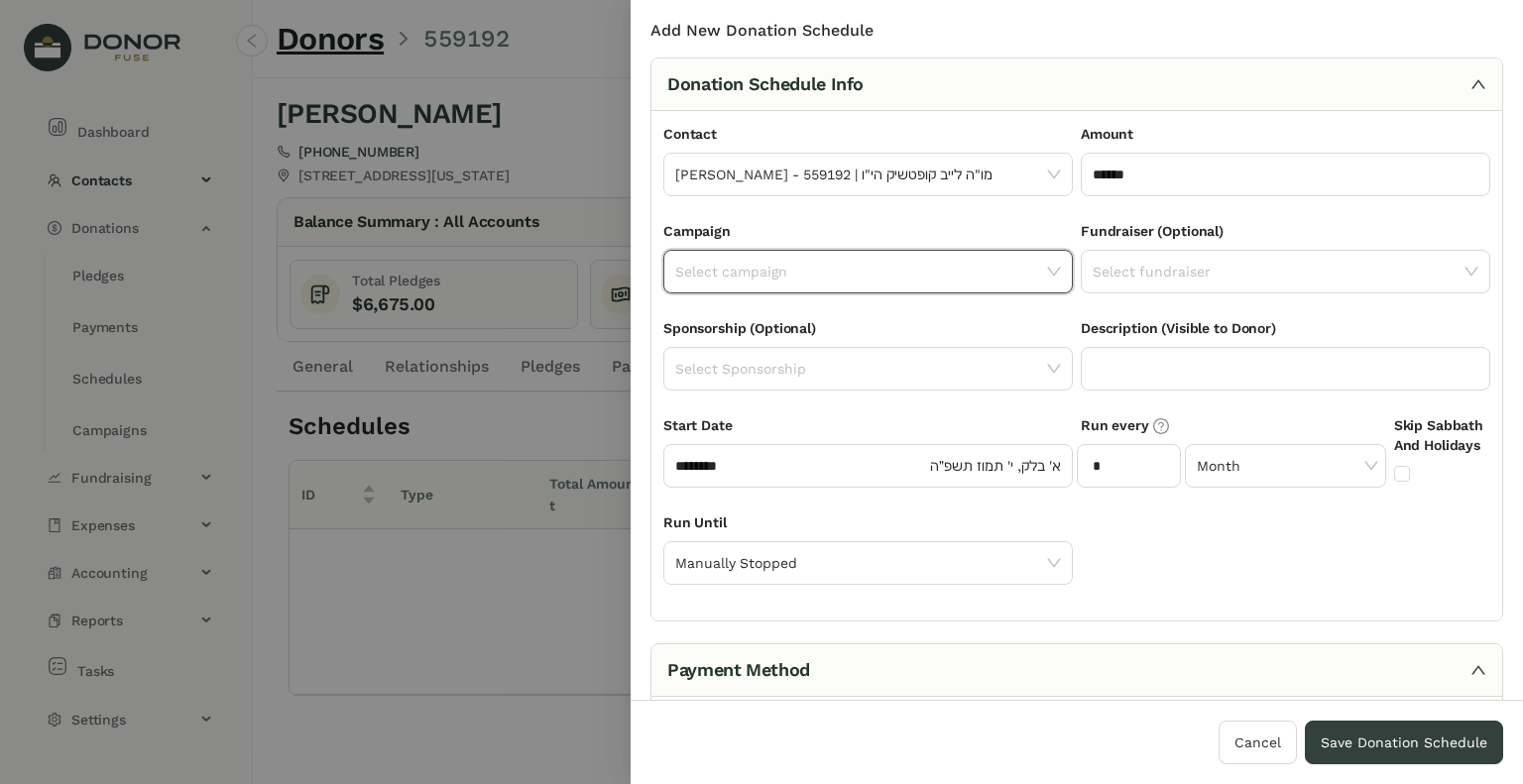 click 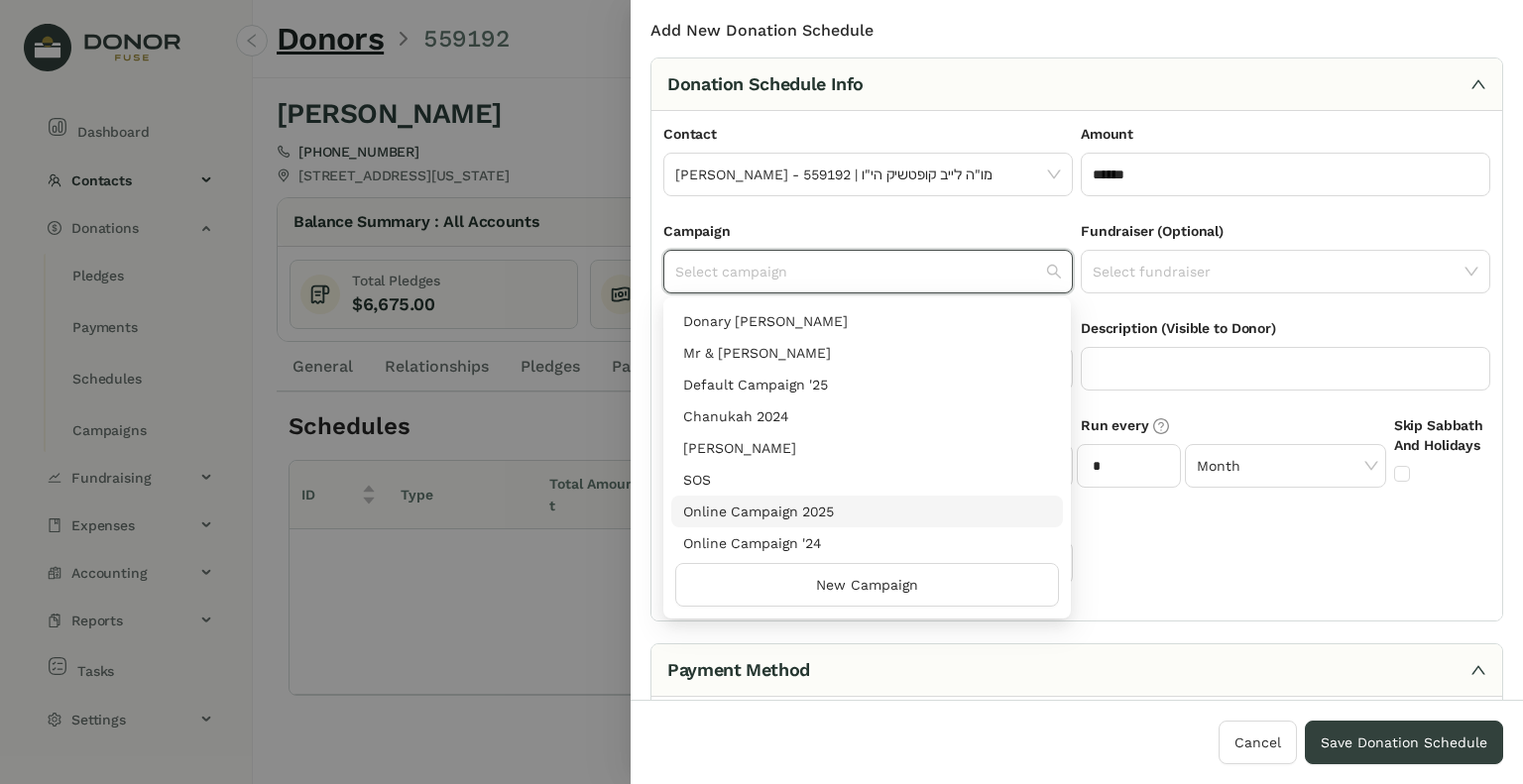 click on "Online Campaign 2025" at bounding box center [867, 511] 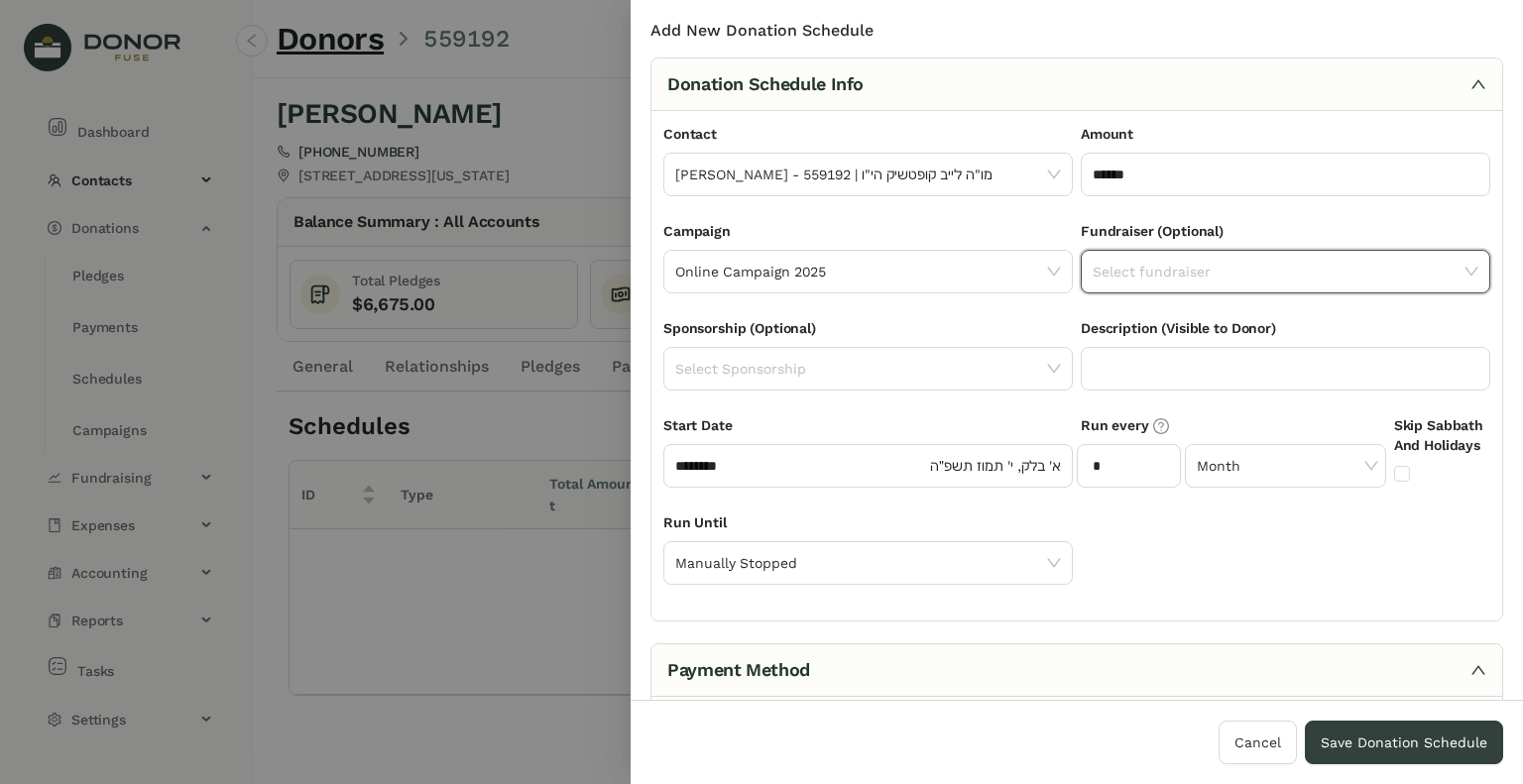 click 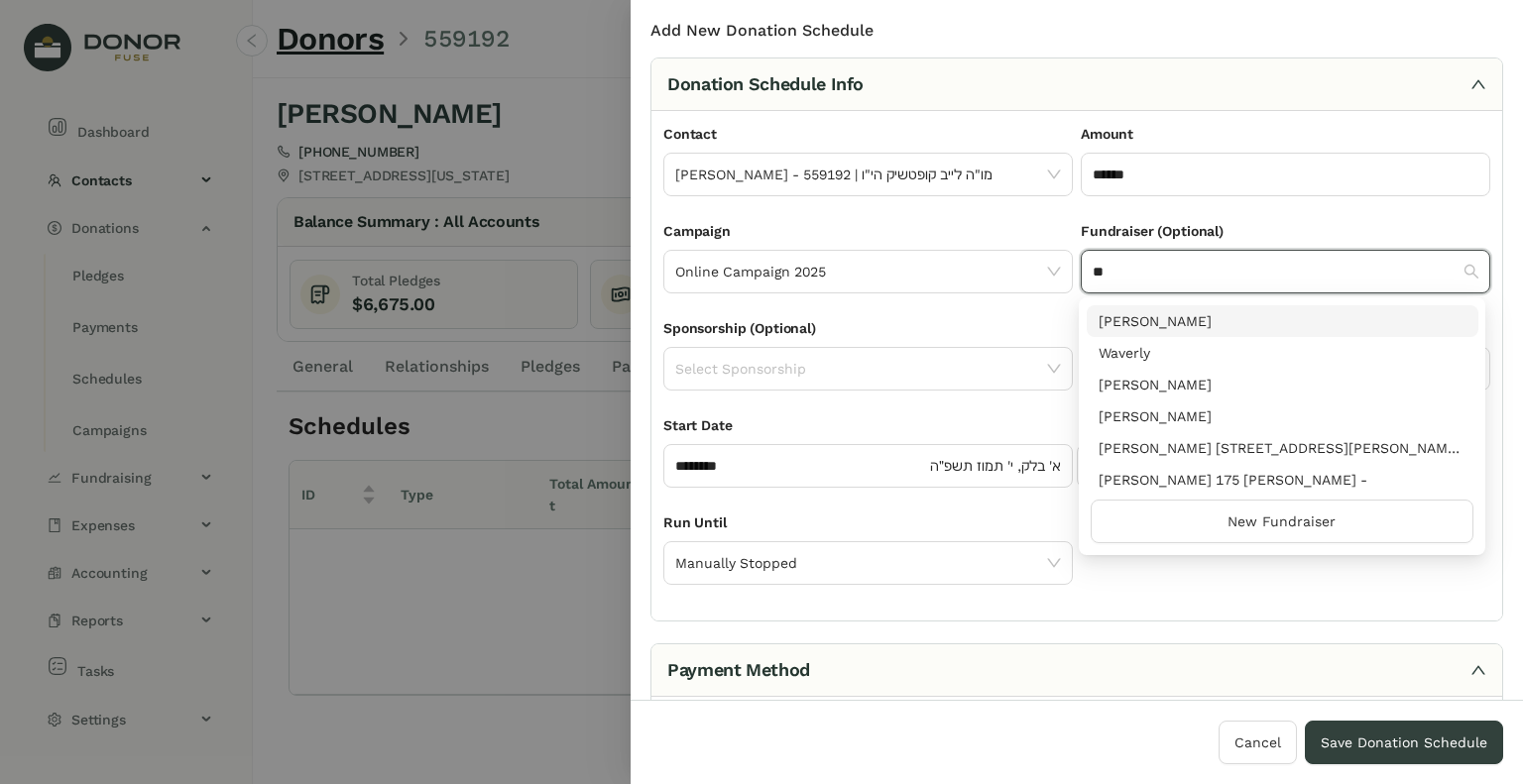 type on "**" 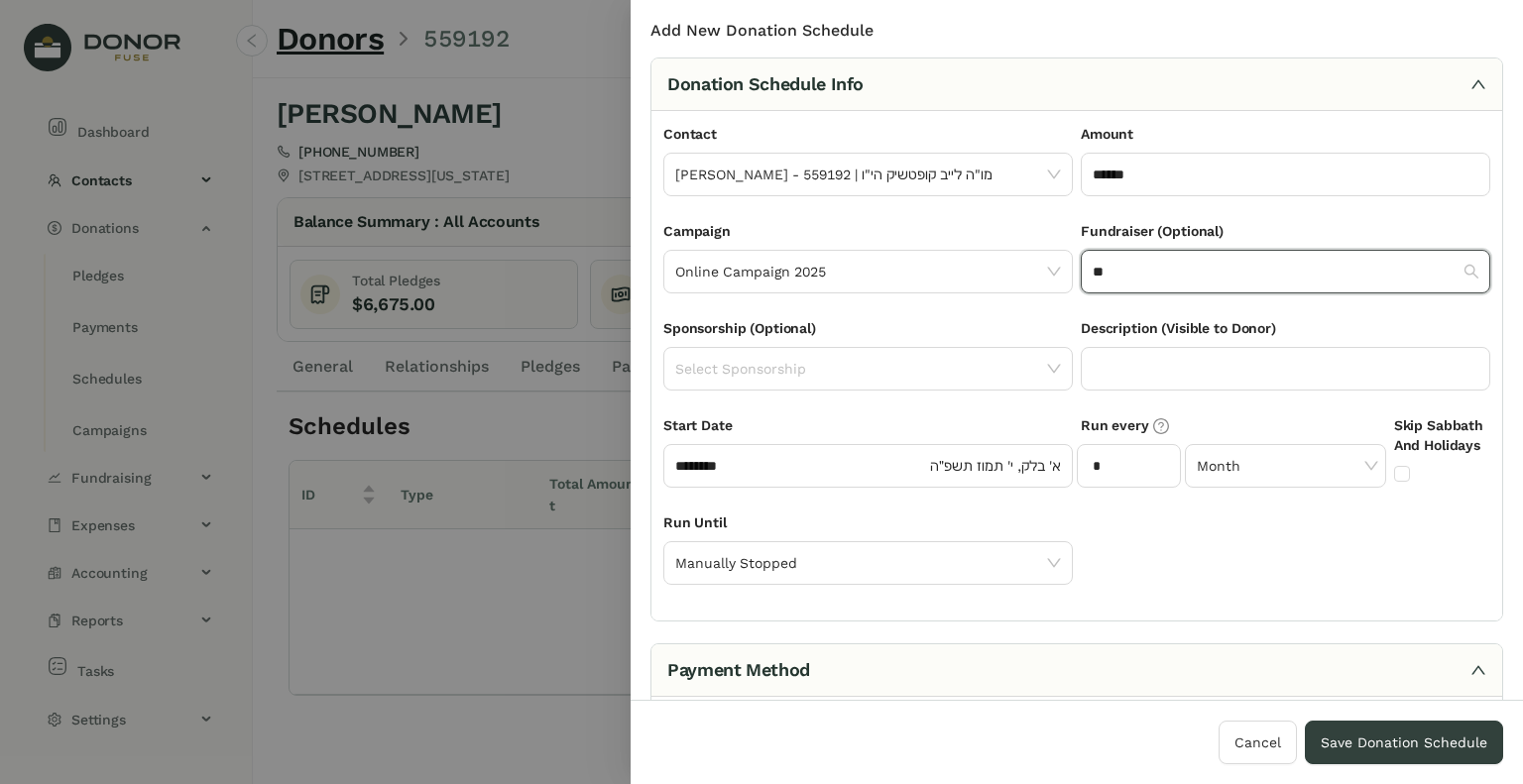 type 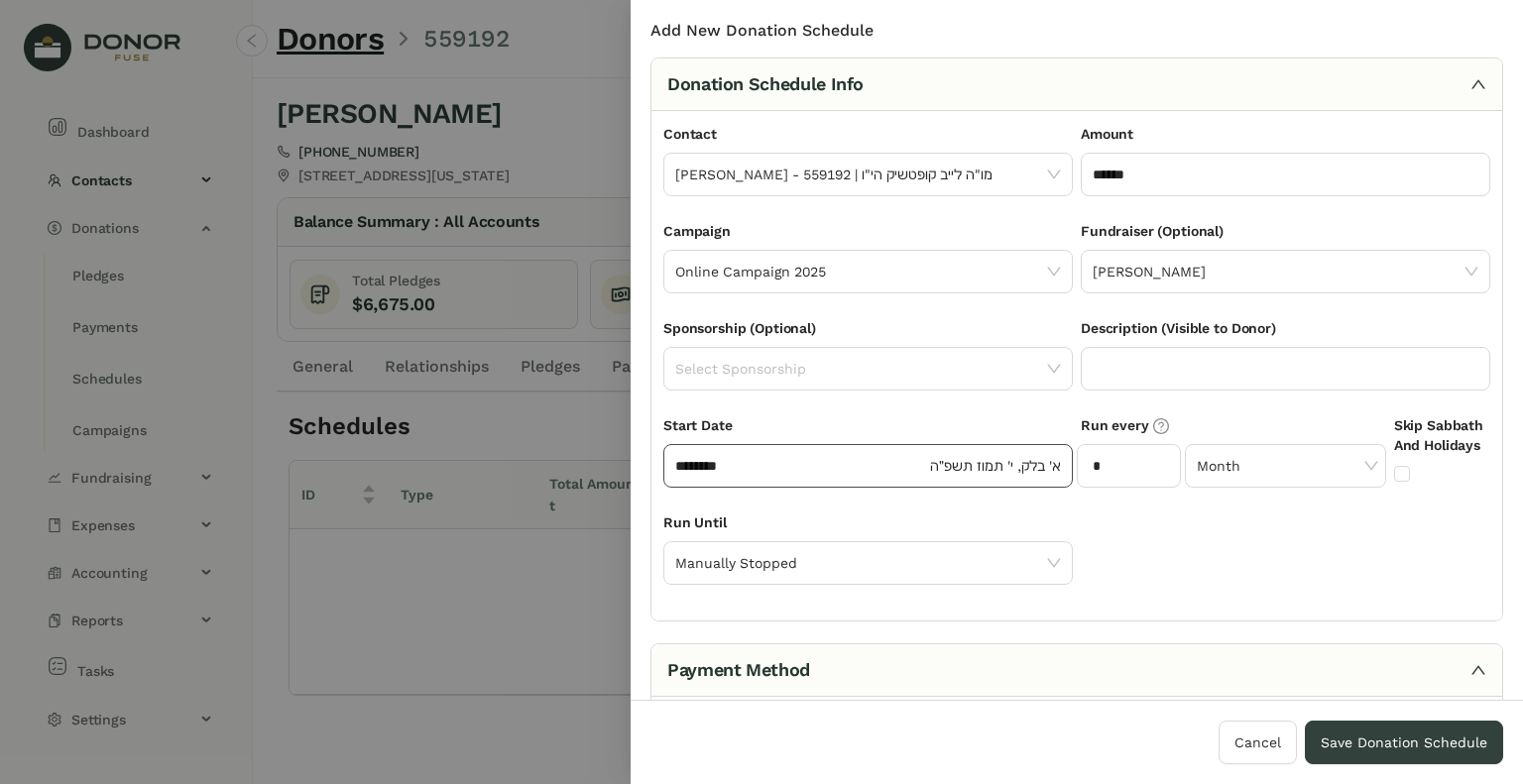 click on "******** א' בלק, י' תמוז תשפ״ה" 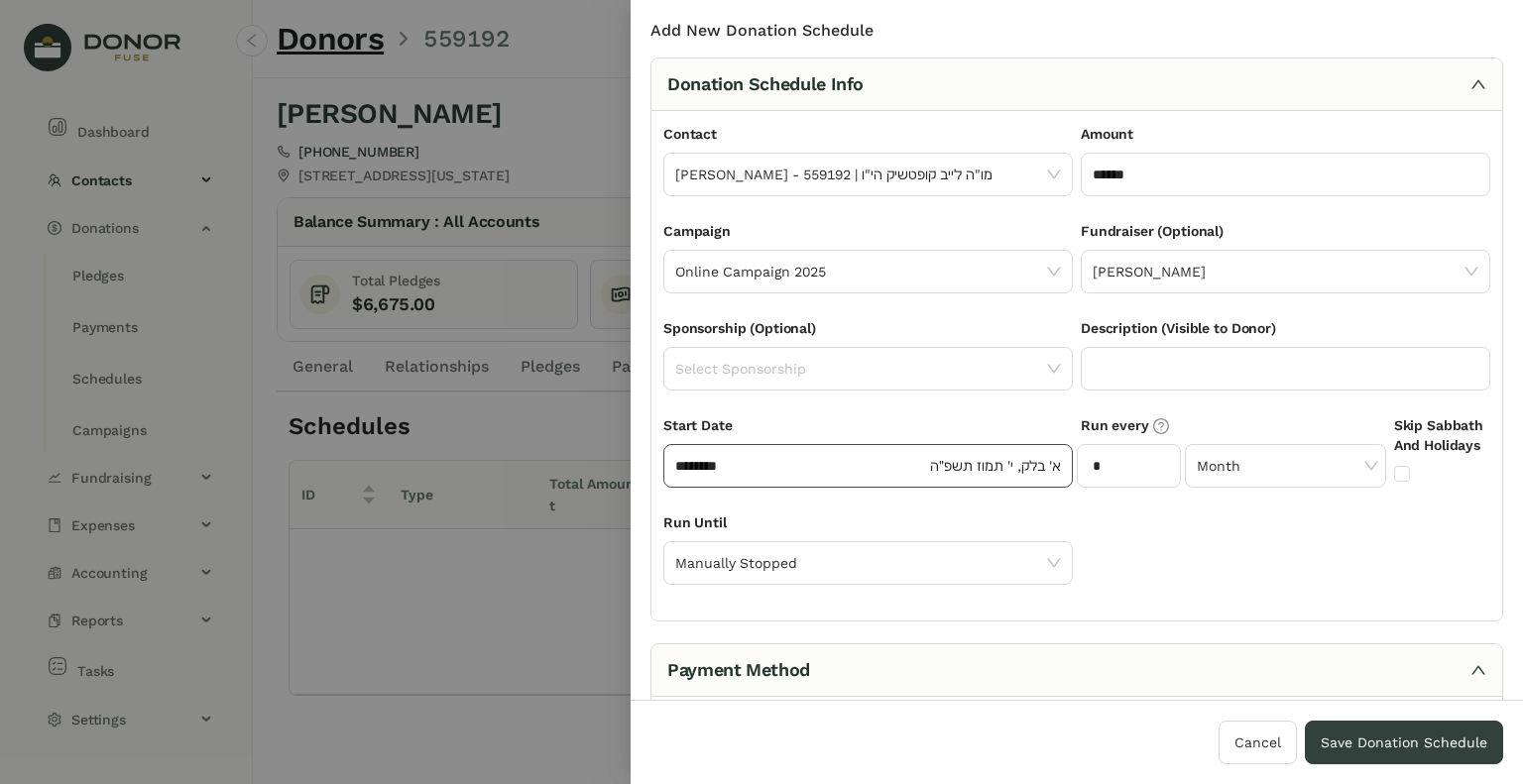 click on "******** א' בלק, י' תמוז תשפ״ה" 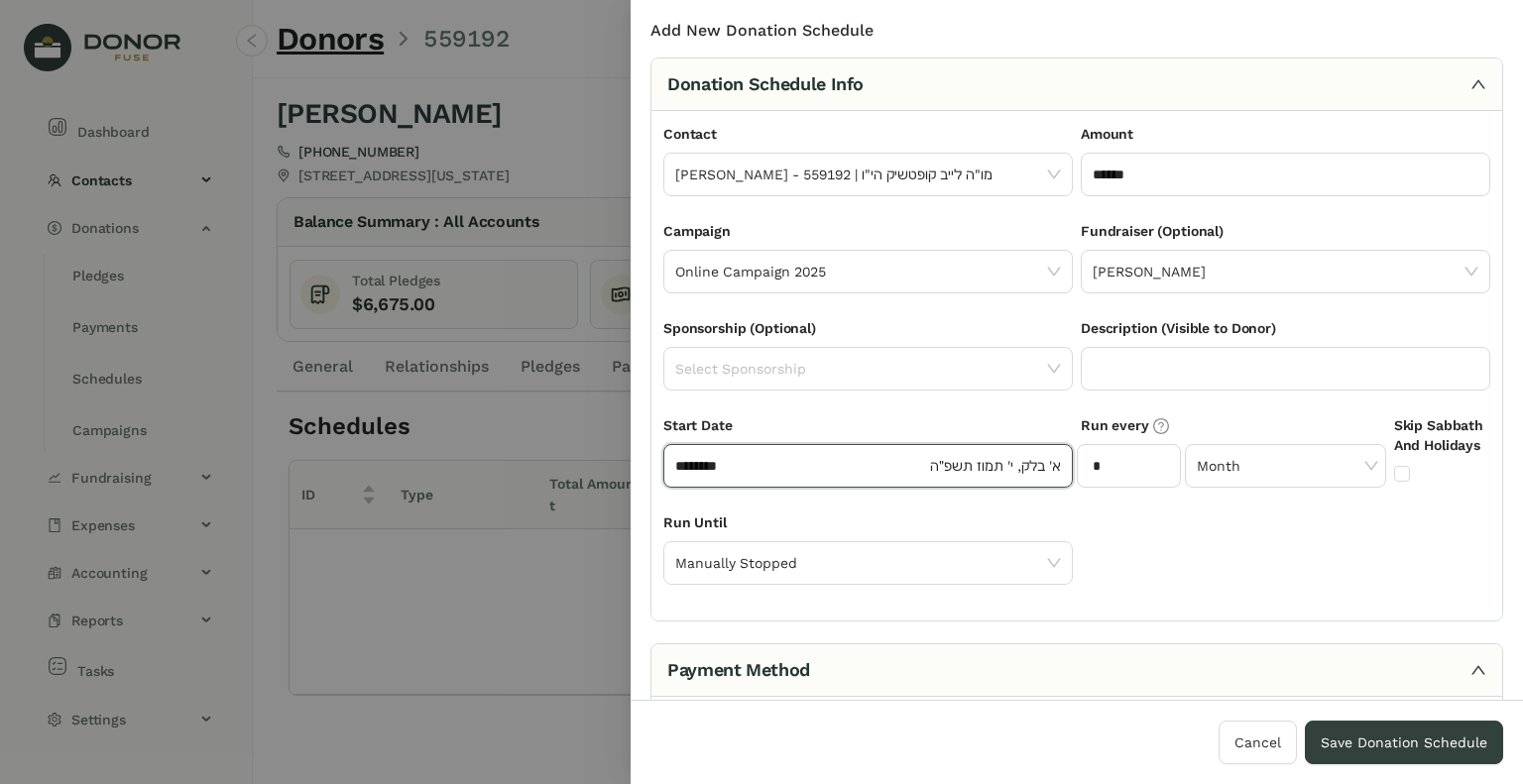 click on "********" 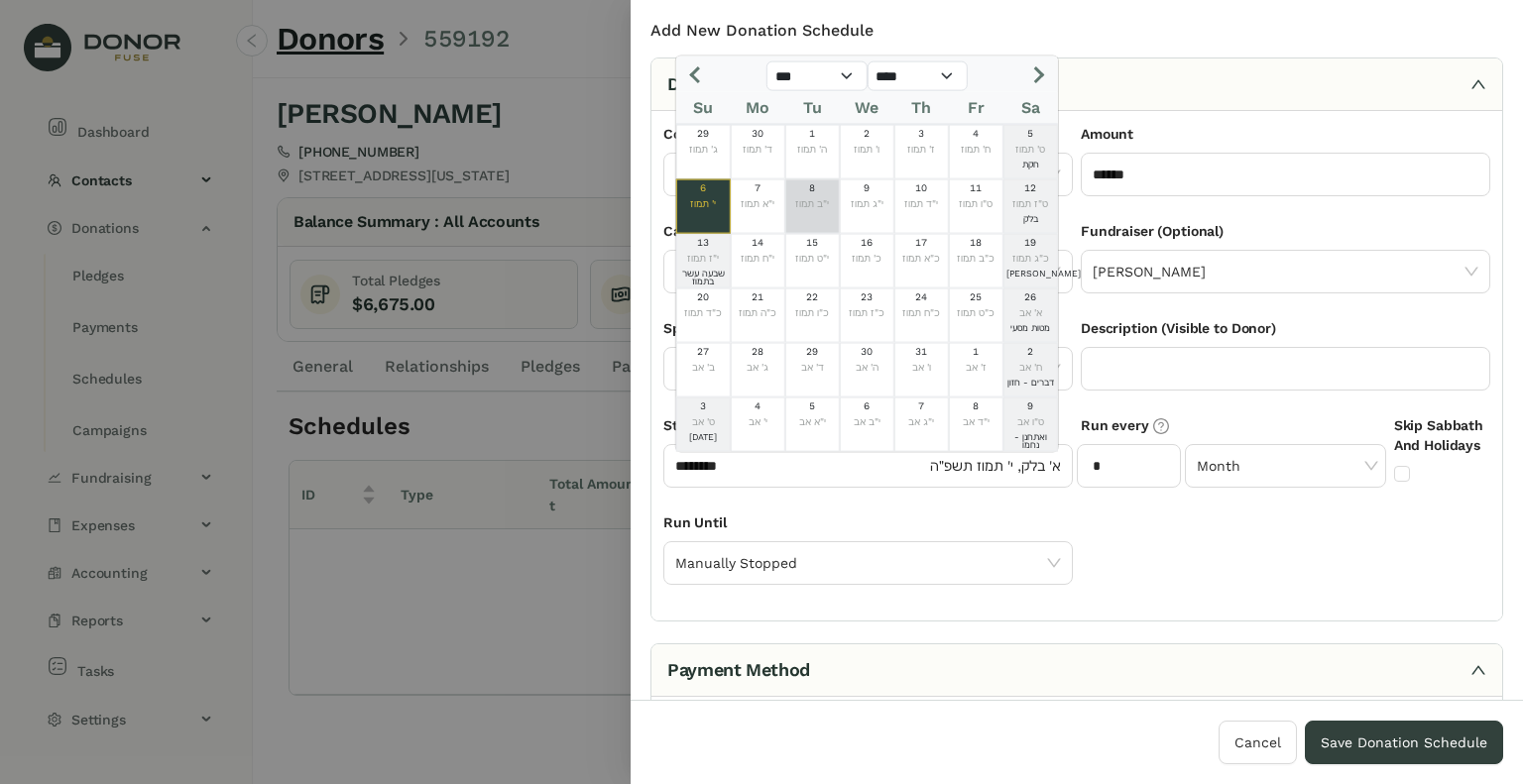 click on "8" 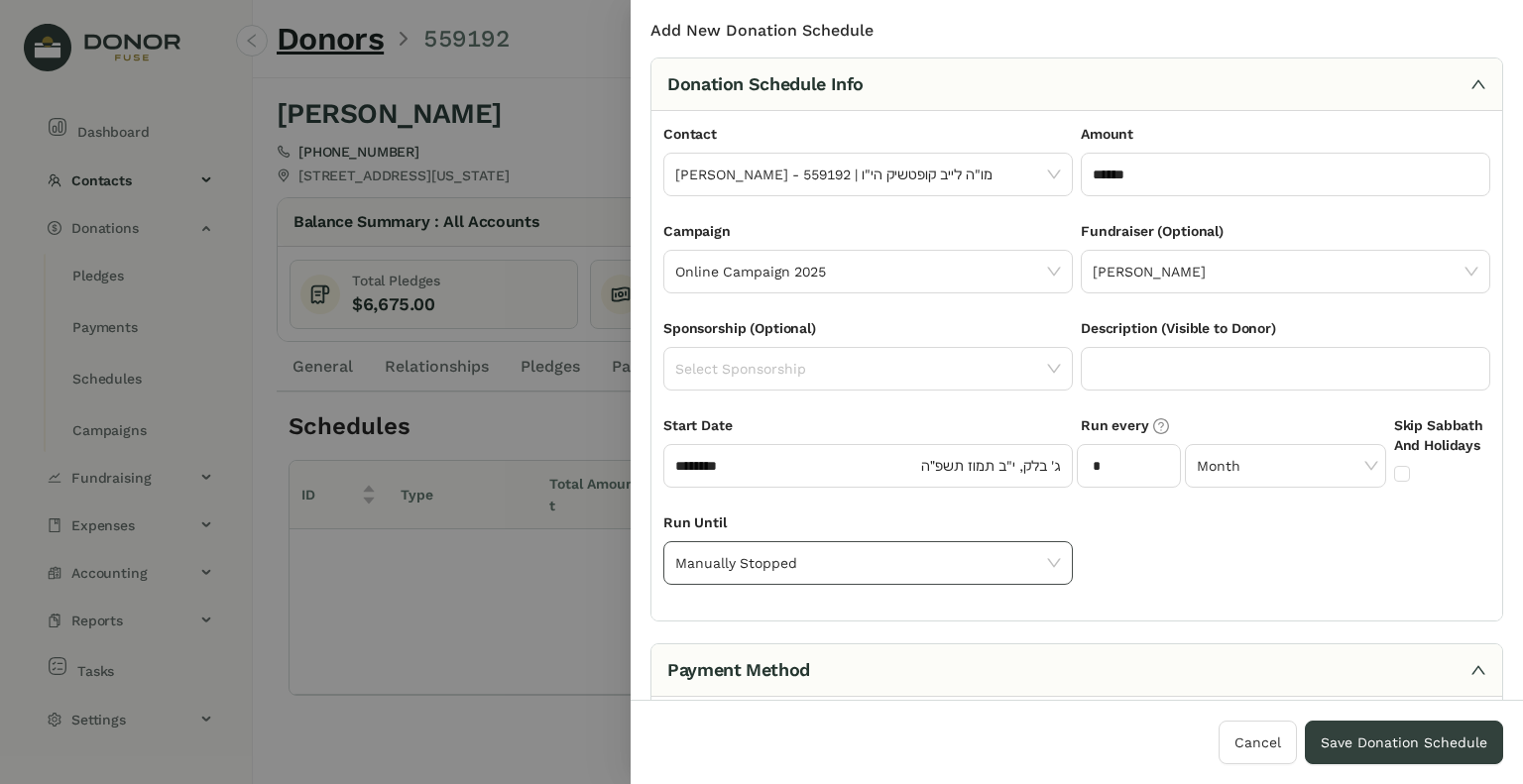 click on "Manually Stopped" 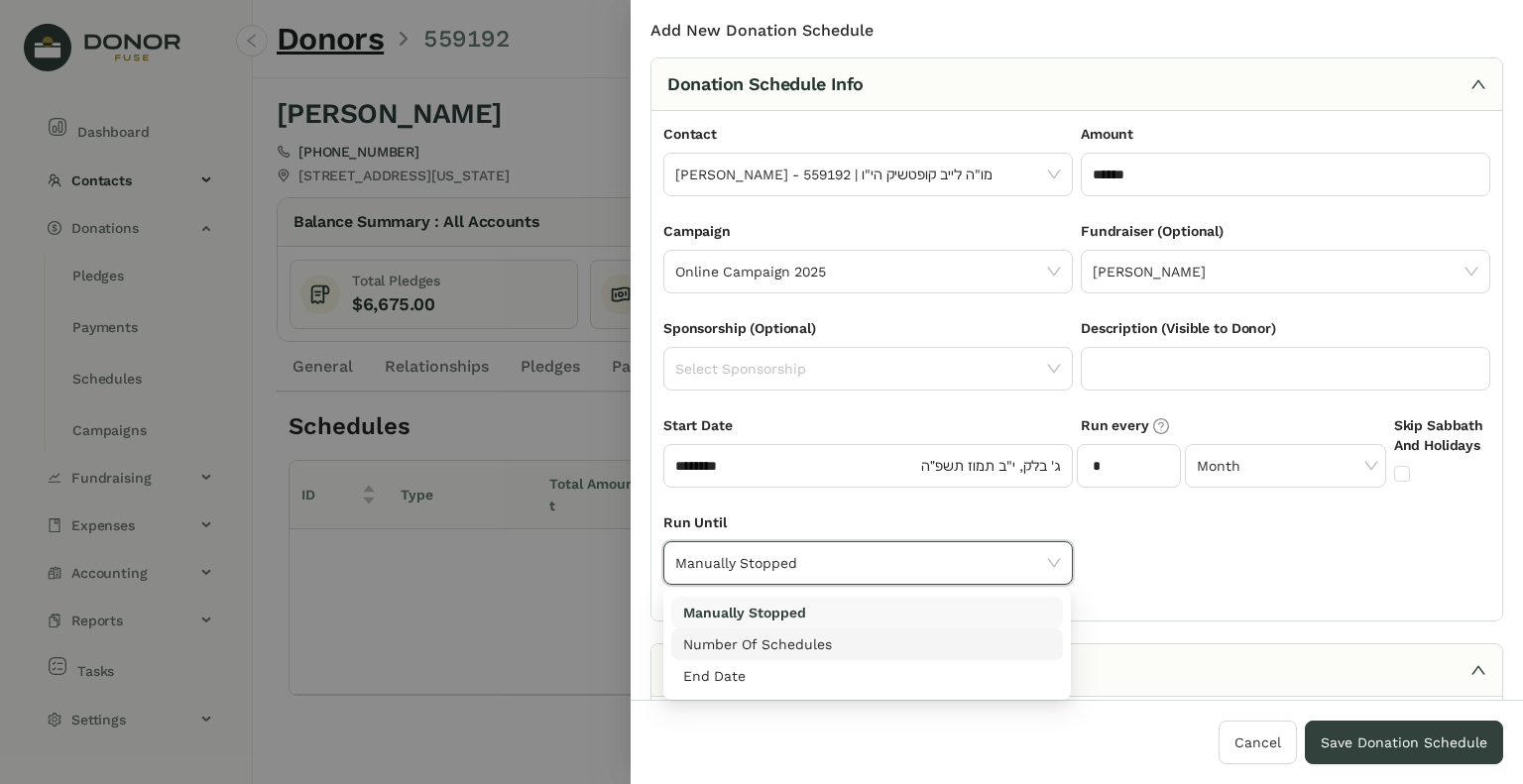 click on "Number Of Schedules" at bounding box center [867, 644] 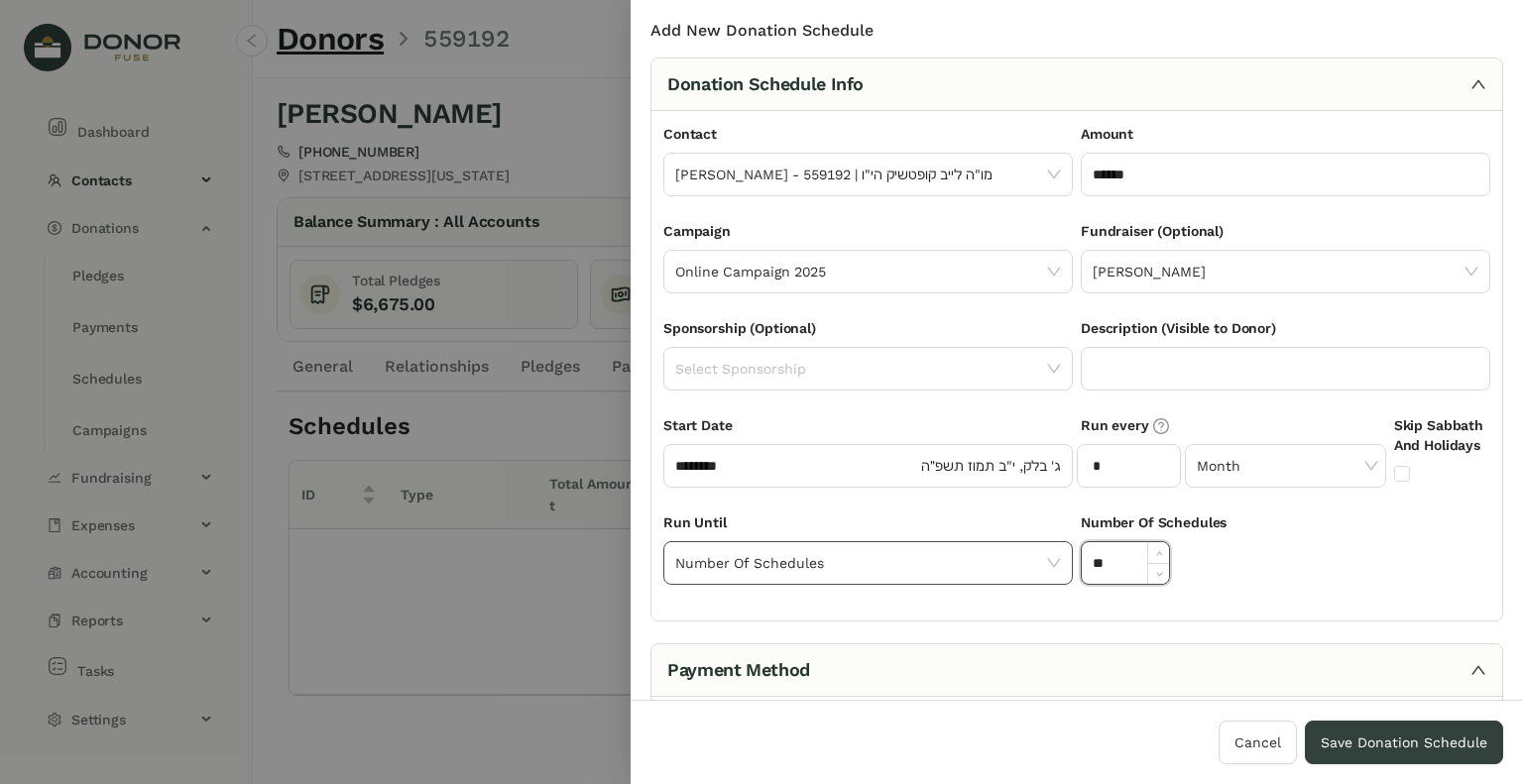 drag, startPoint x: 1110, startPoint y: 570, endPoint x: 1035, endPoint y: 556, distance: 76.29548 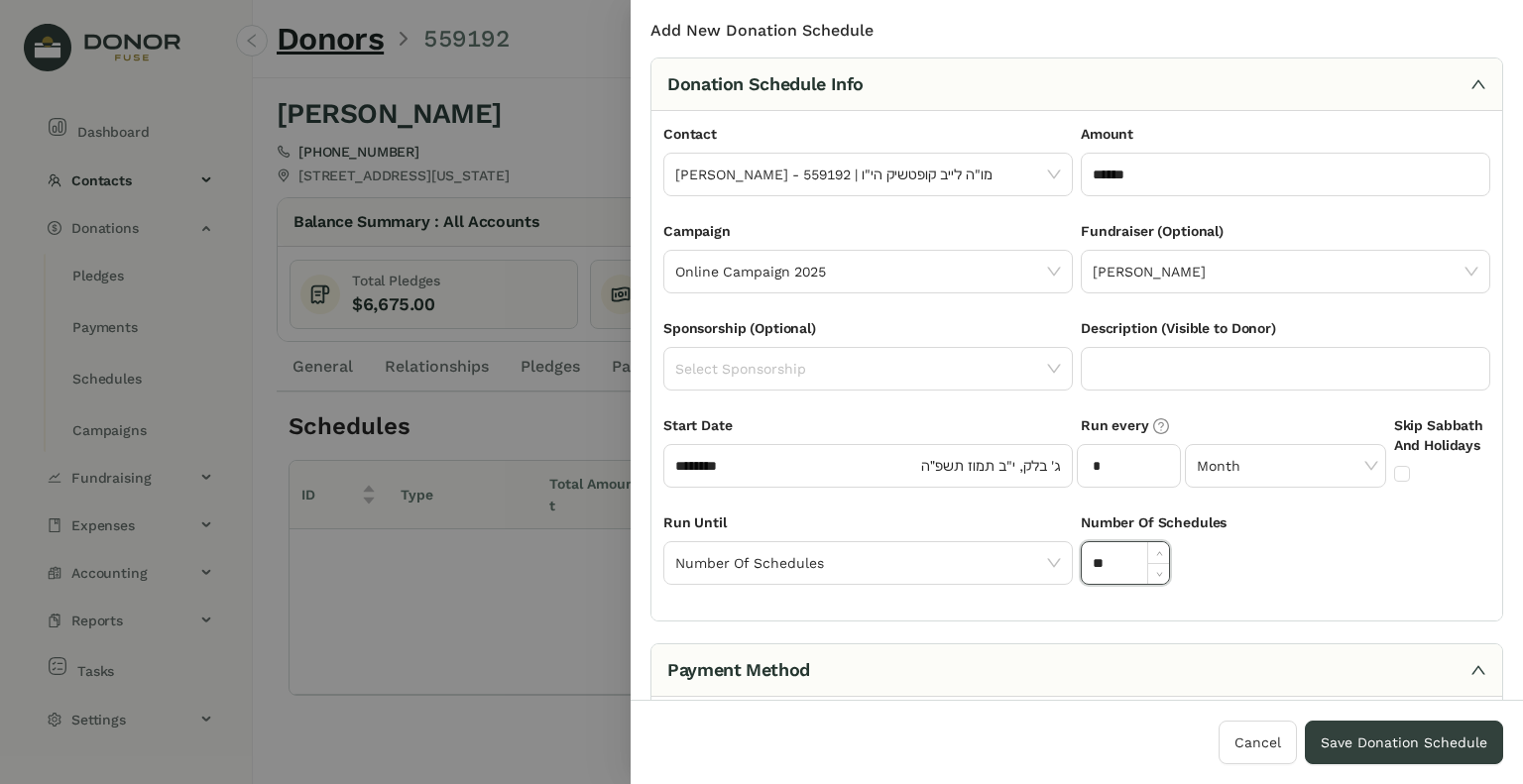 scroll, scrollTop: 309, scrollLeft: 0, axis: vertical 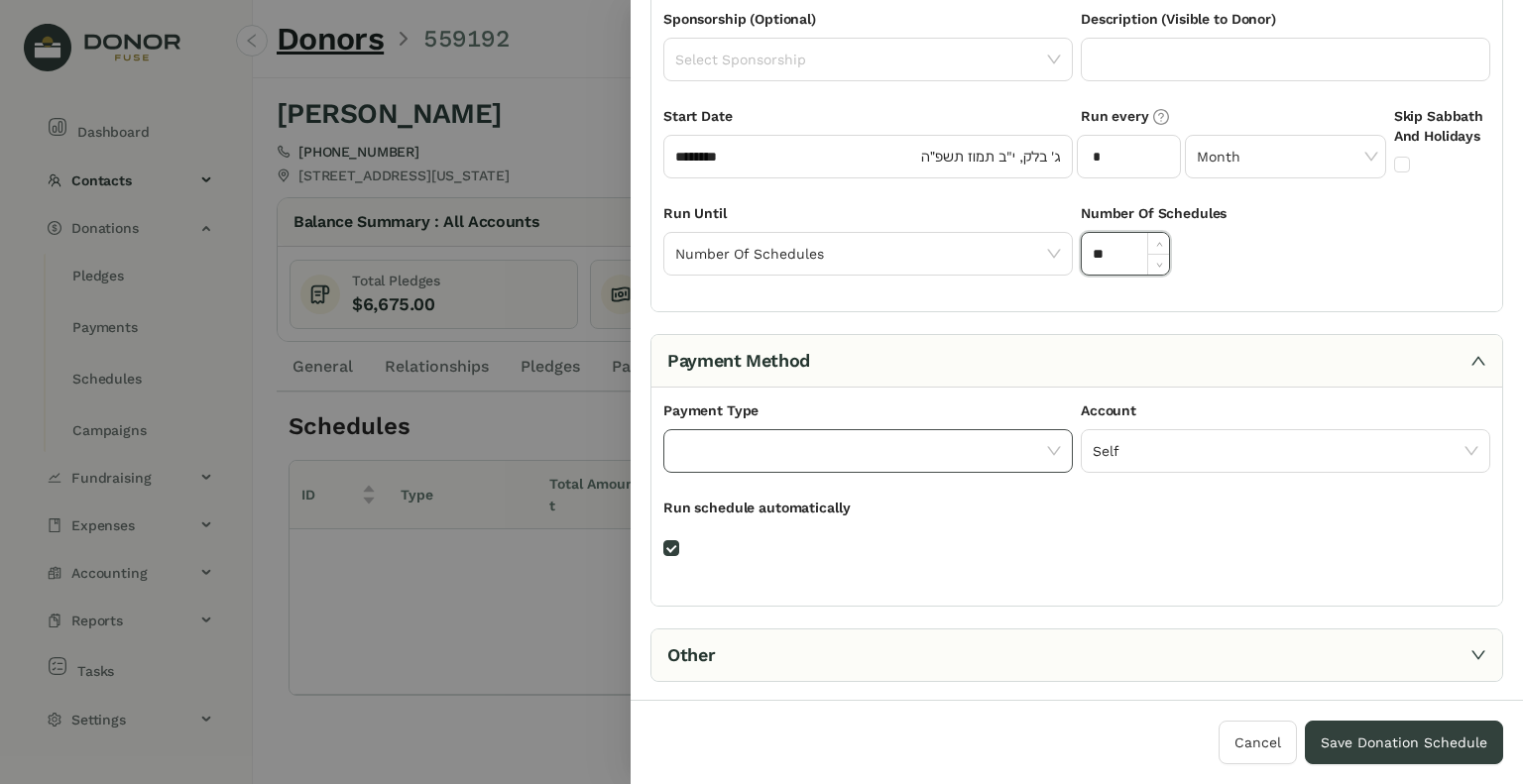 type on "**" 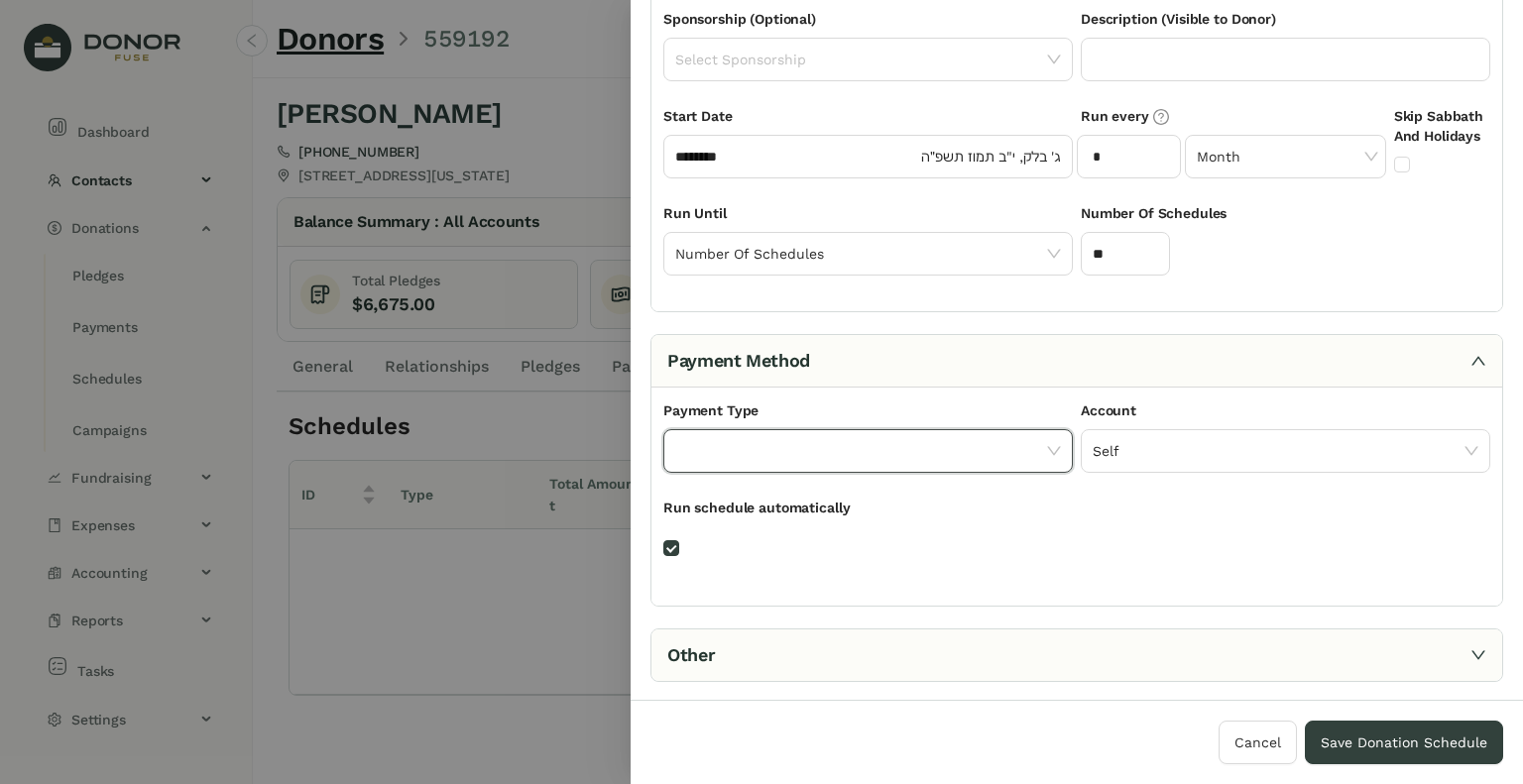 click 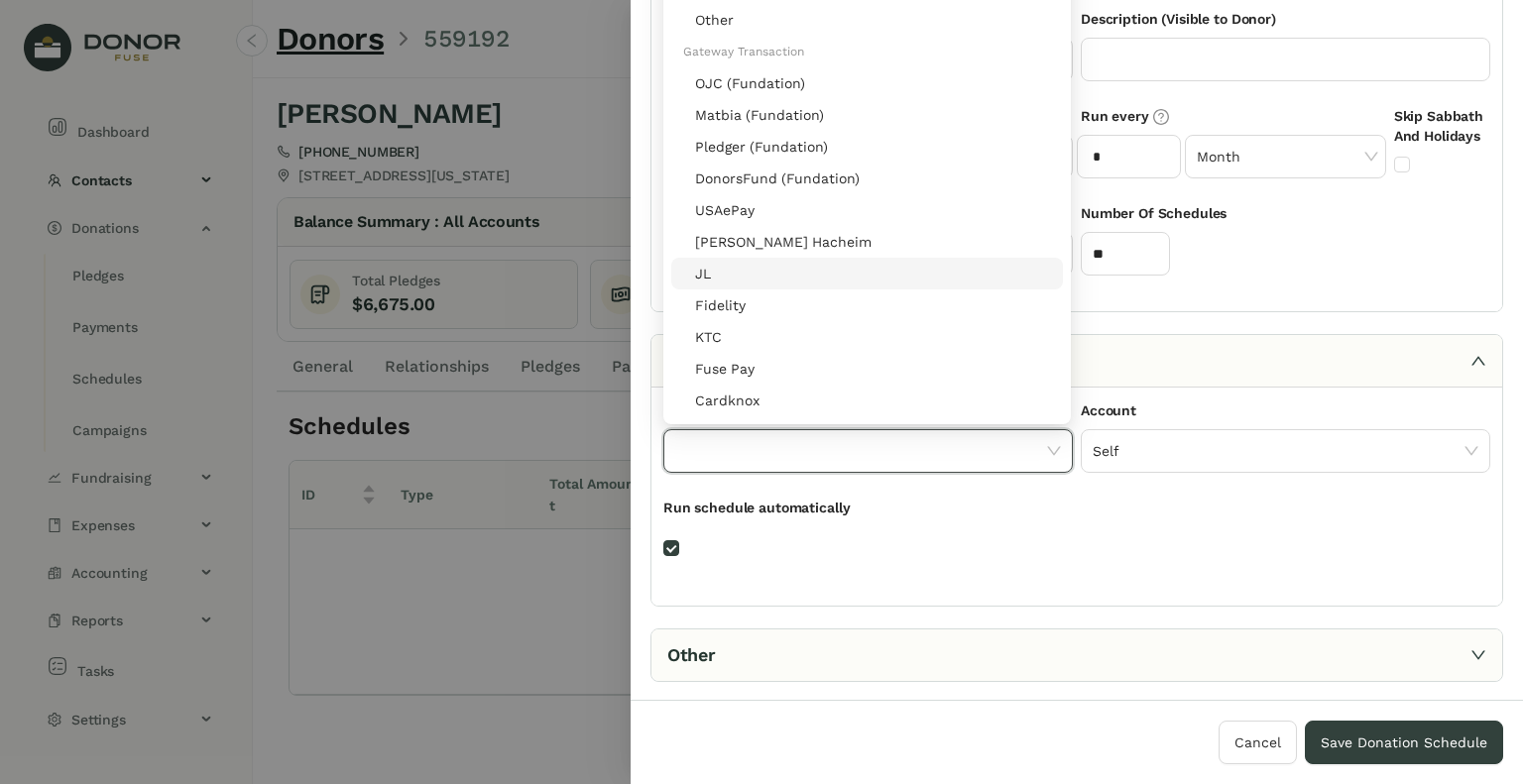 scroll, scrollTop: 159, scrollLeft: 0, axis: vertical 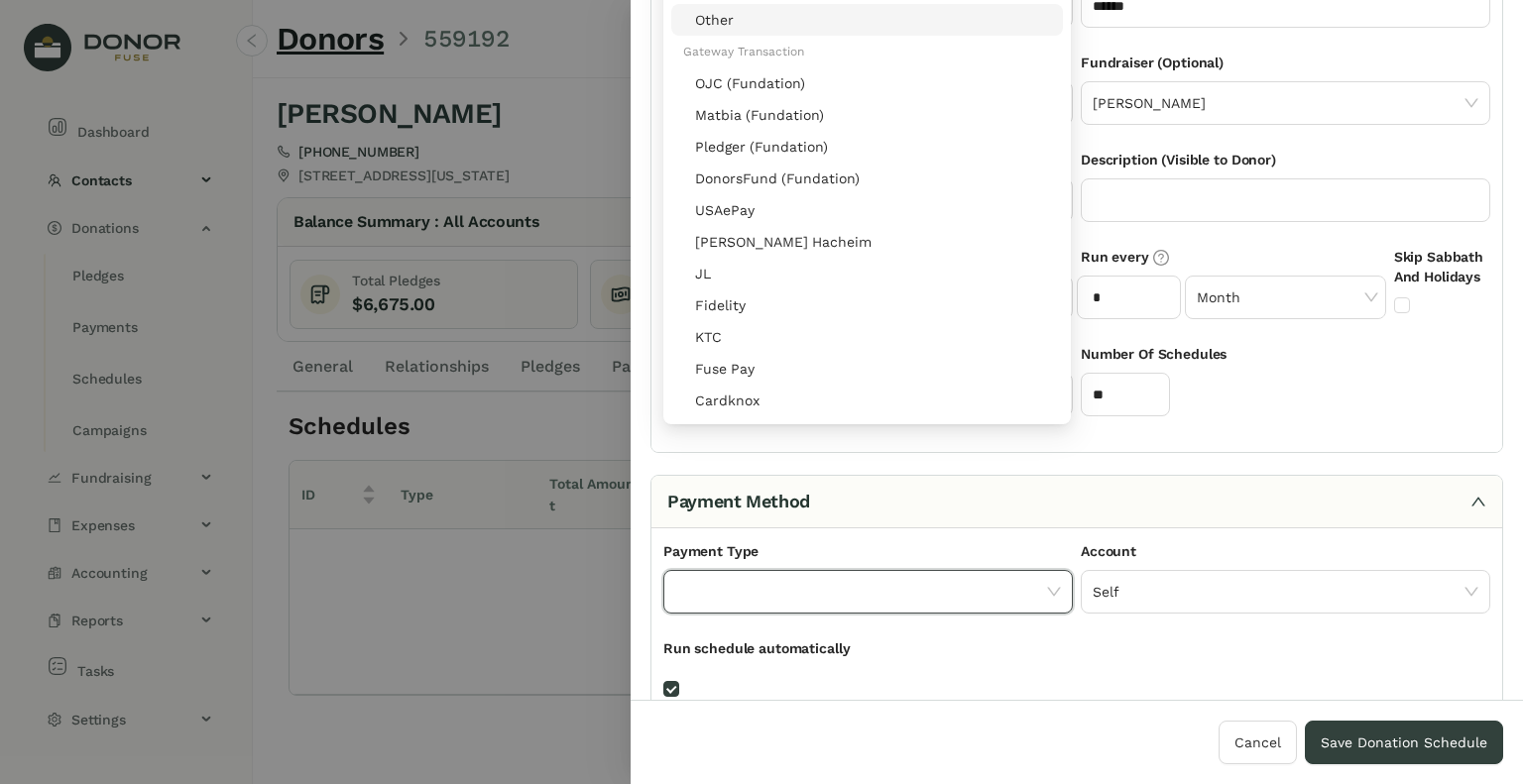 click 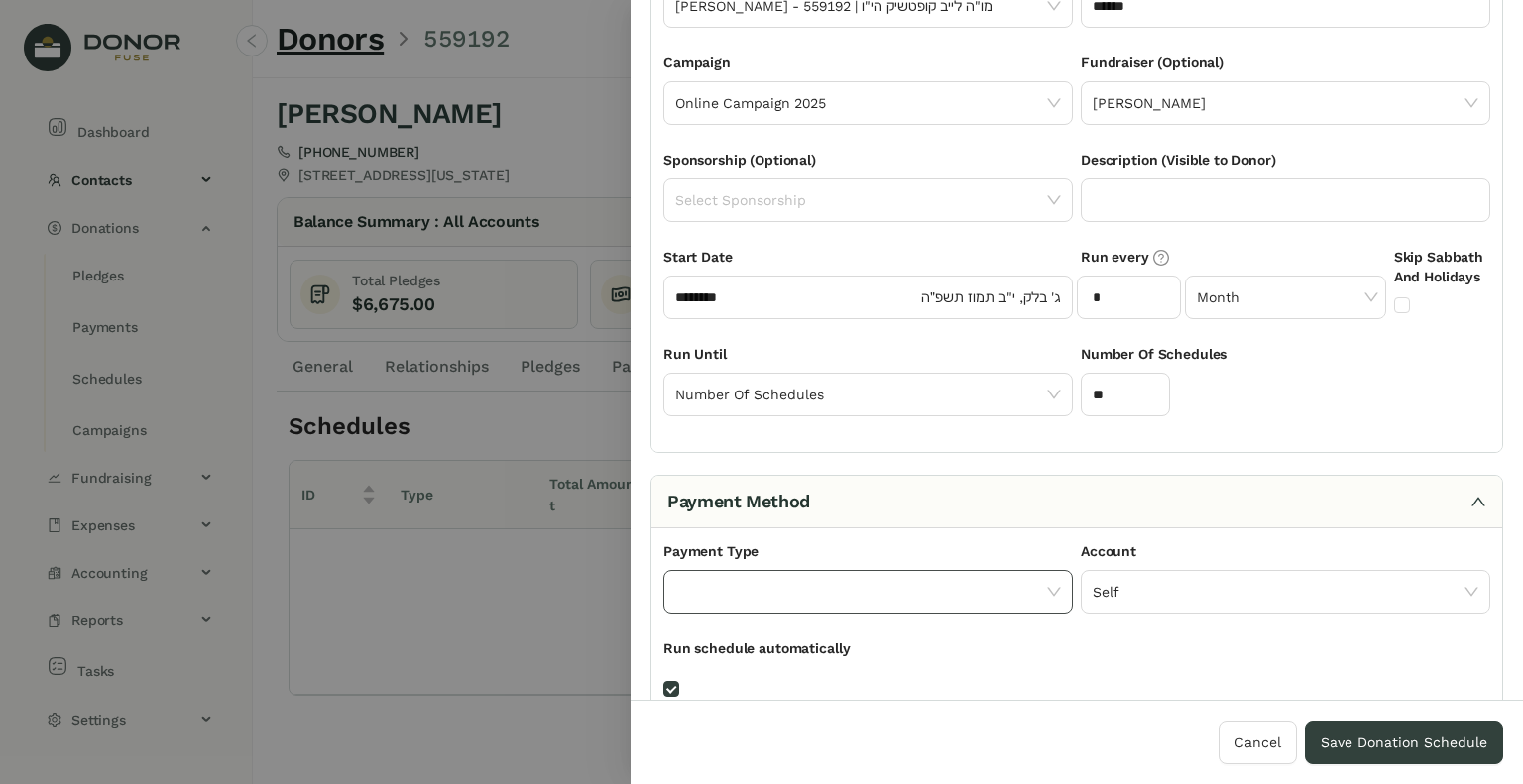 click 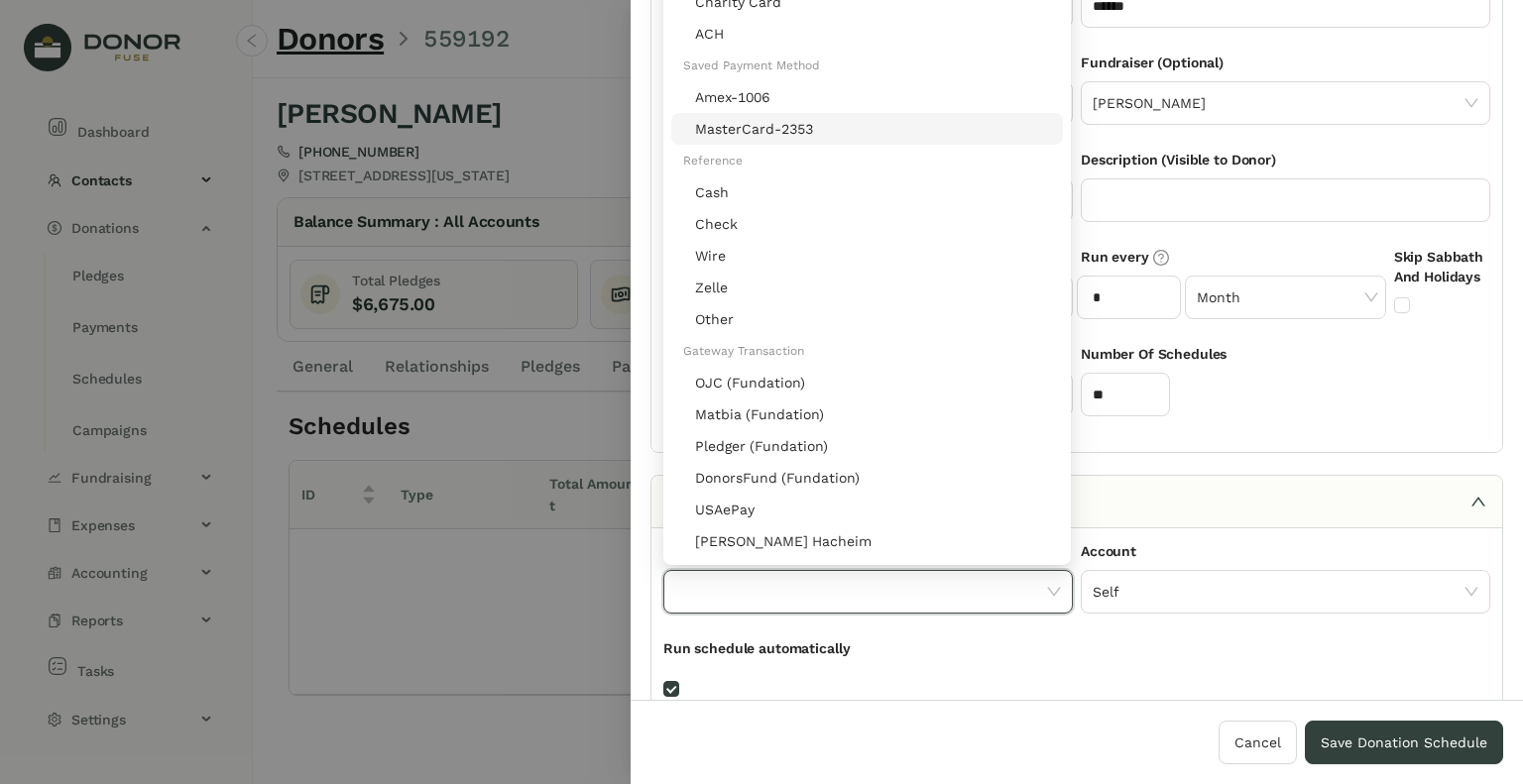 click on "MasterCard-2353" 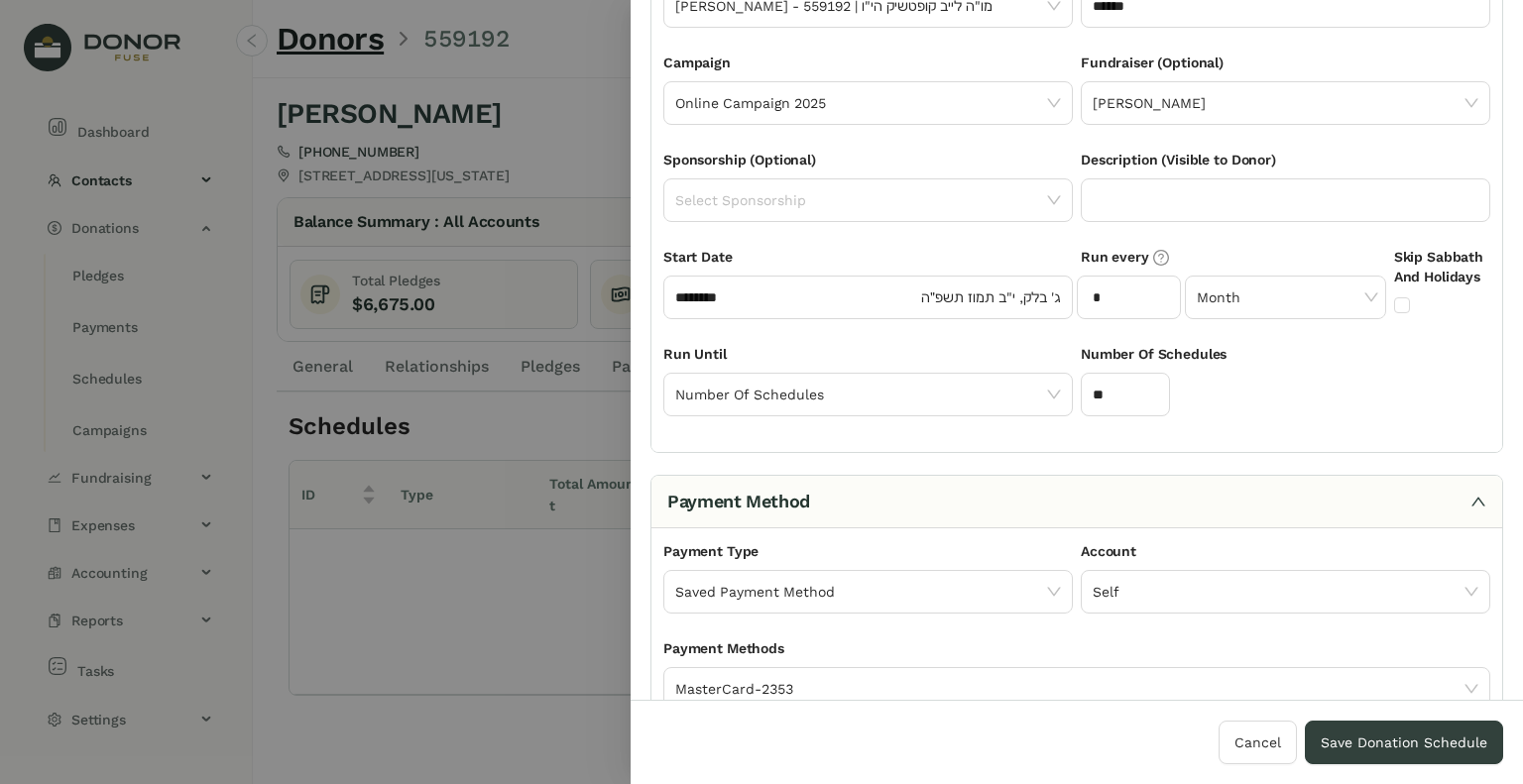 scroll, scrollTop: 504, scrollLeft: 0, axis: vertical 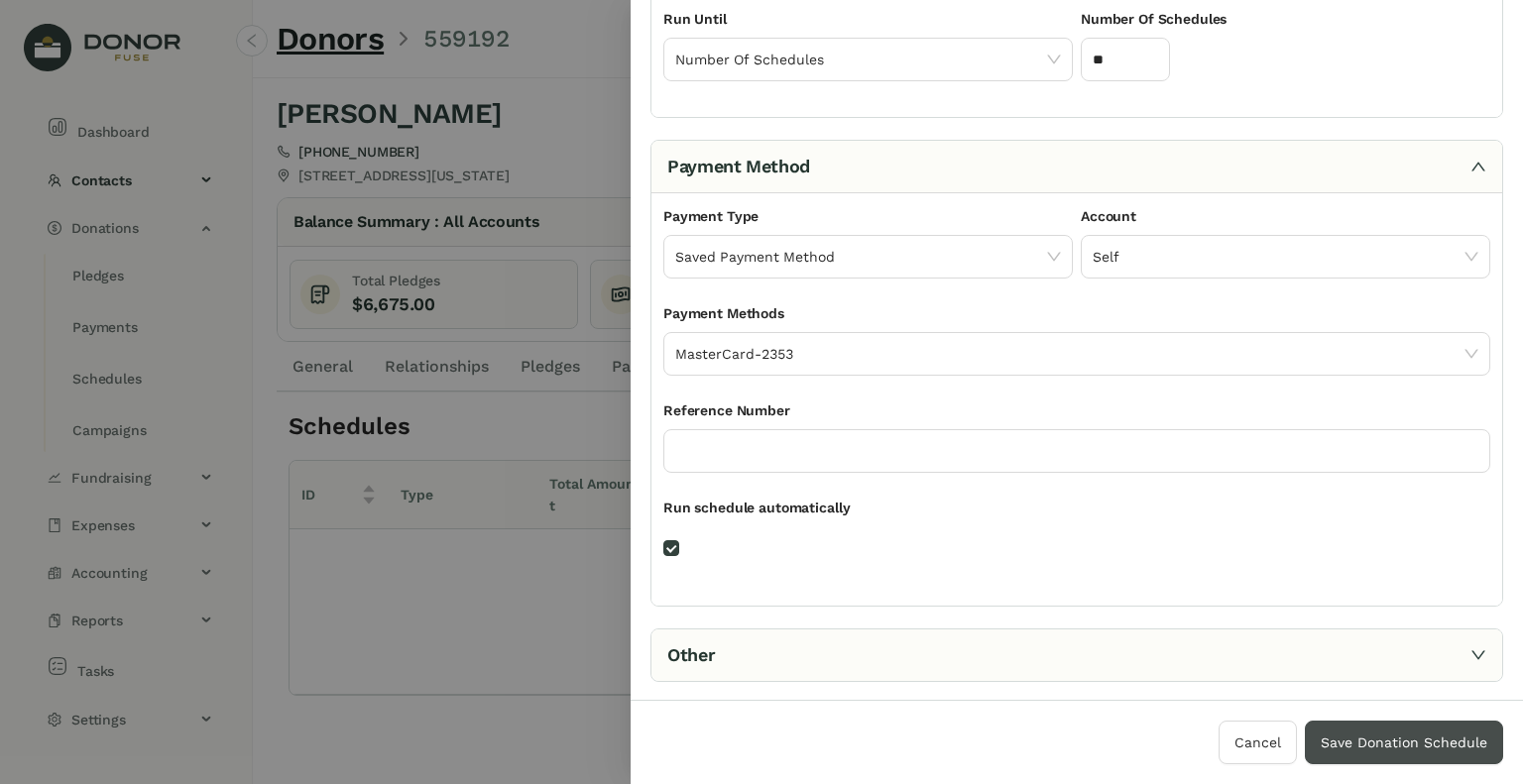 click on "Save Donation Schedule" at bounding box center [1404, 742] 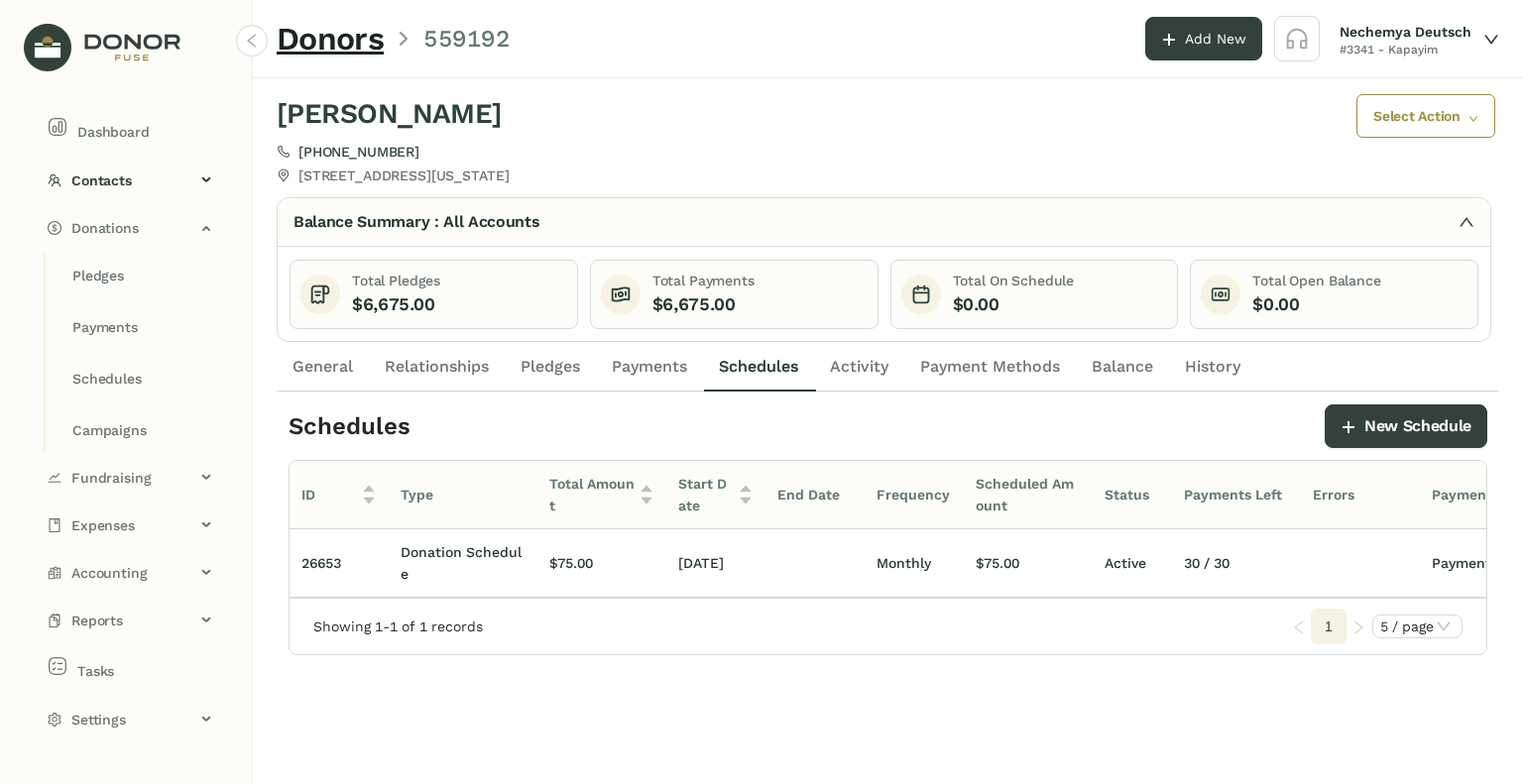 scroll, scrollTop: 0, scrollLeft: 244, axis: horizontal 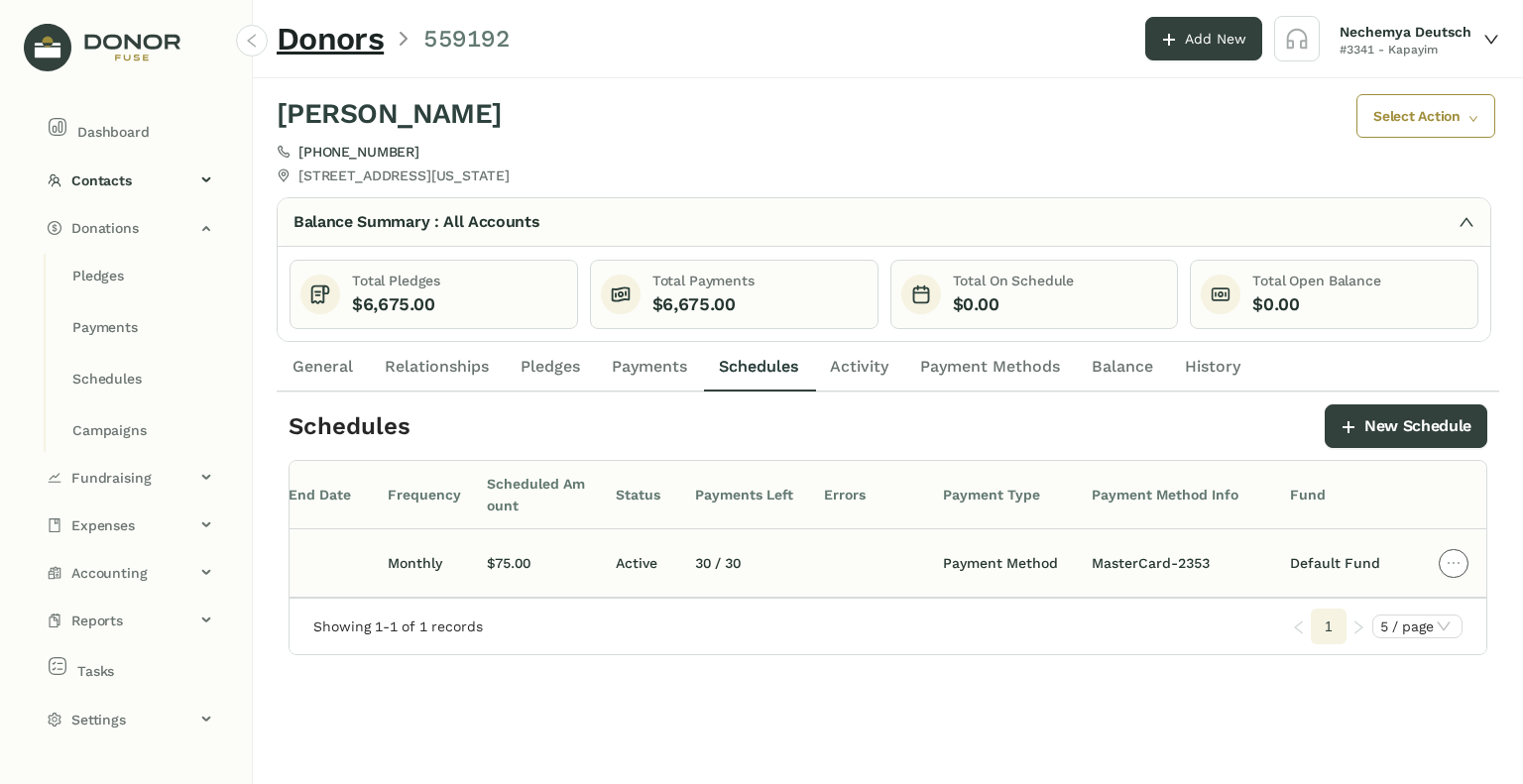 click 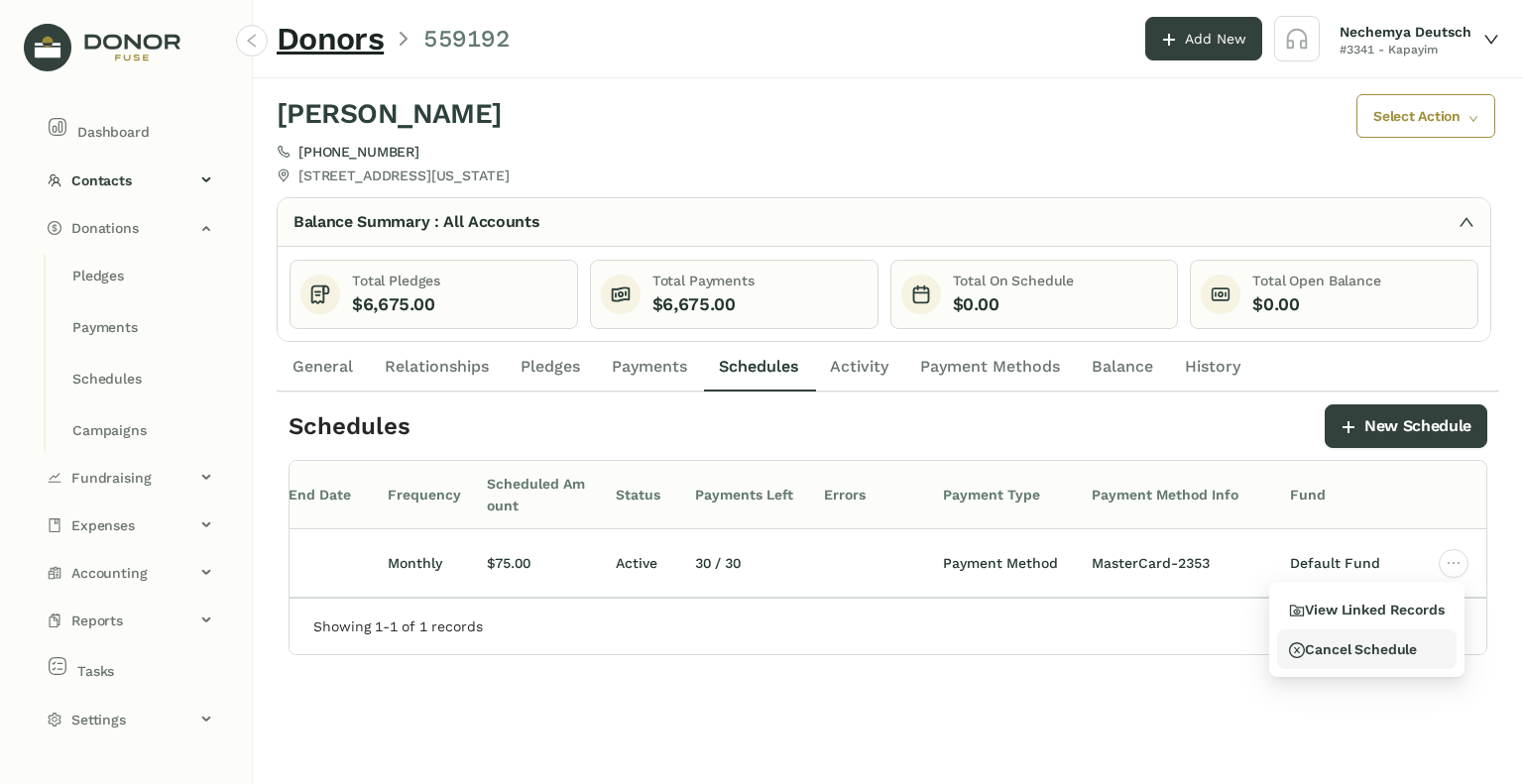 click on "Cancel Schedule" at bounding box center [1352, 649] 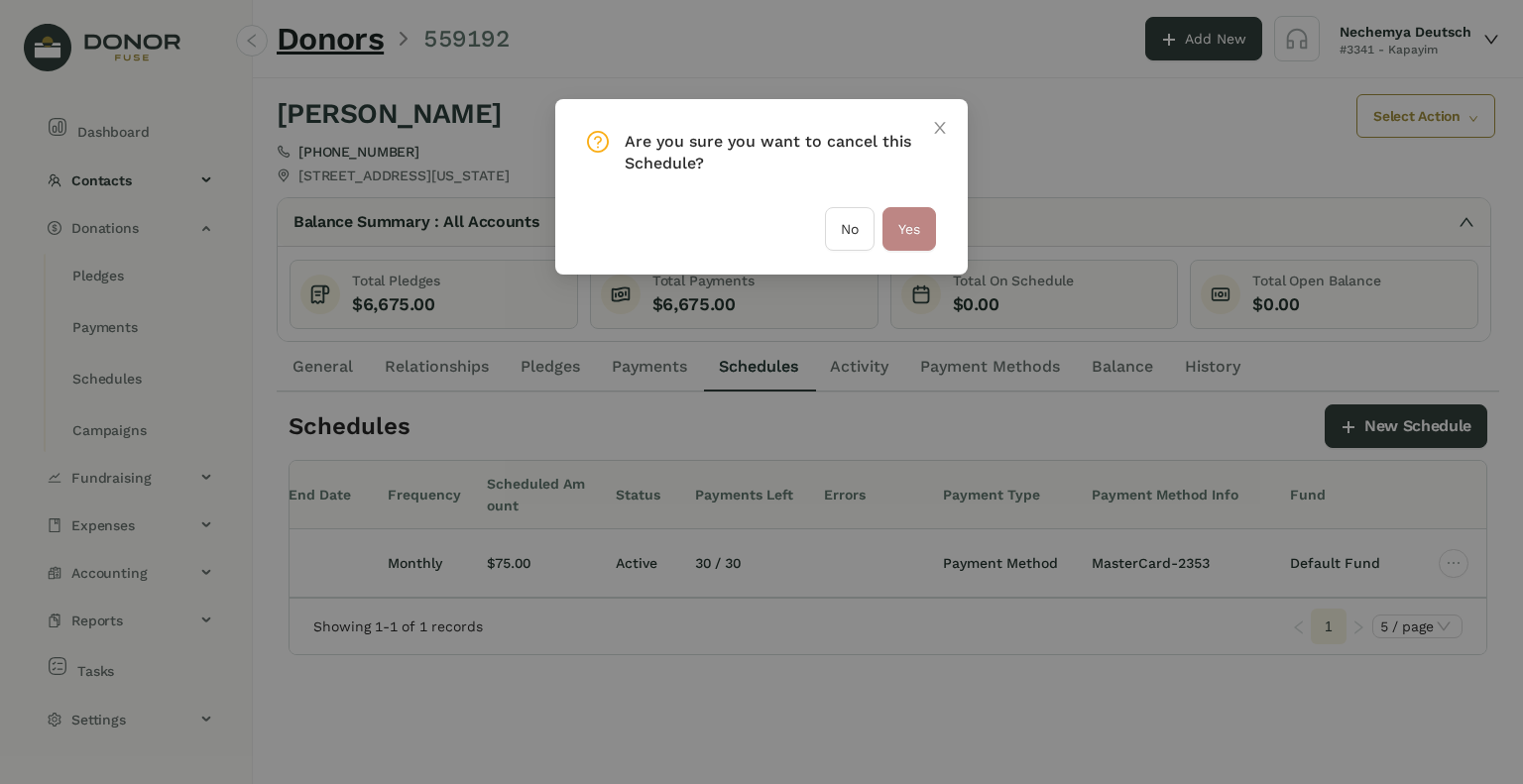 click on "Yes" at bounding box center [909, 229] 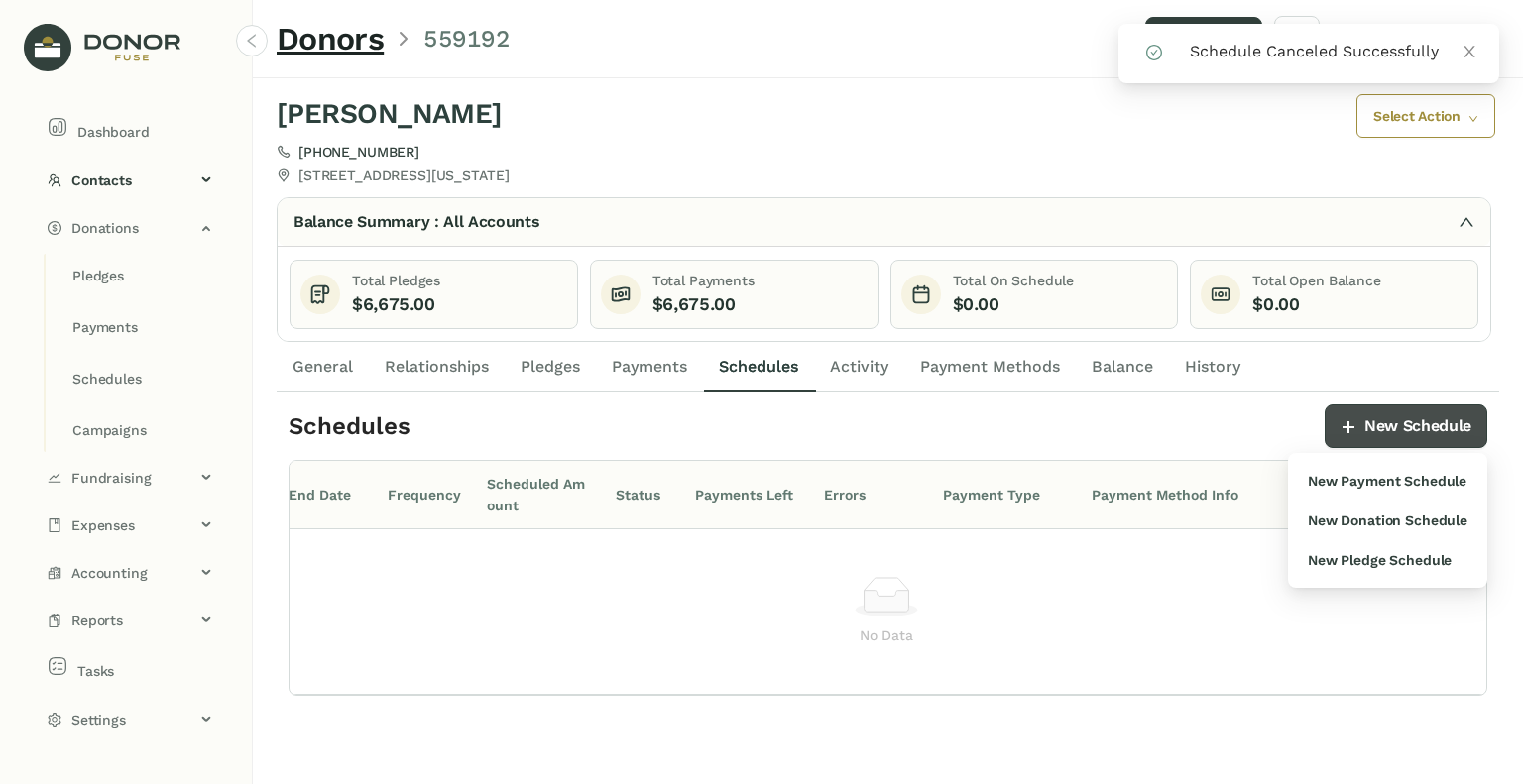 click on "New Schedule" 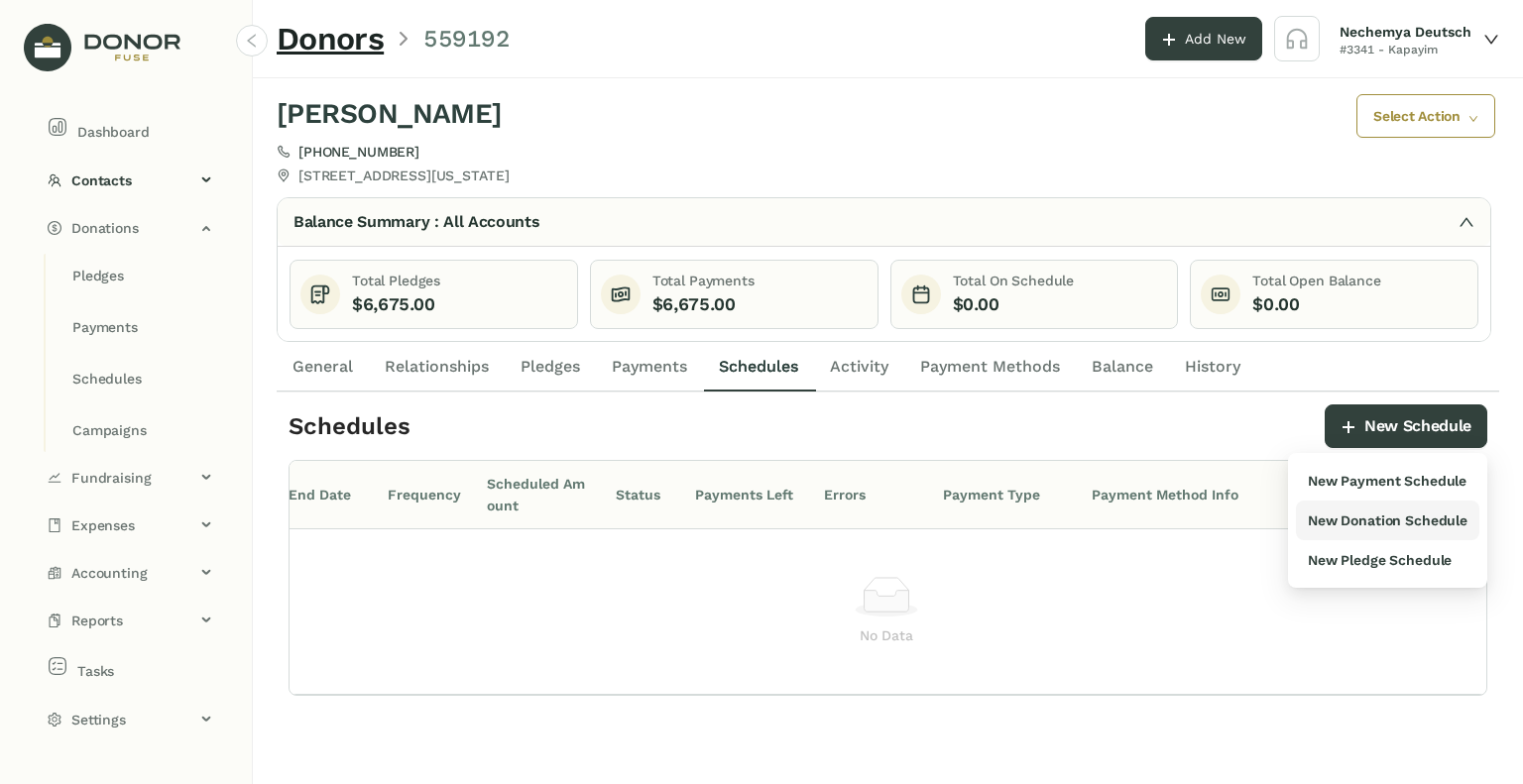 click on "New Donation Schedule" at bounding box center (1387, 520) 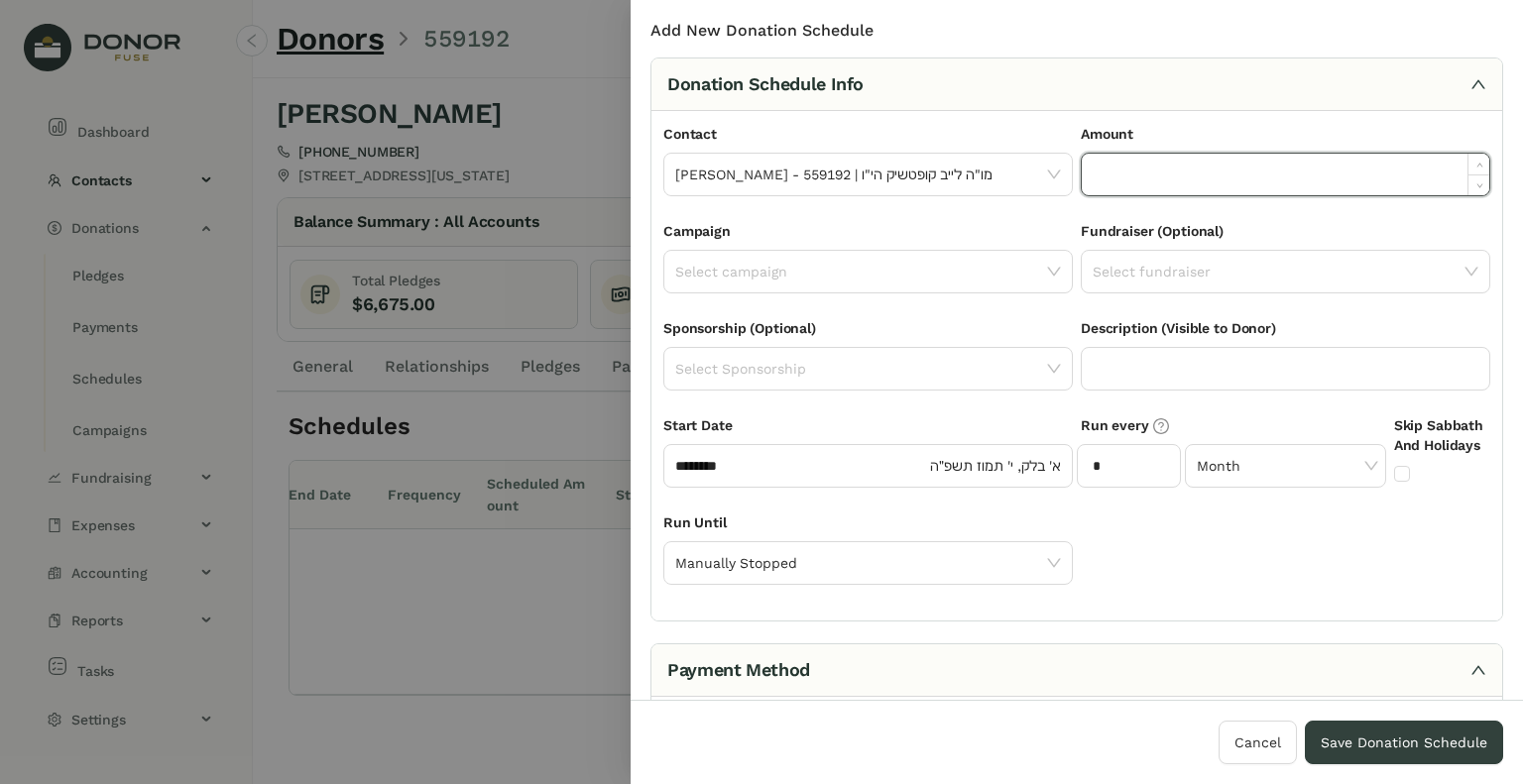 click 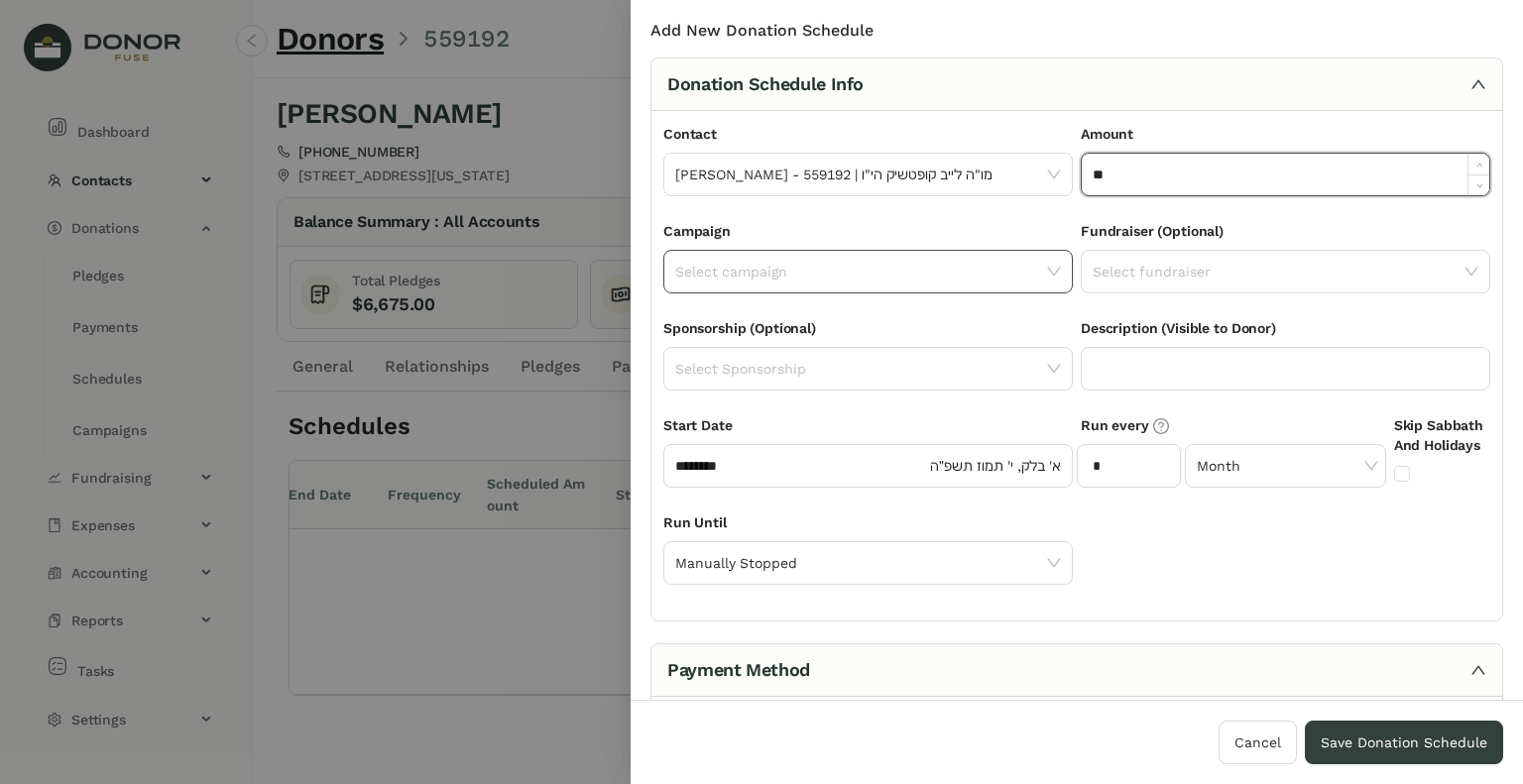 type on "******" 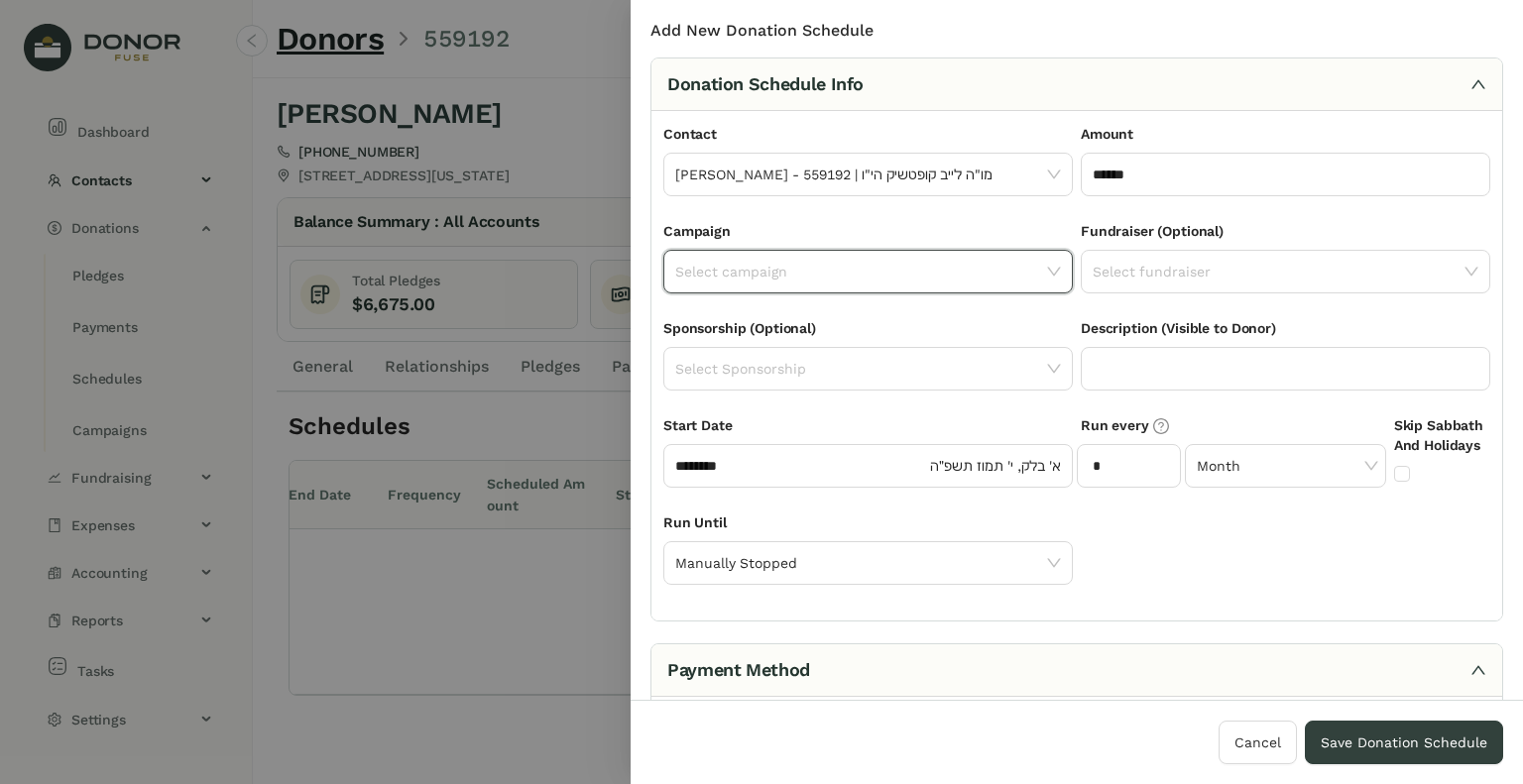 click 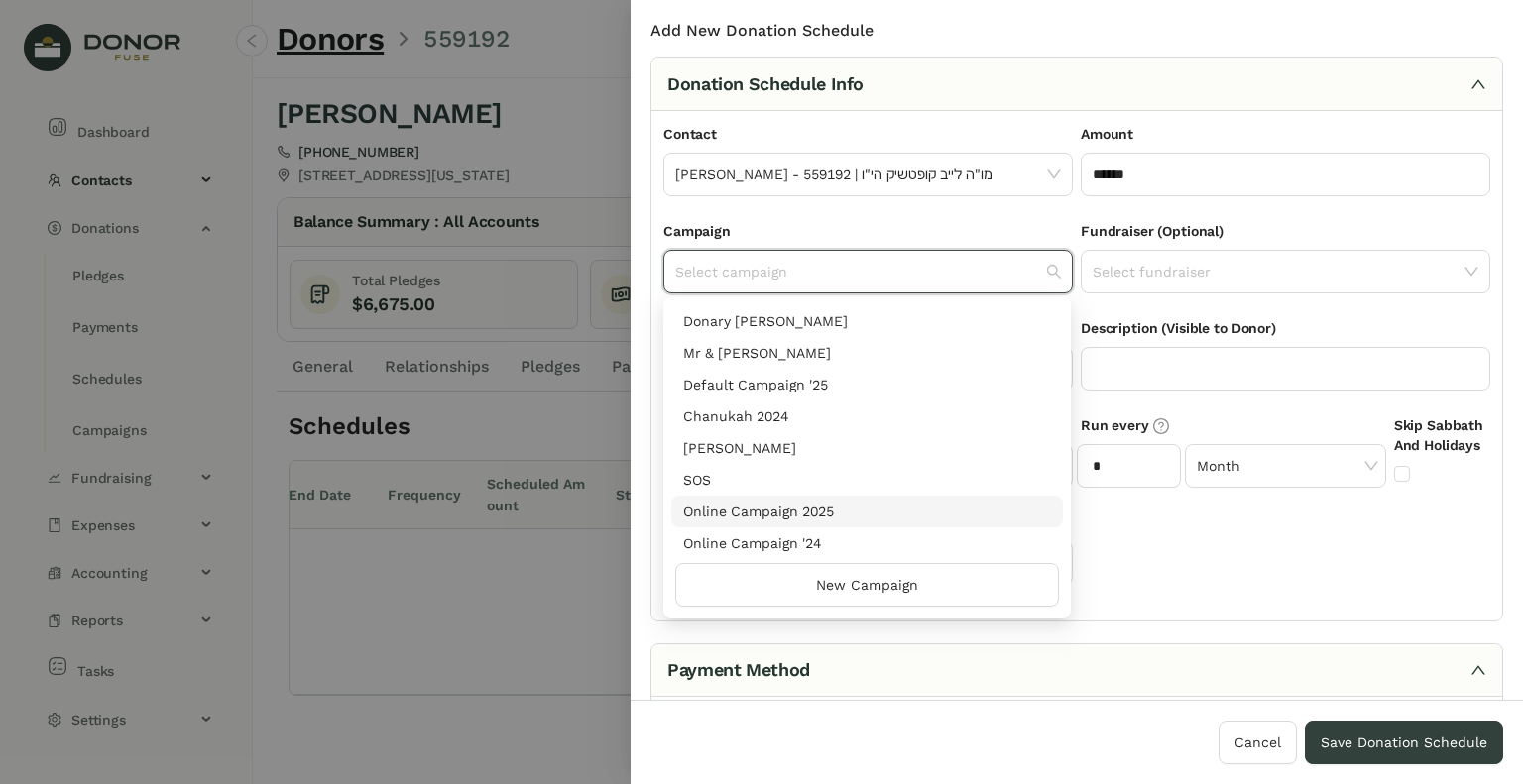 click on "Online Campaign 2025" at bounding box center [867, 511] 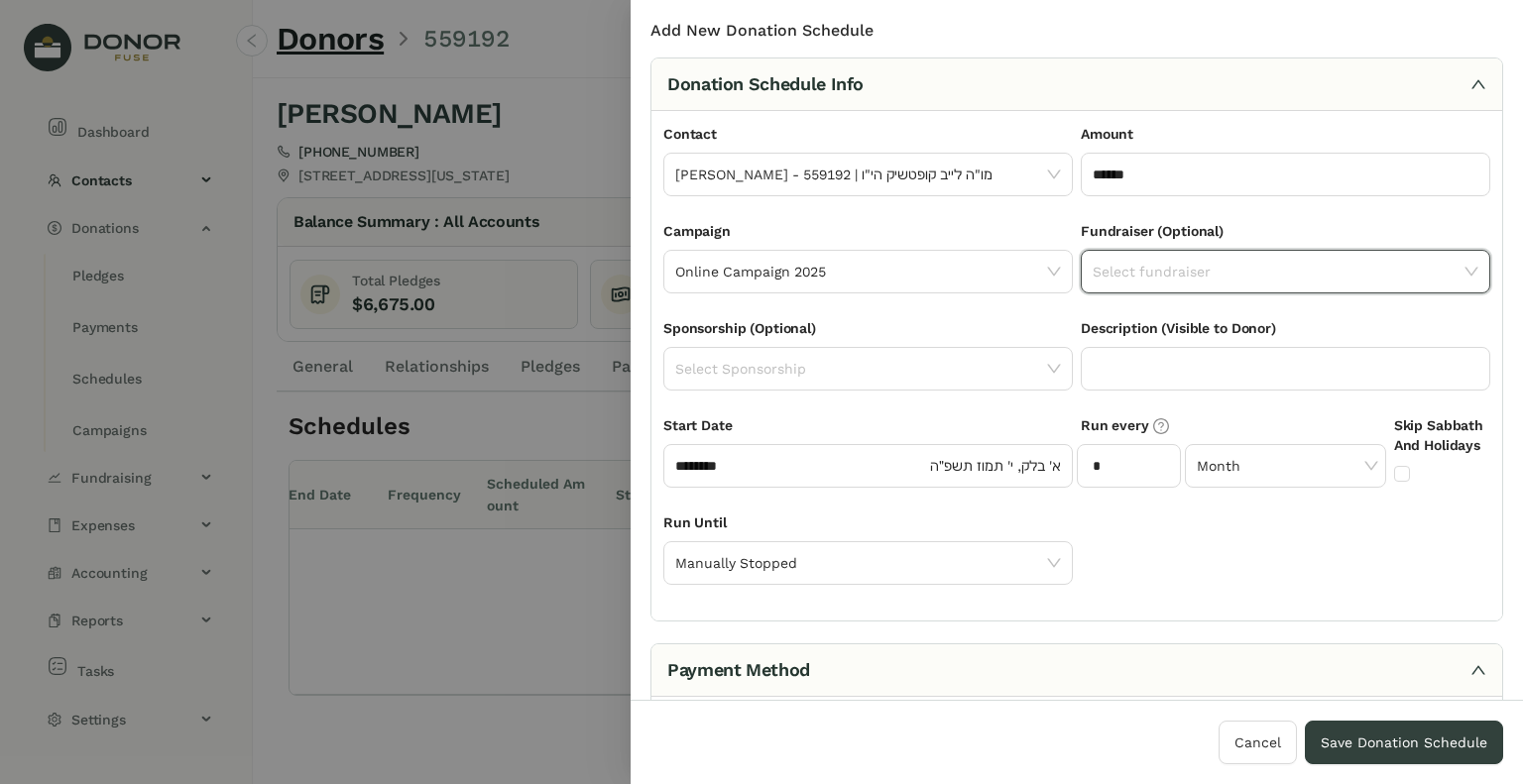 click 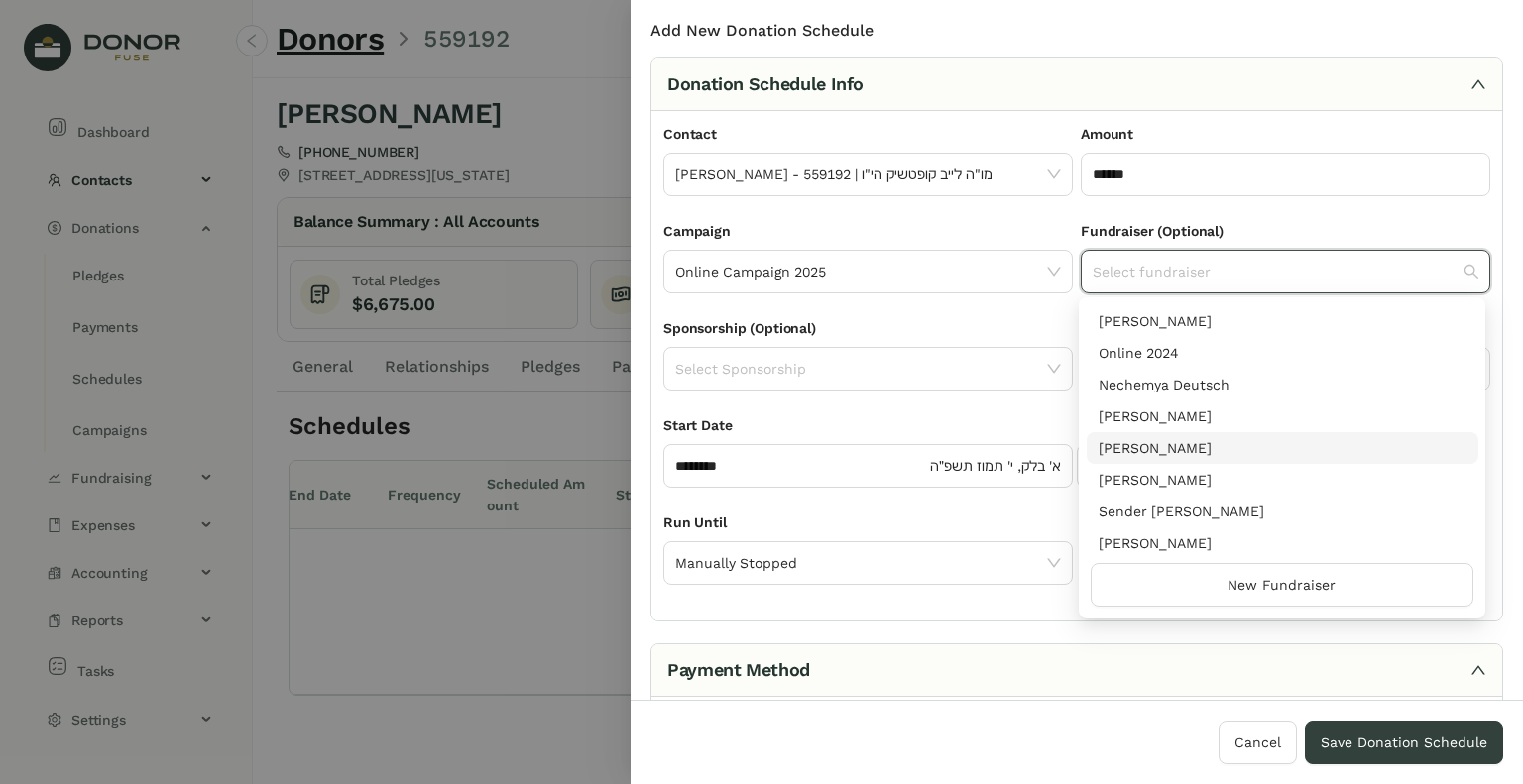 click on "[PERSON_NAME]" at bounding box center [1282, 448] 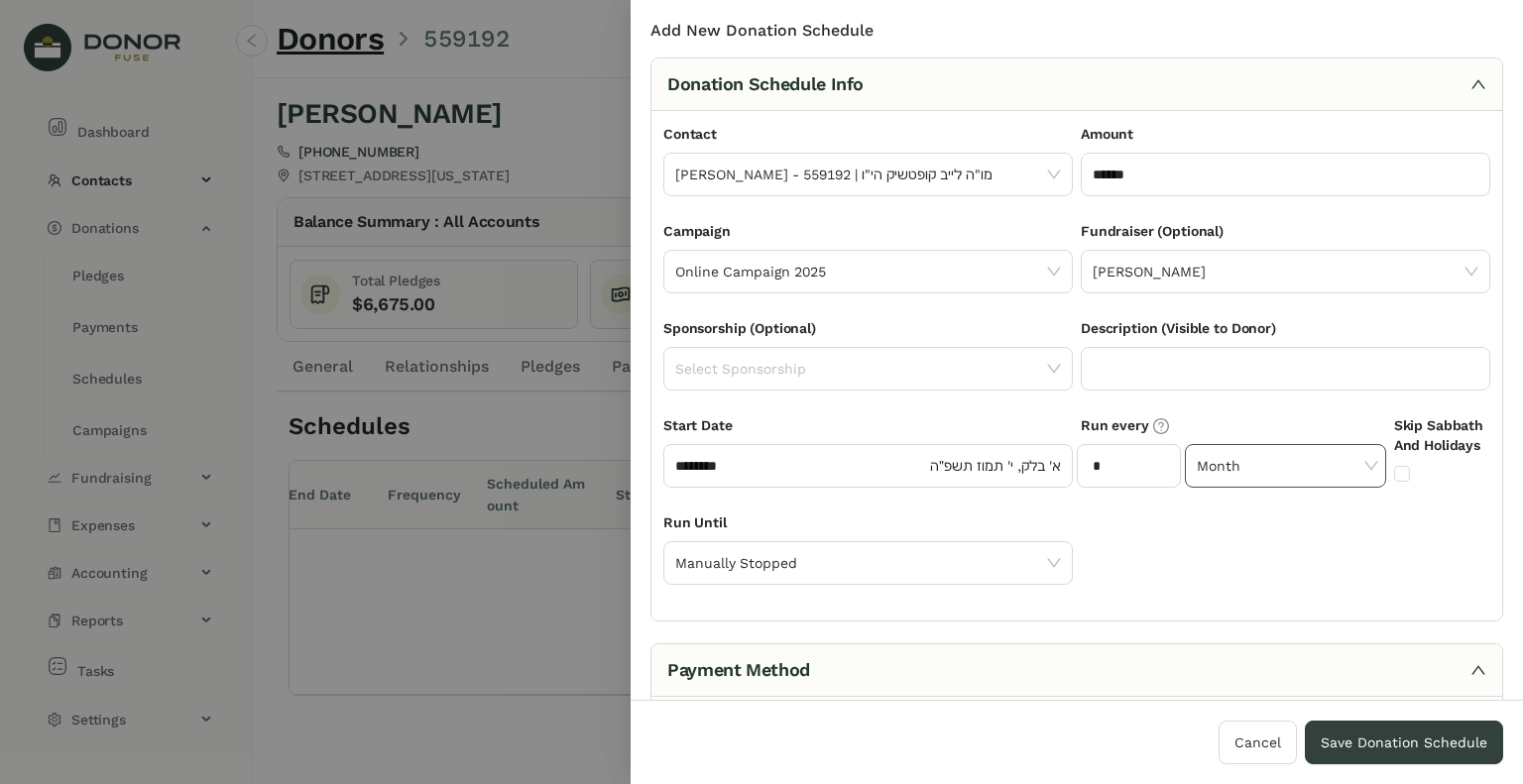 click on "Month" 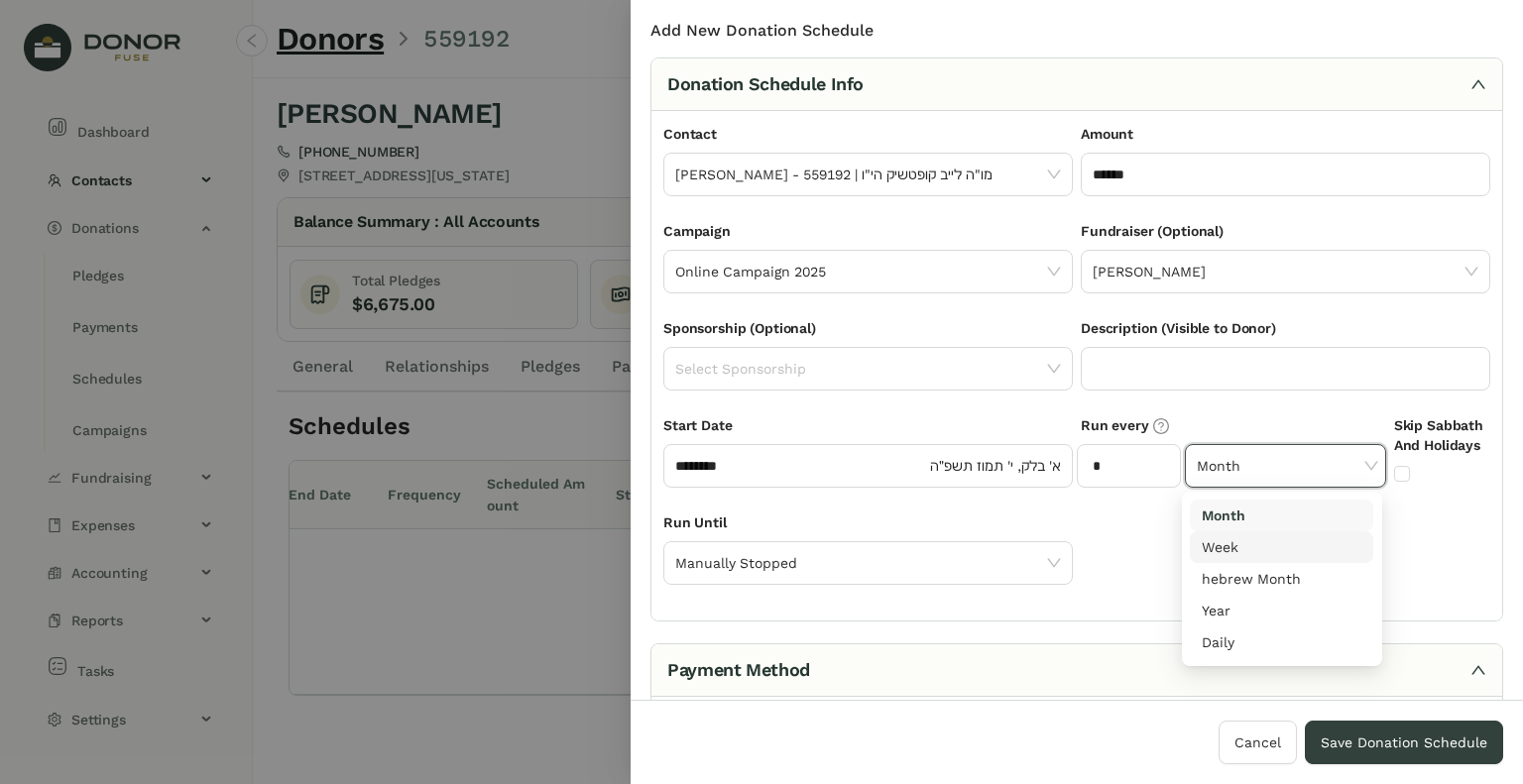 click on "Week" at bounding box center (1281, 547) 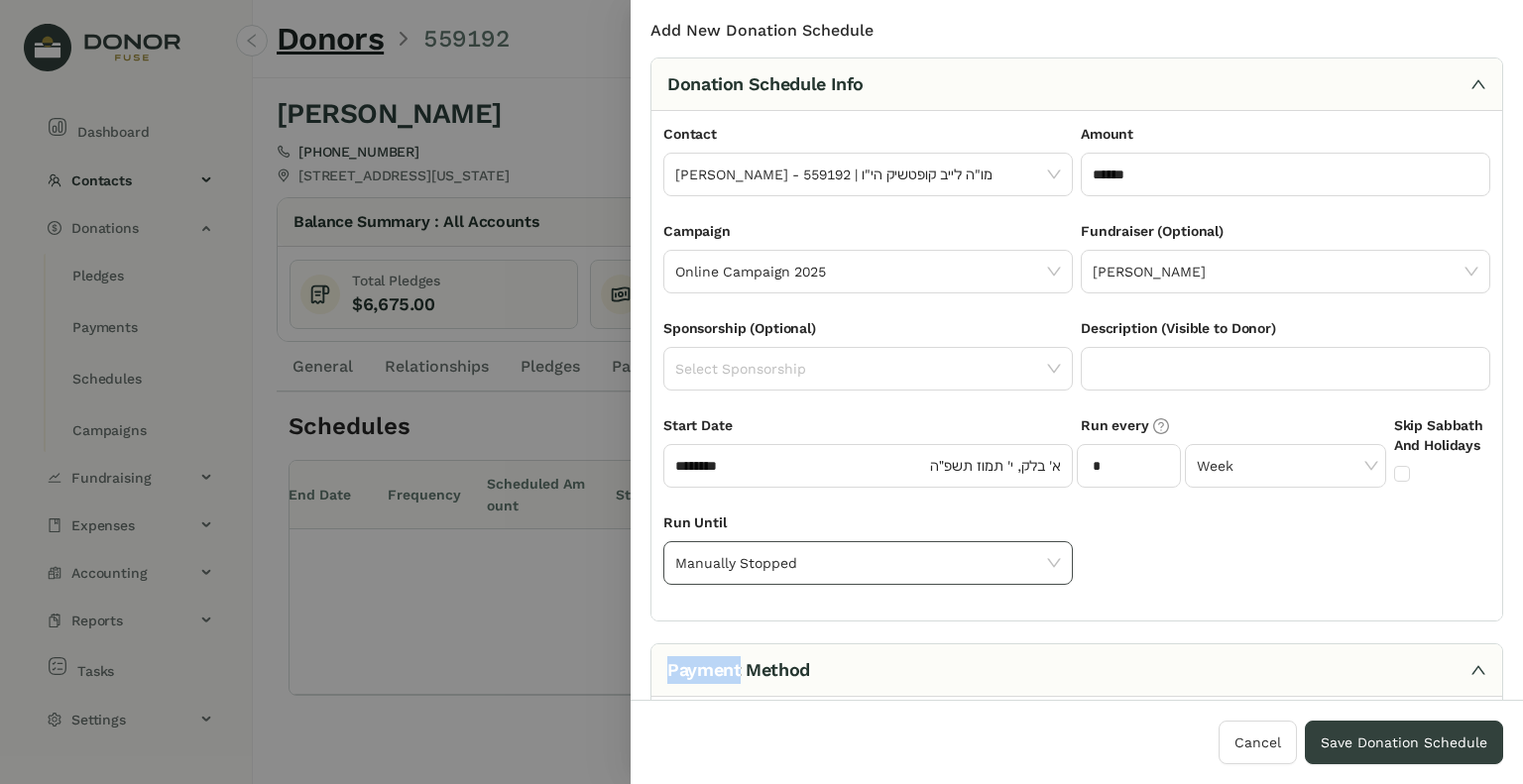 drag, startPoint x: 1229, startPoint y: 541, endPoint x: 933, endPoint y: 574, distance: 297.83385 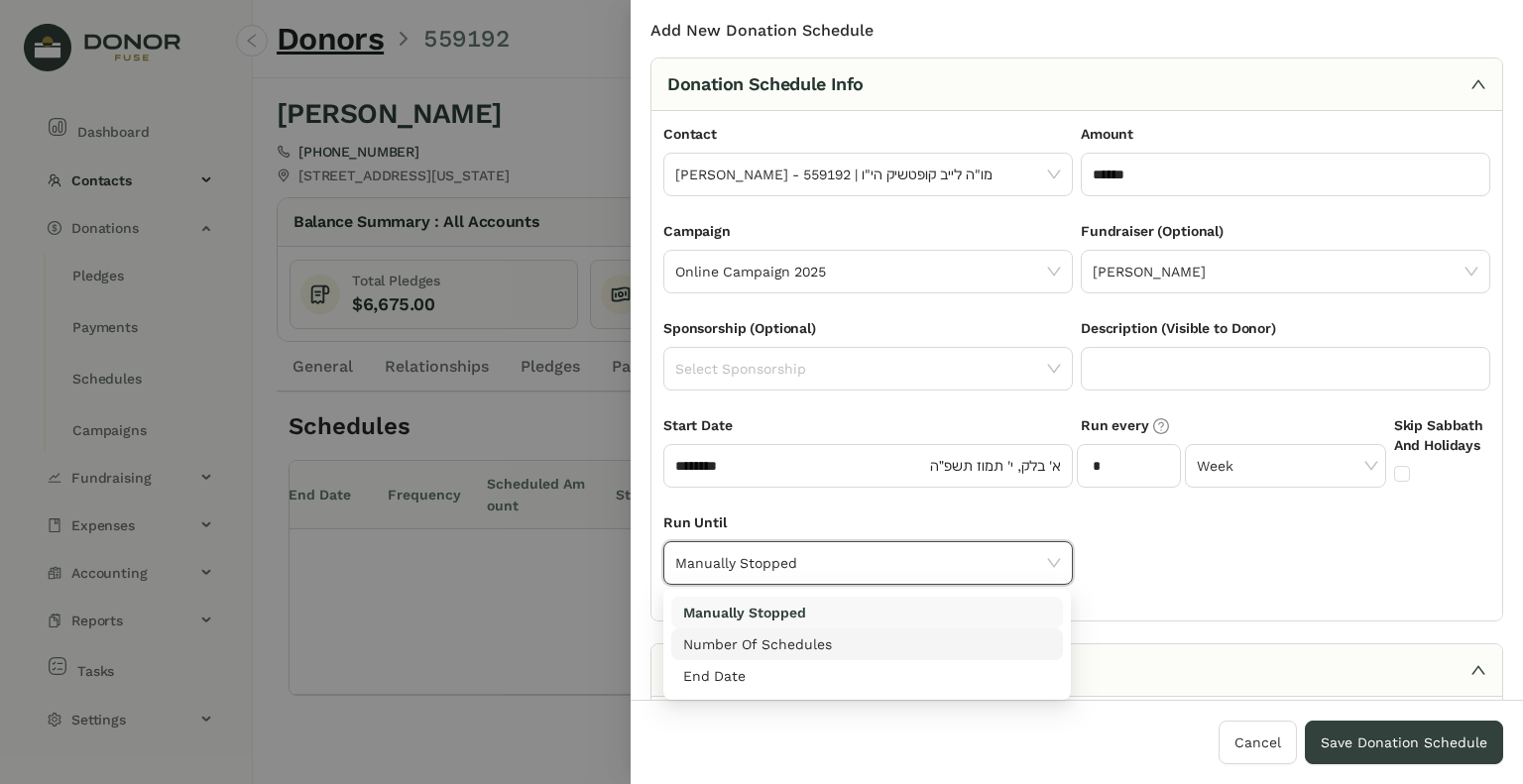 click on "Number Of Schedules" at bounding box center [867, 644] 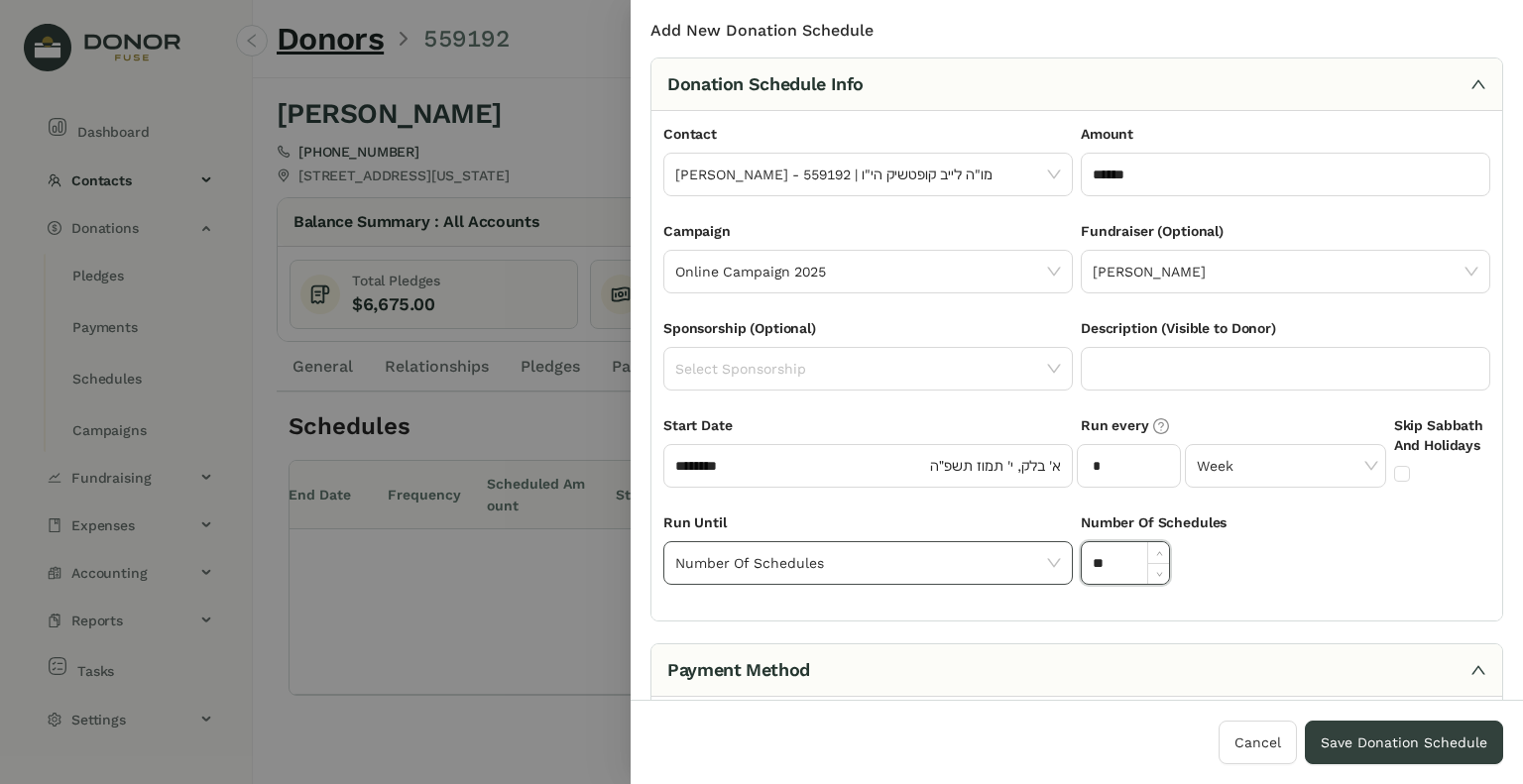 drag, startPoint x: 1112, startPoint y: 571, endPoint x: 971, endPoint y: 577, distance: 141.1276 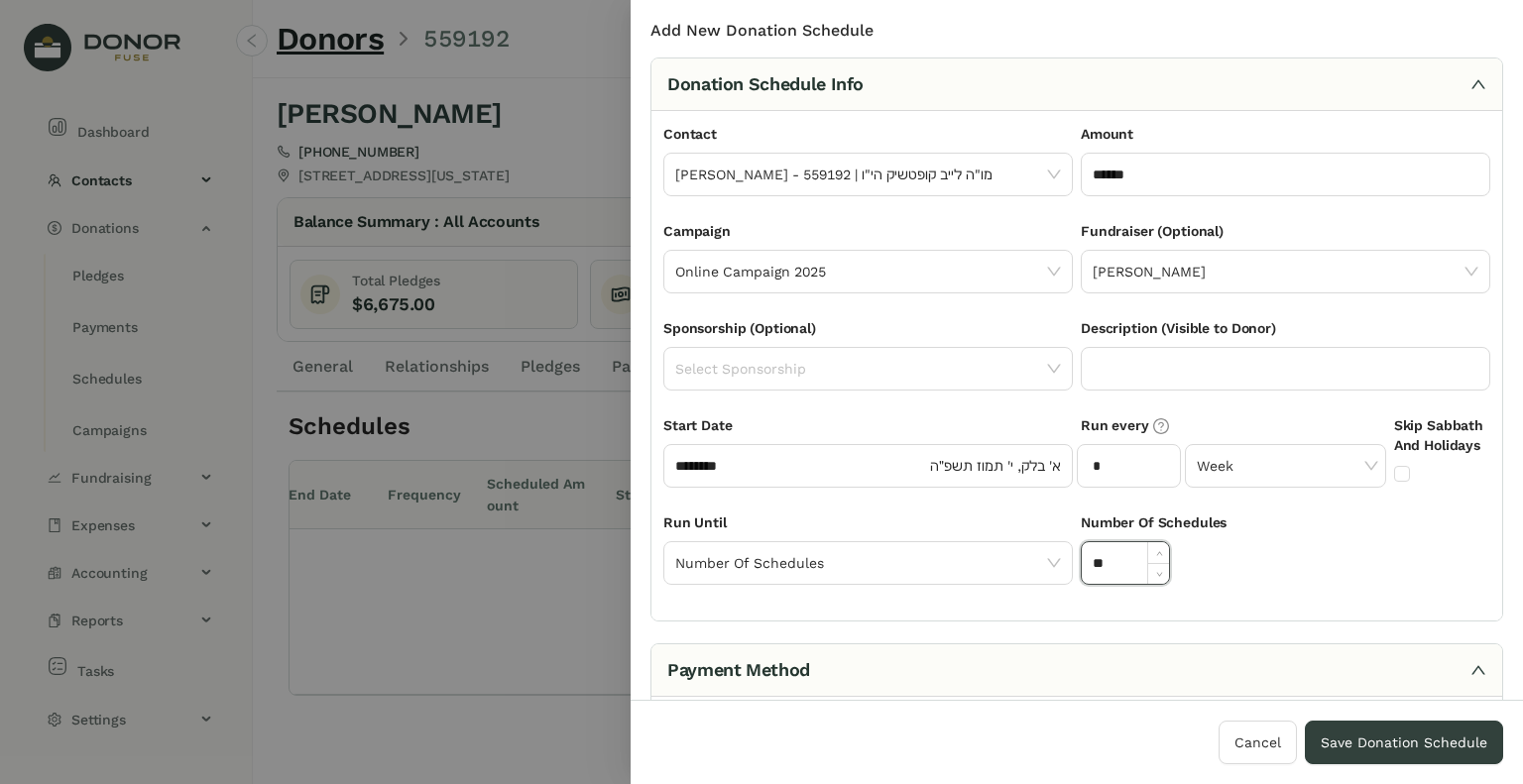 scroll, scrollTop: 309, scrollLeft: 0, axis: vertical 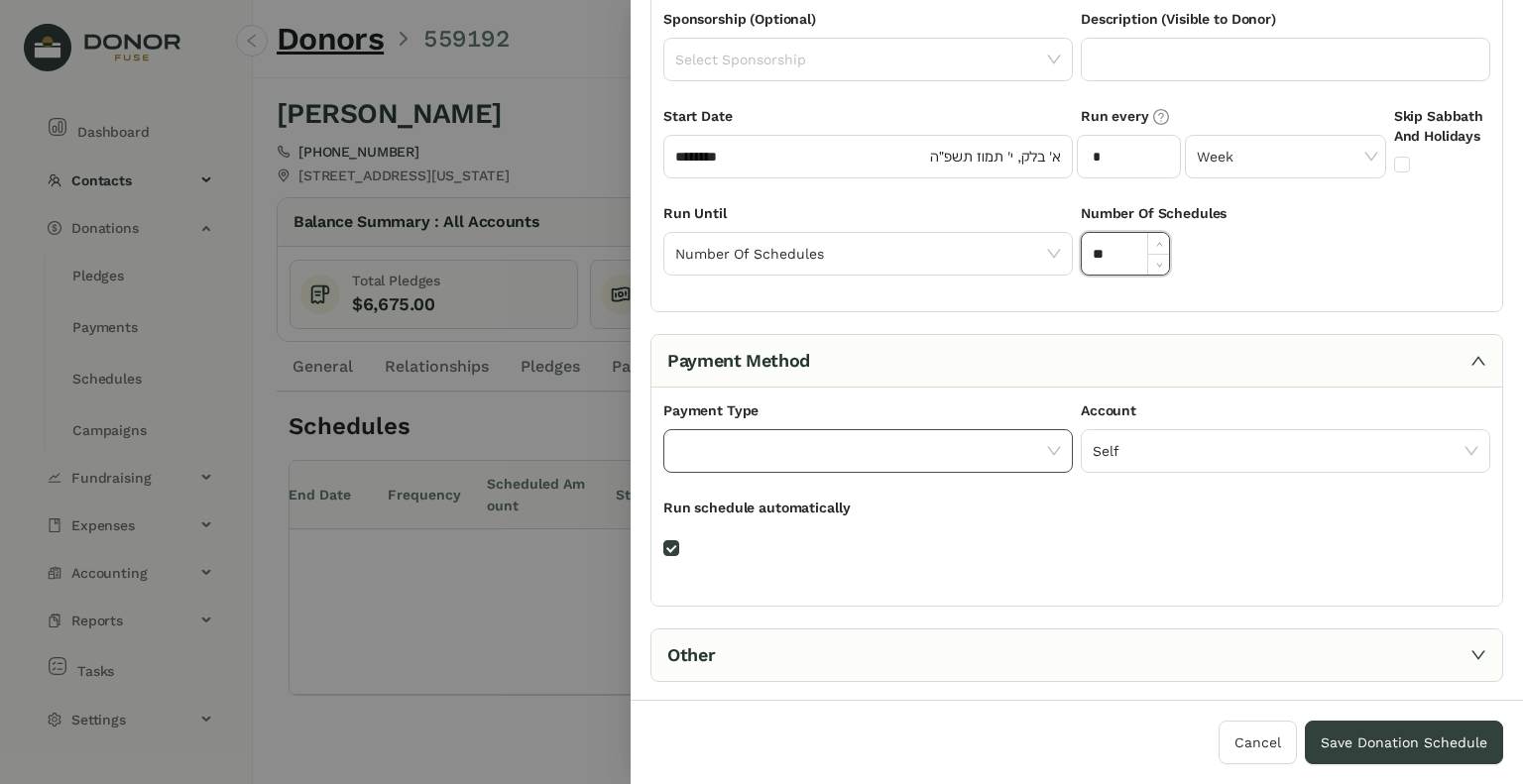 type on "**" 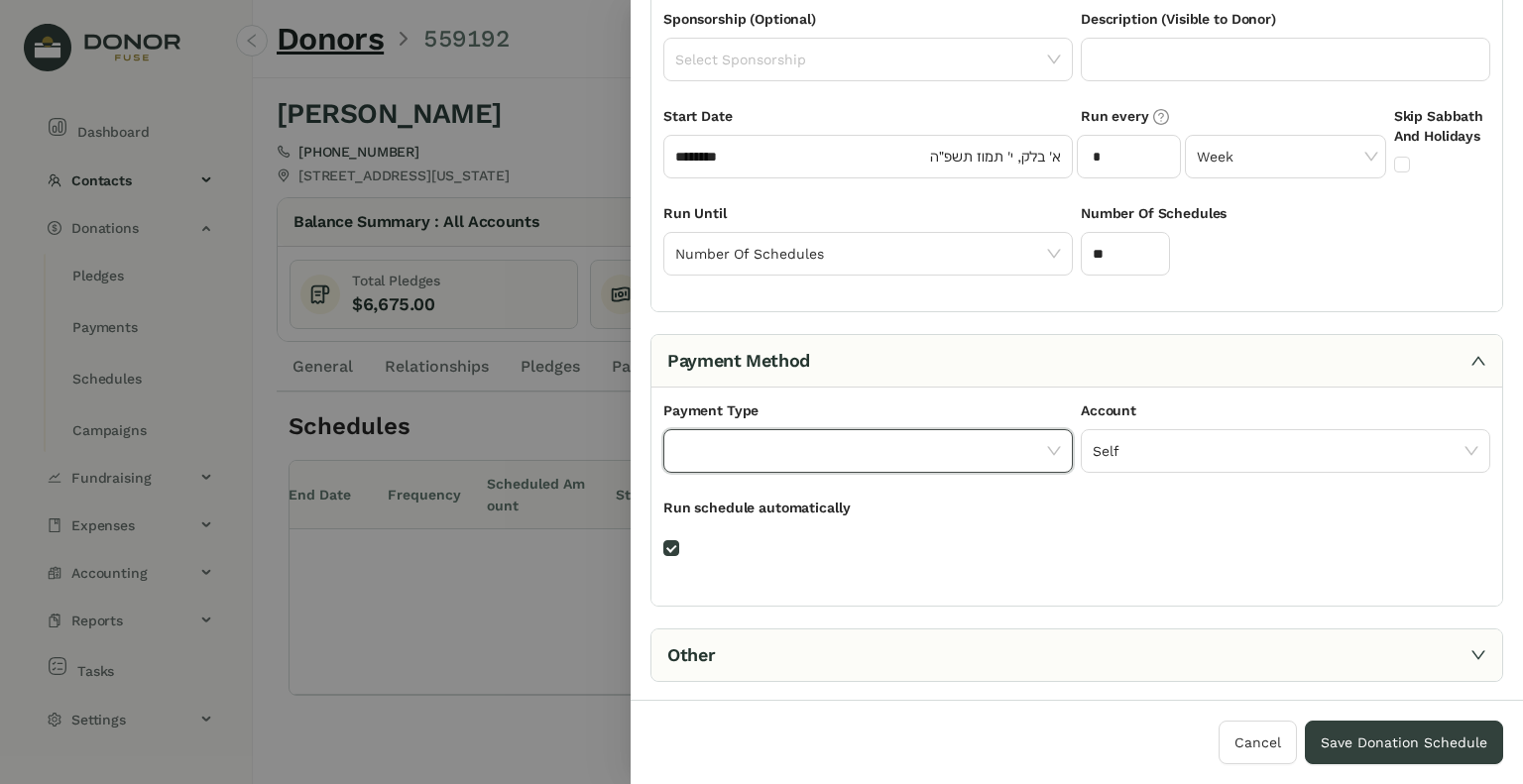 click 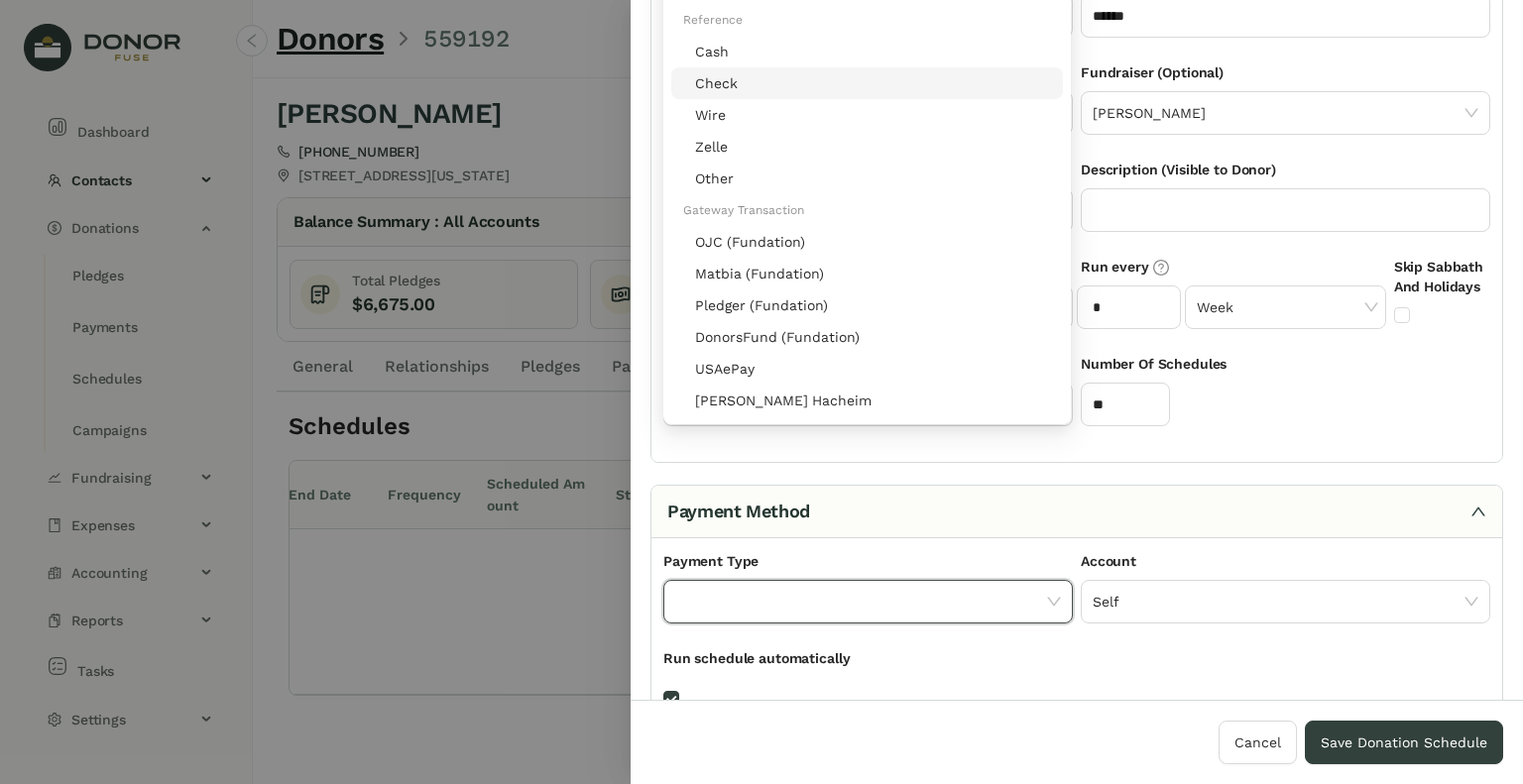 scroll, scrollTop: 139, scrollLeft: 0, axis: vertical 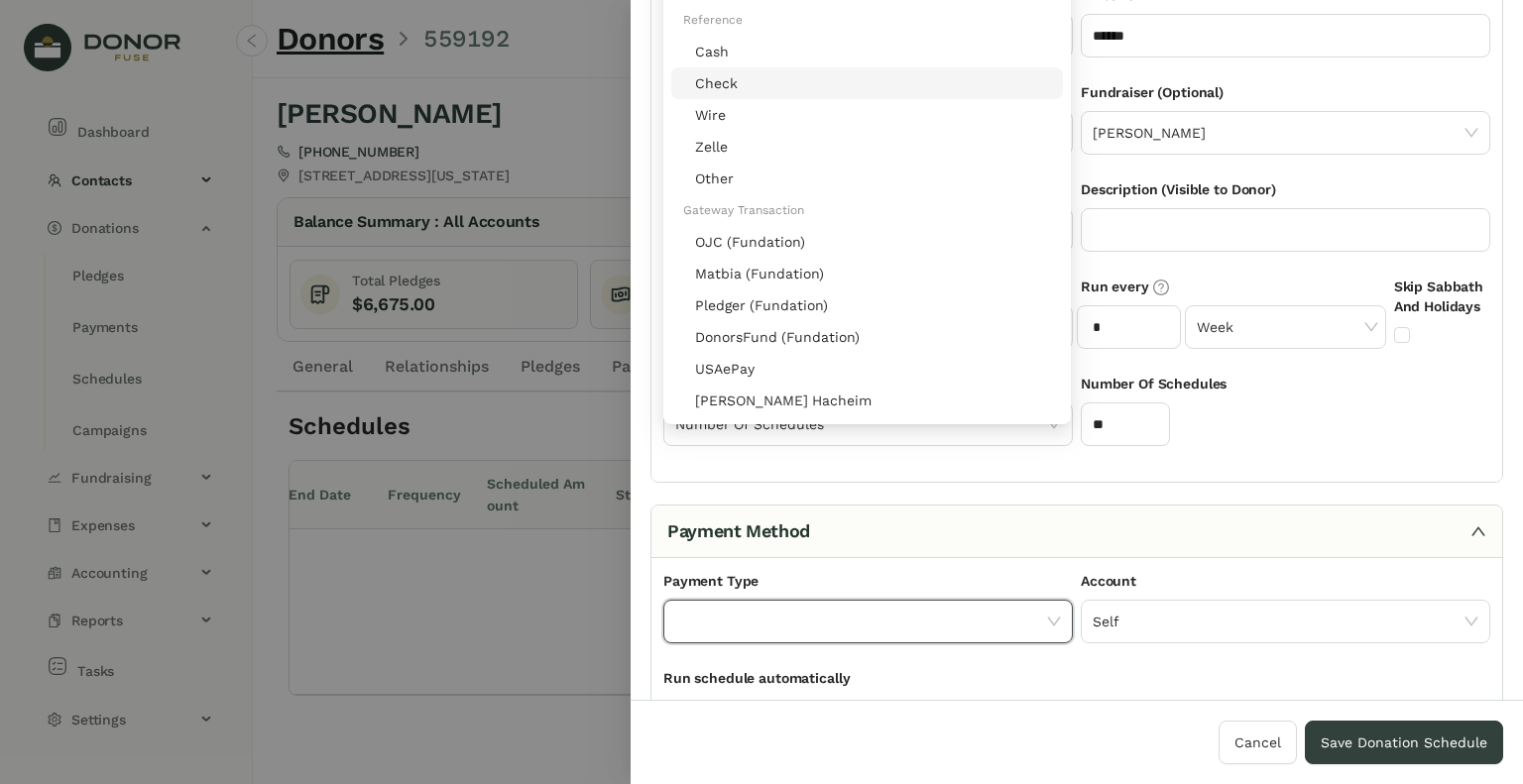 click 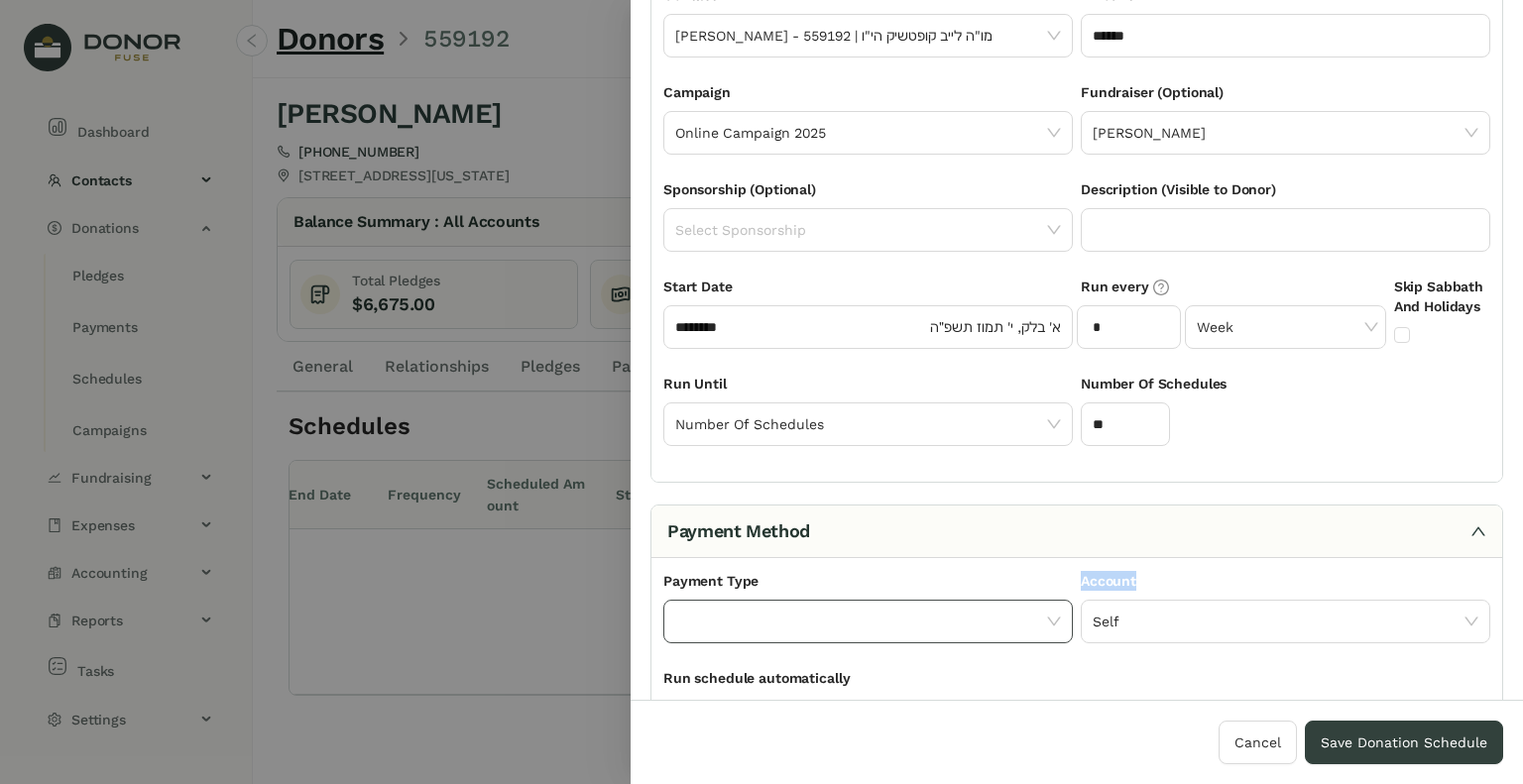 click 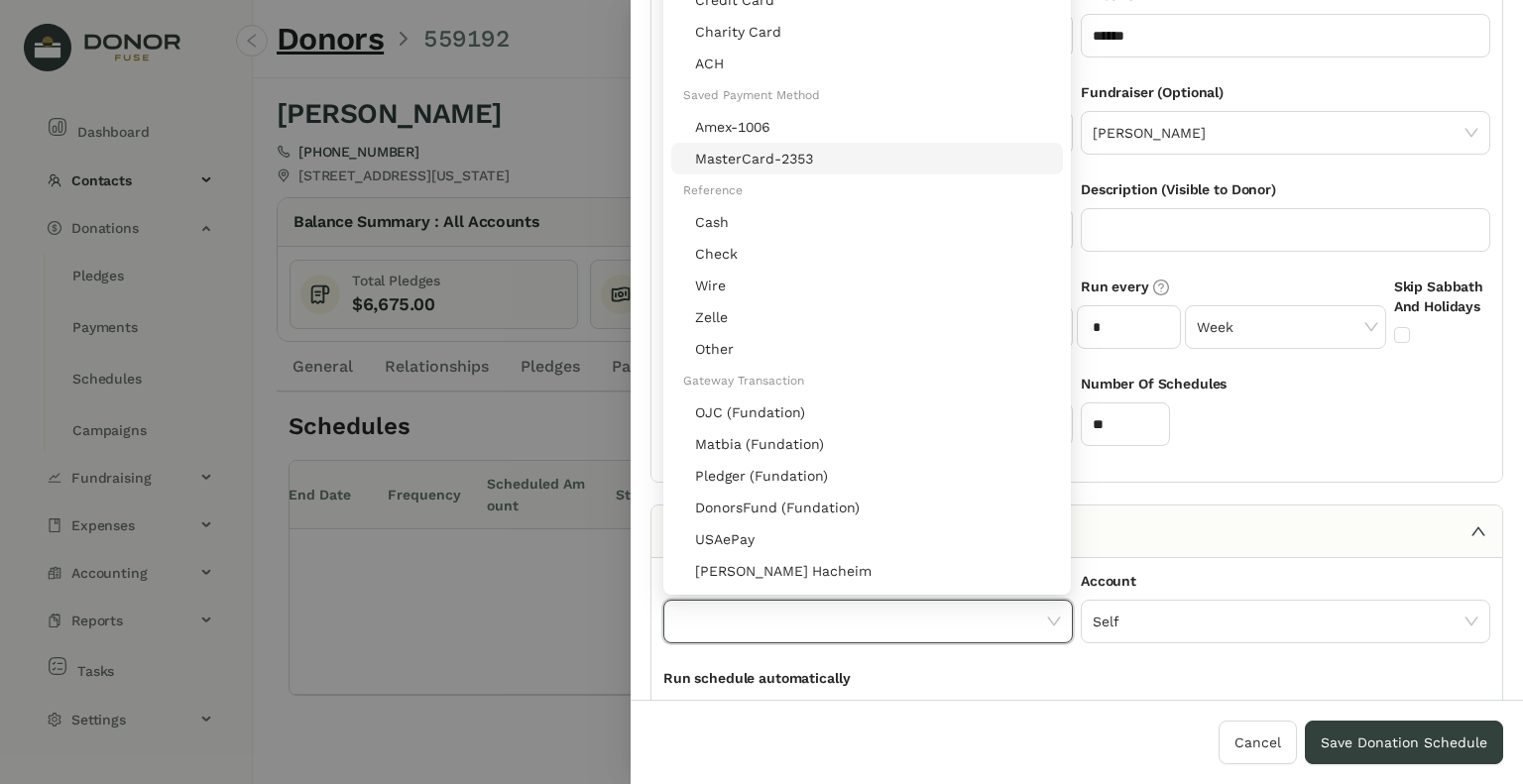 click on "MasterCard-2353" 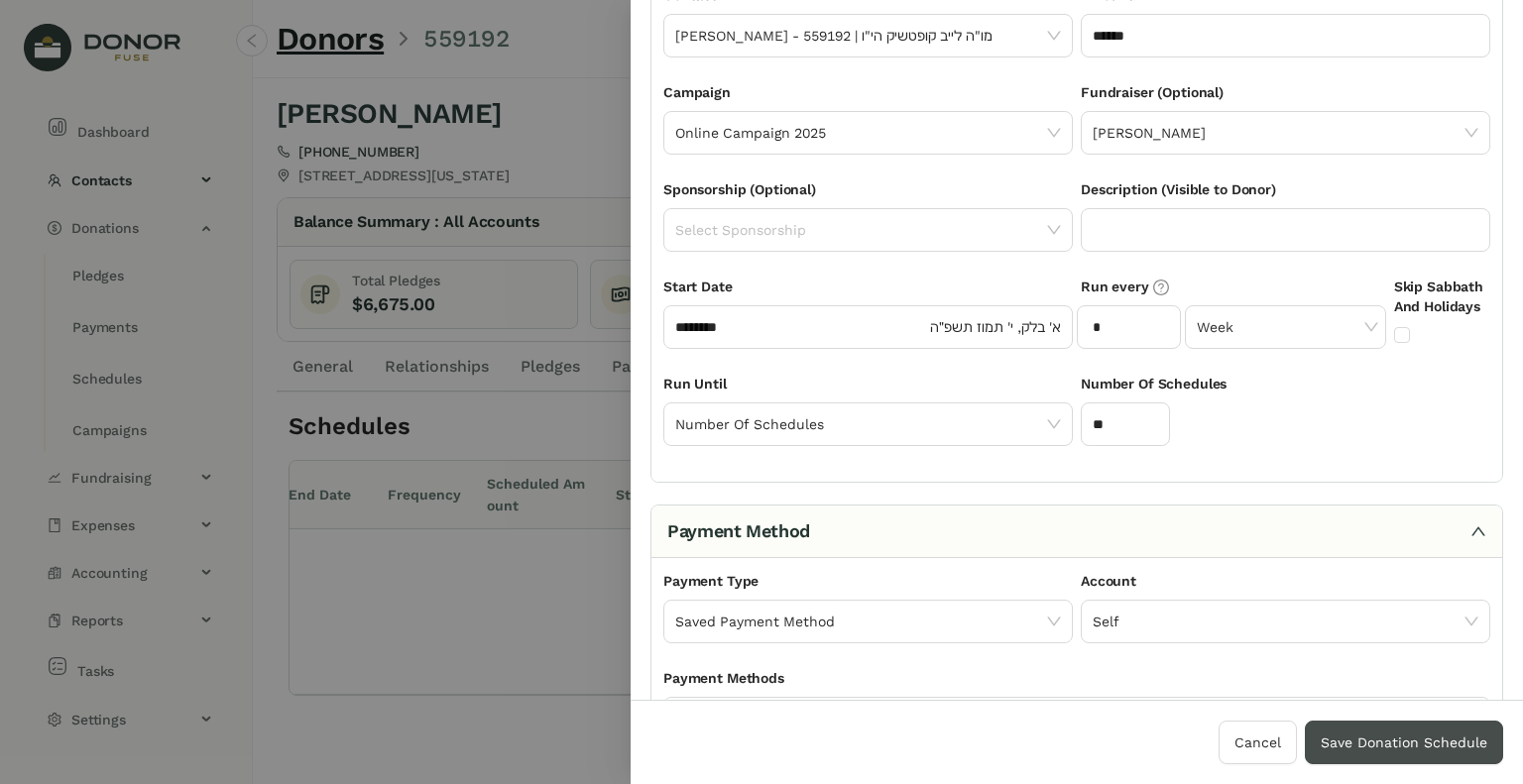 click on "Save Donation Schedule" at bounding box center (1404, 742) 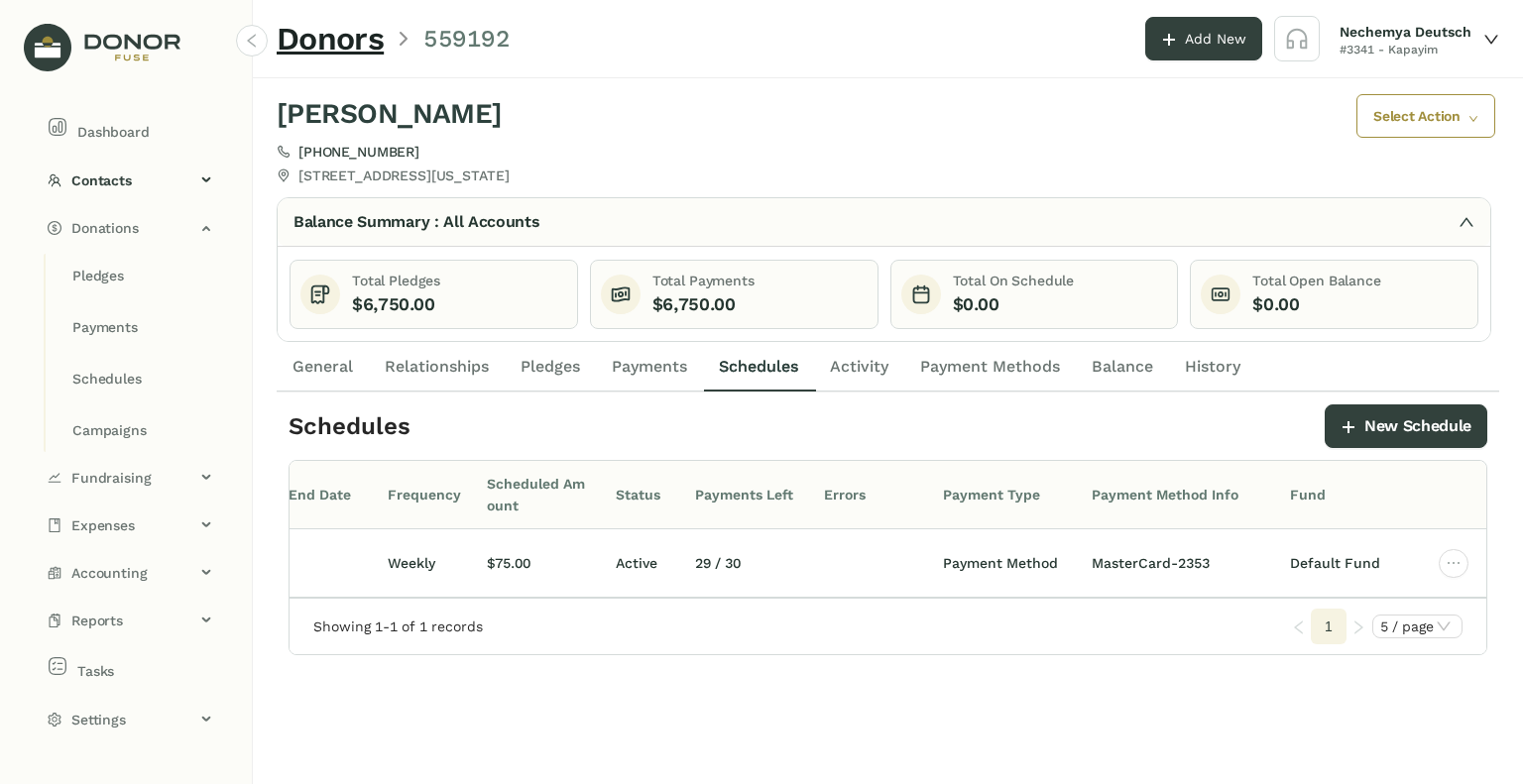click on "Payments" 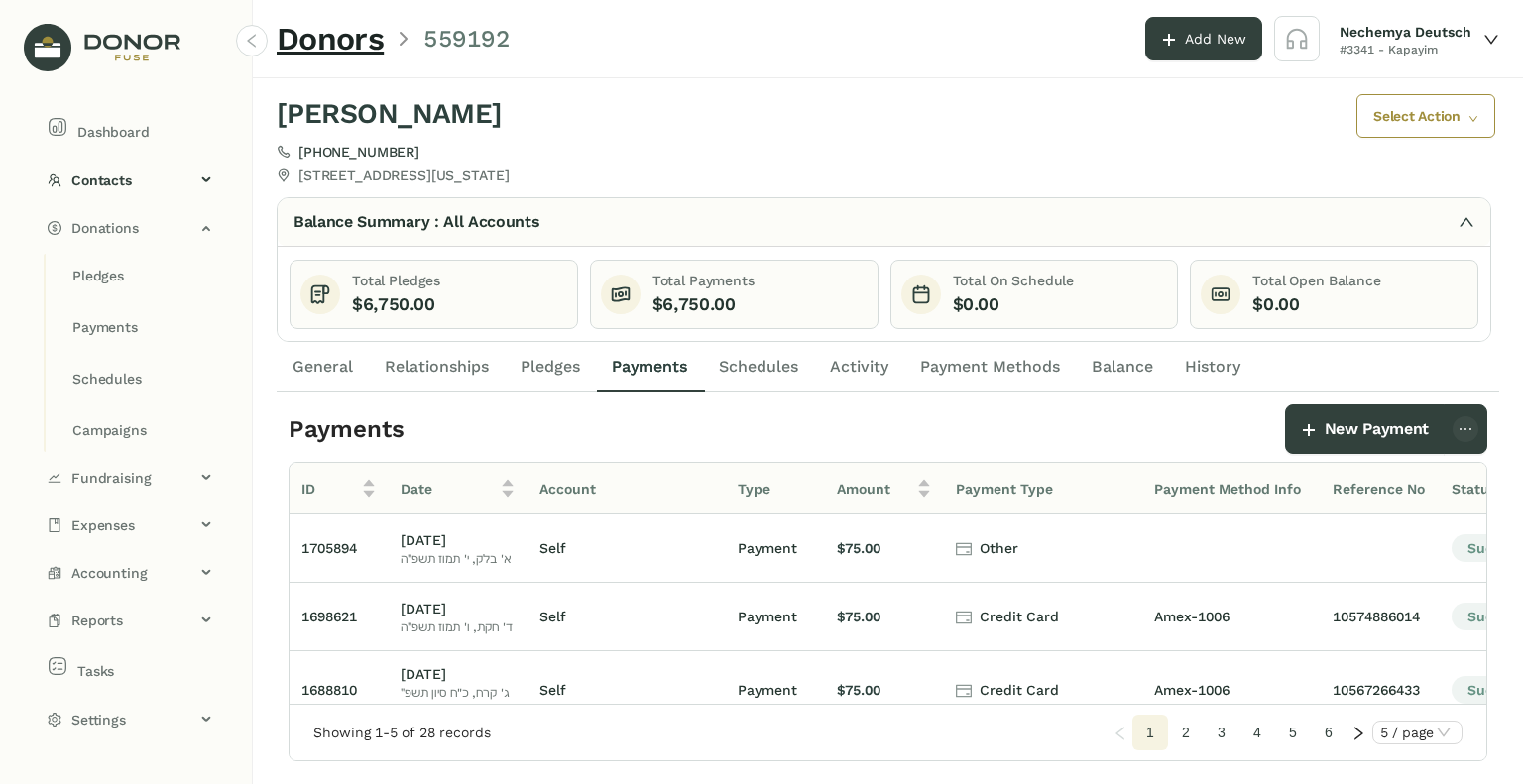 scroll, scrollTop: 0, scrollLeft: 427, axis: horizontal 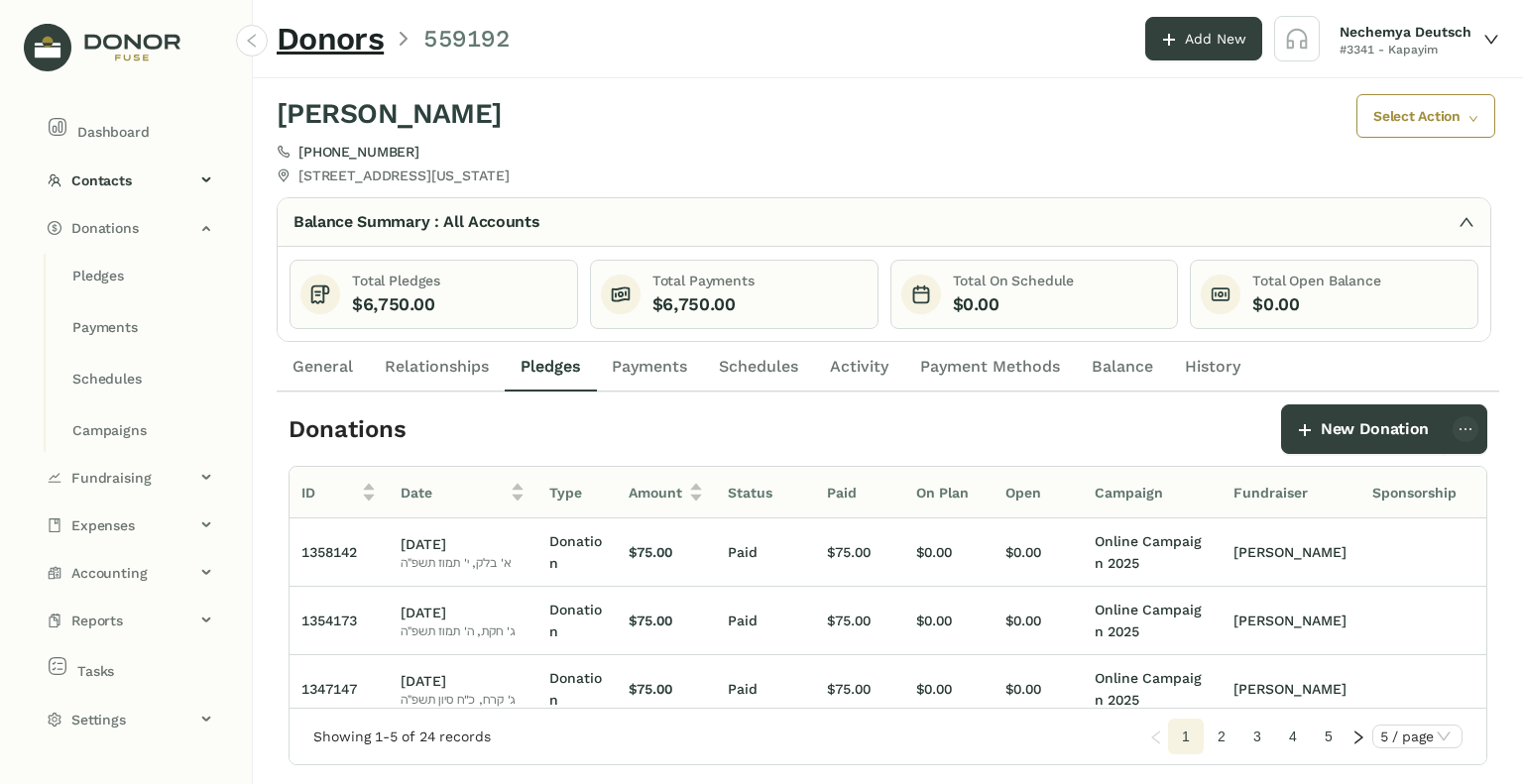 click on "Payments" 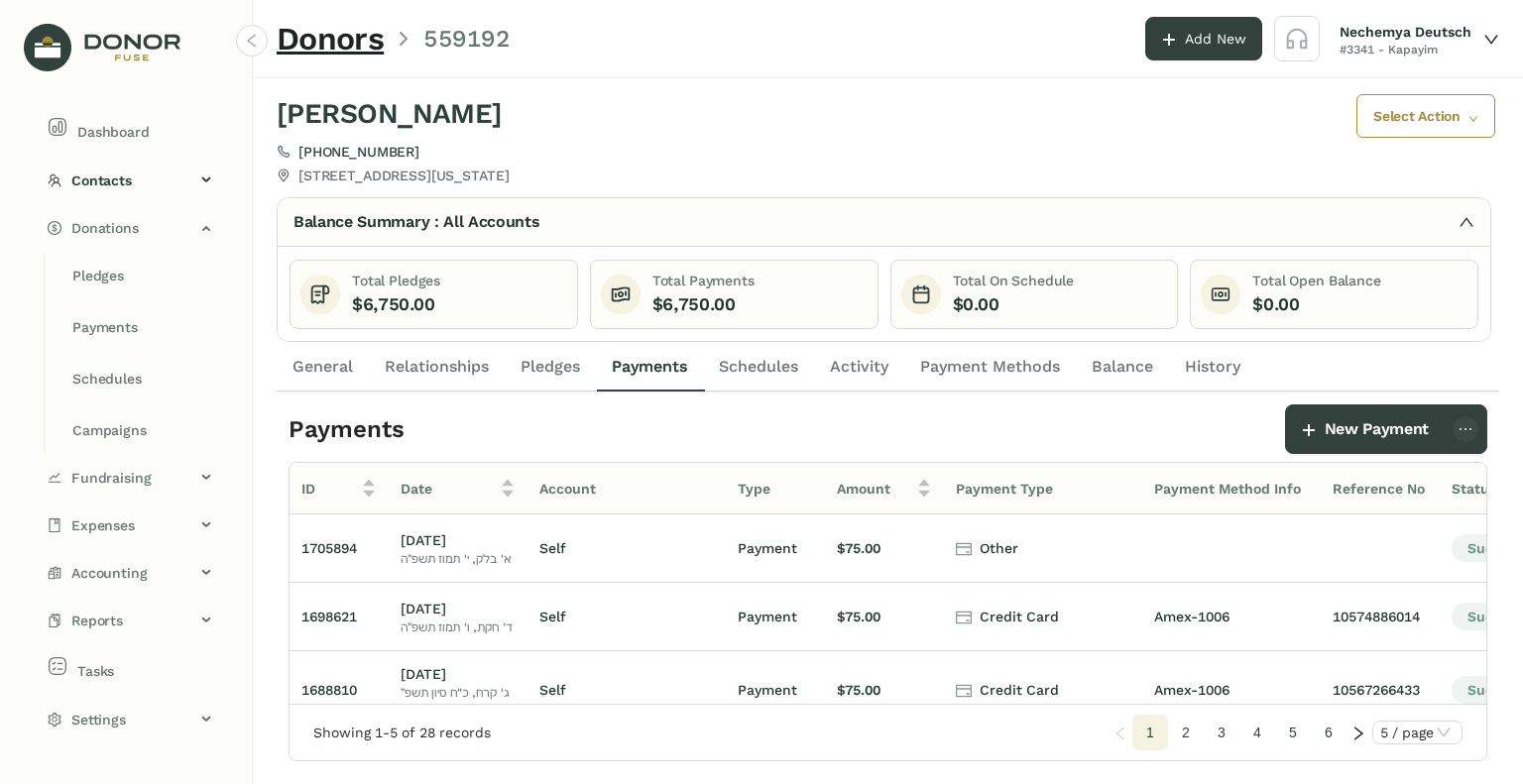 scroll, scrollTop: 0, scrollLeft: 261, axis: horizontal 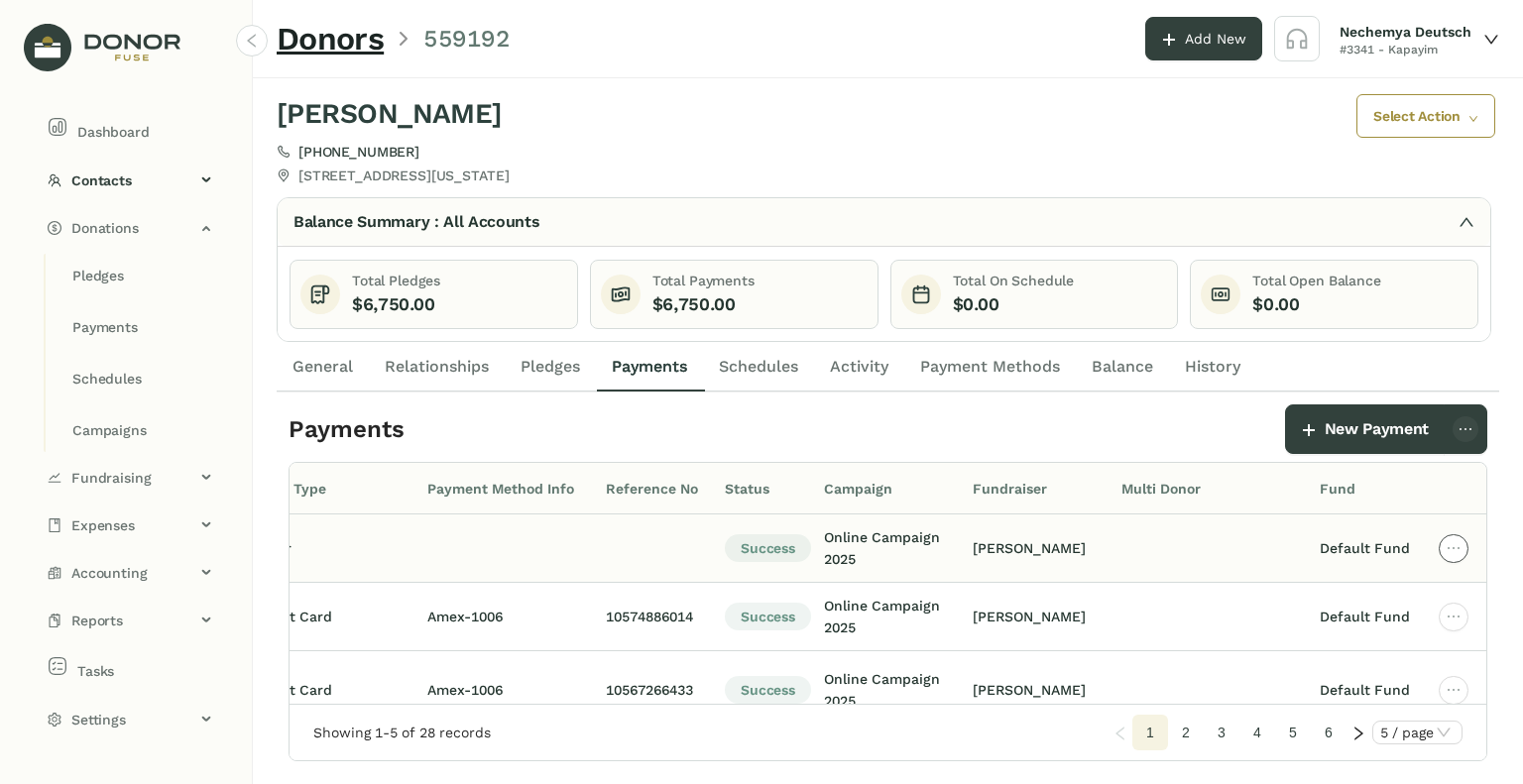 click 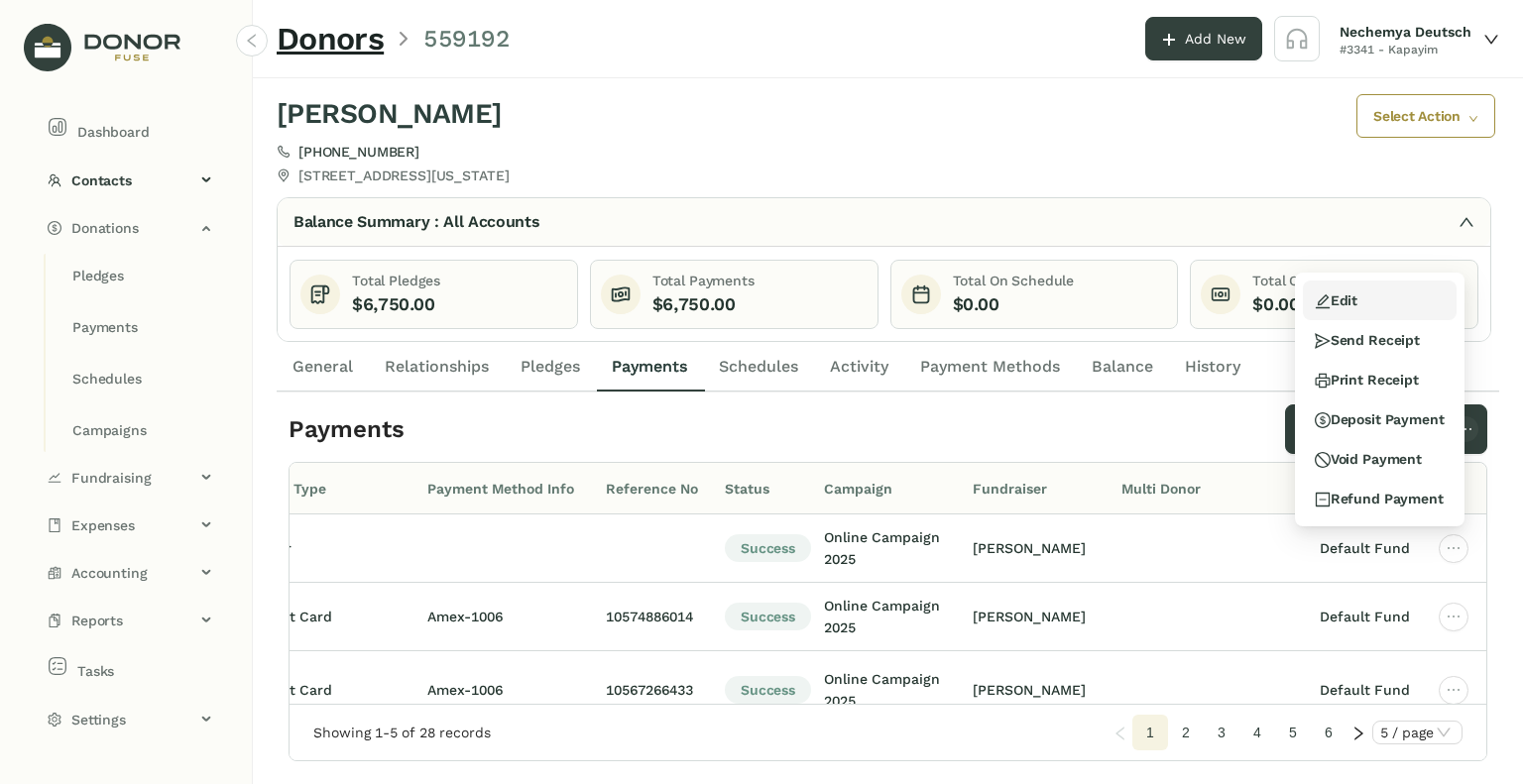 click on "Edit" at bounding box center (1336, 300) 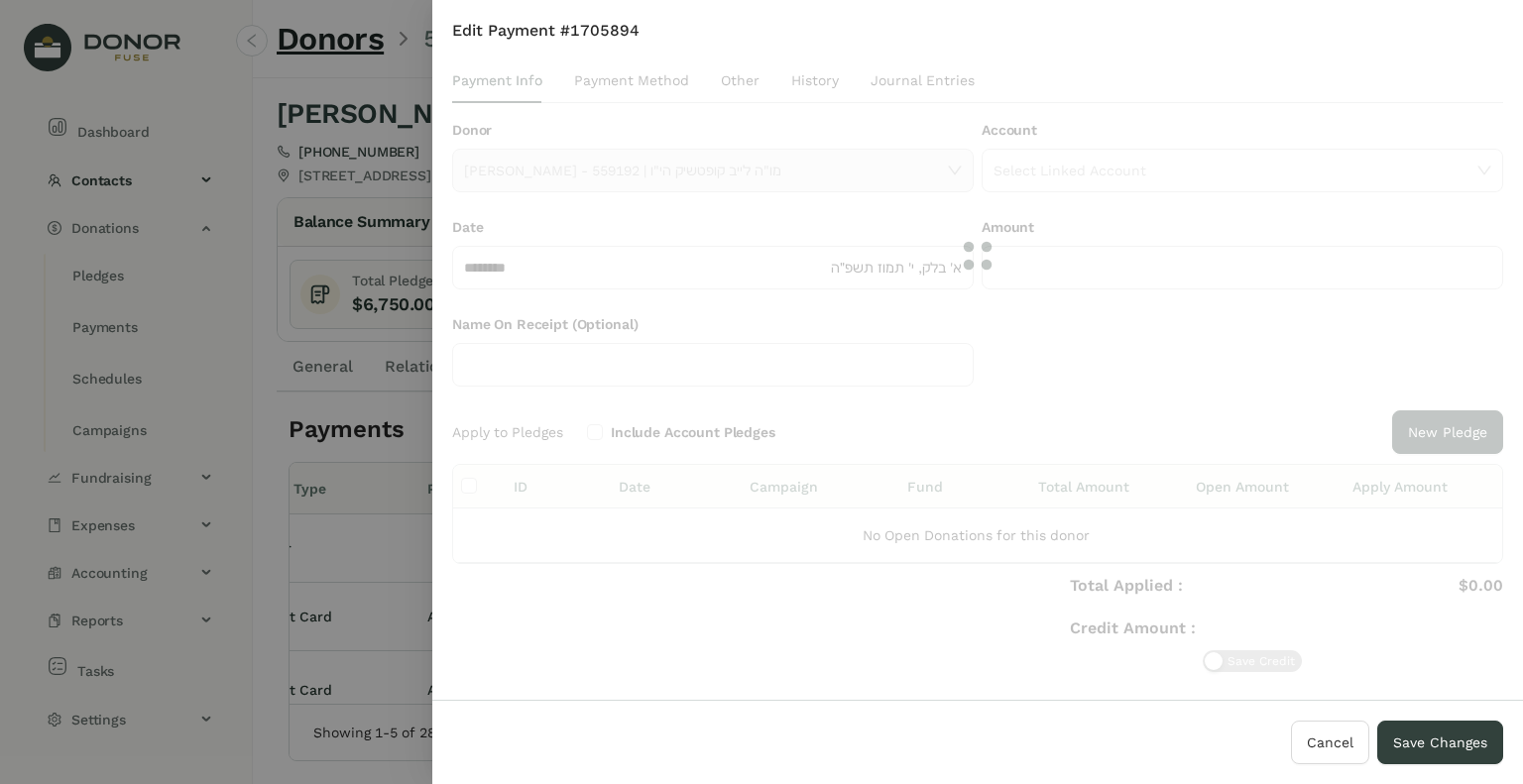 type on "******" 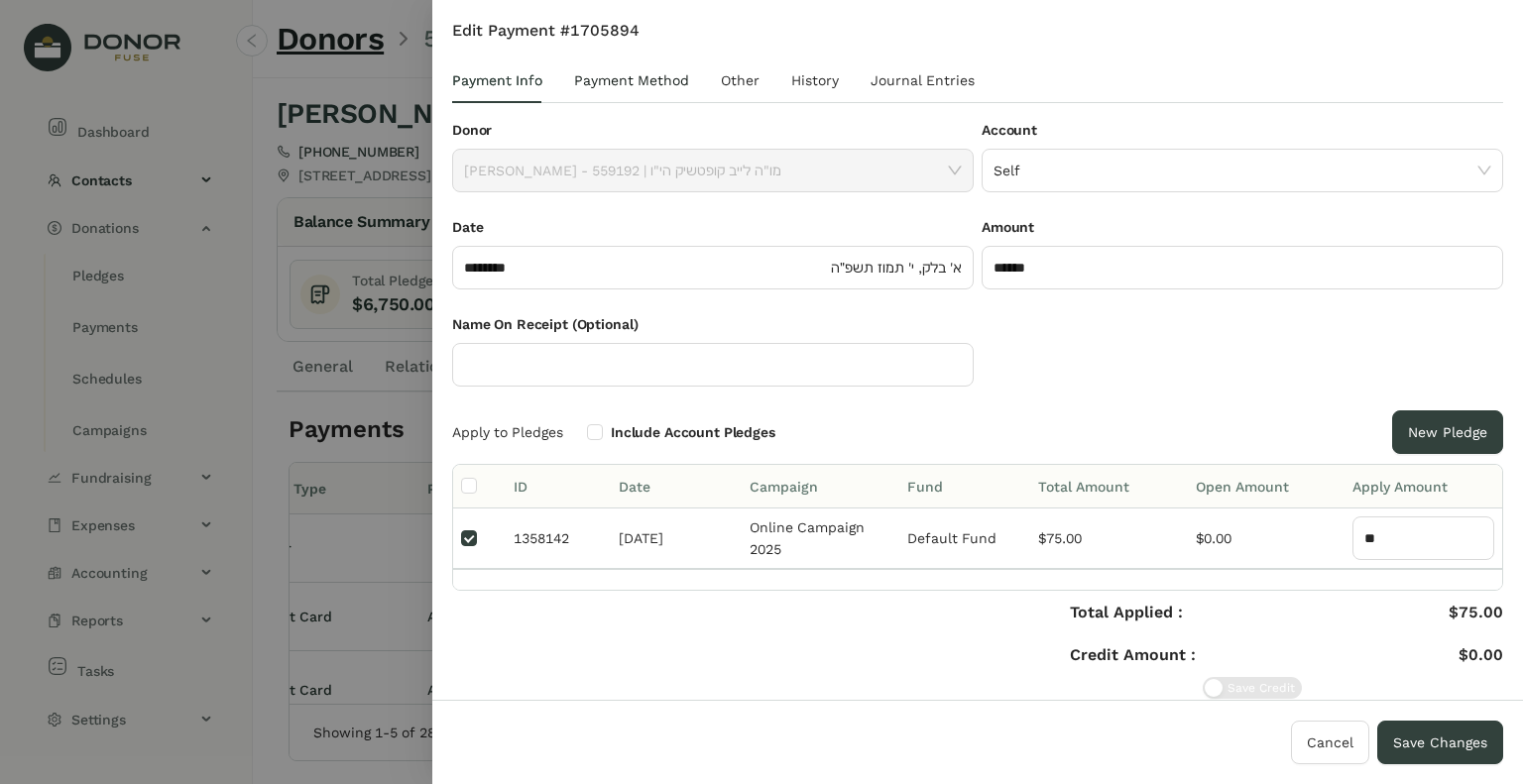 click on "Payment Method" at bounding box center (632, 80) 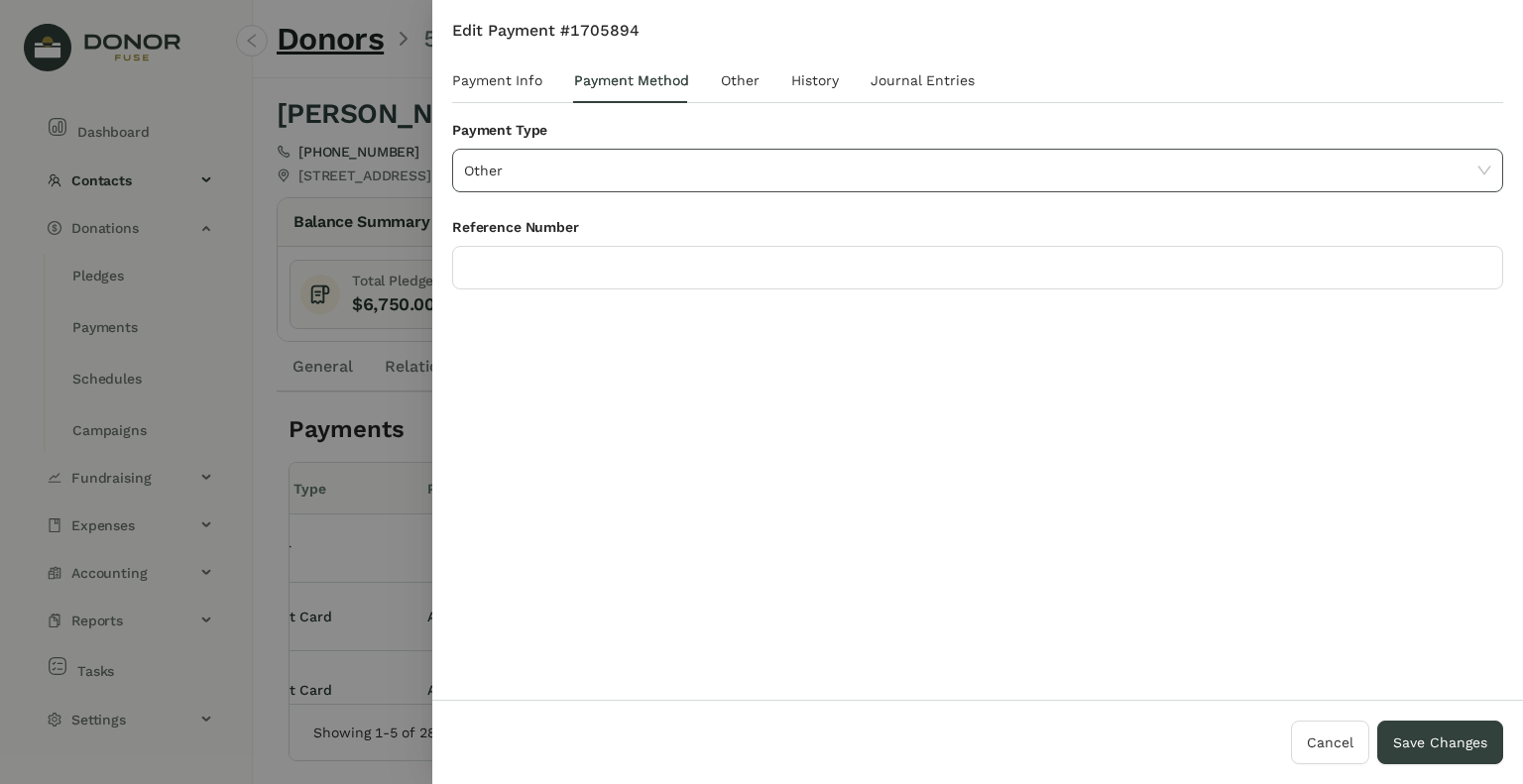 click on "Other" 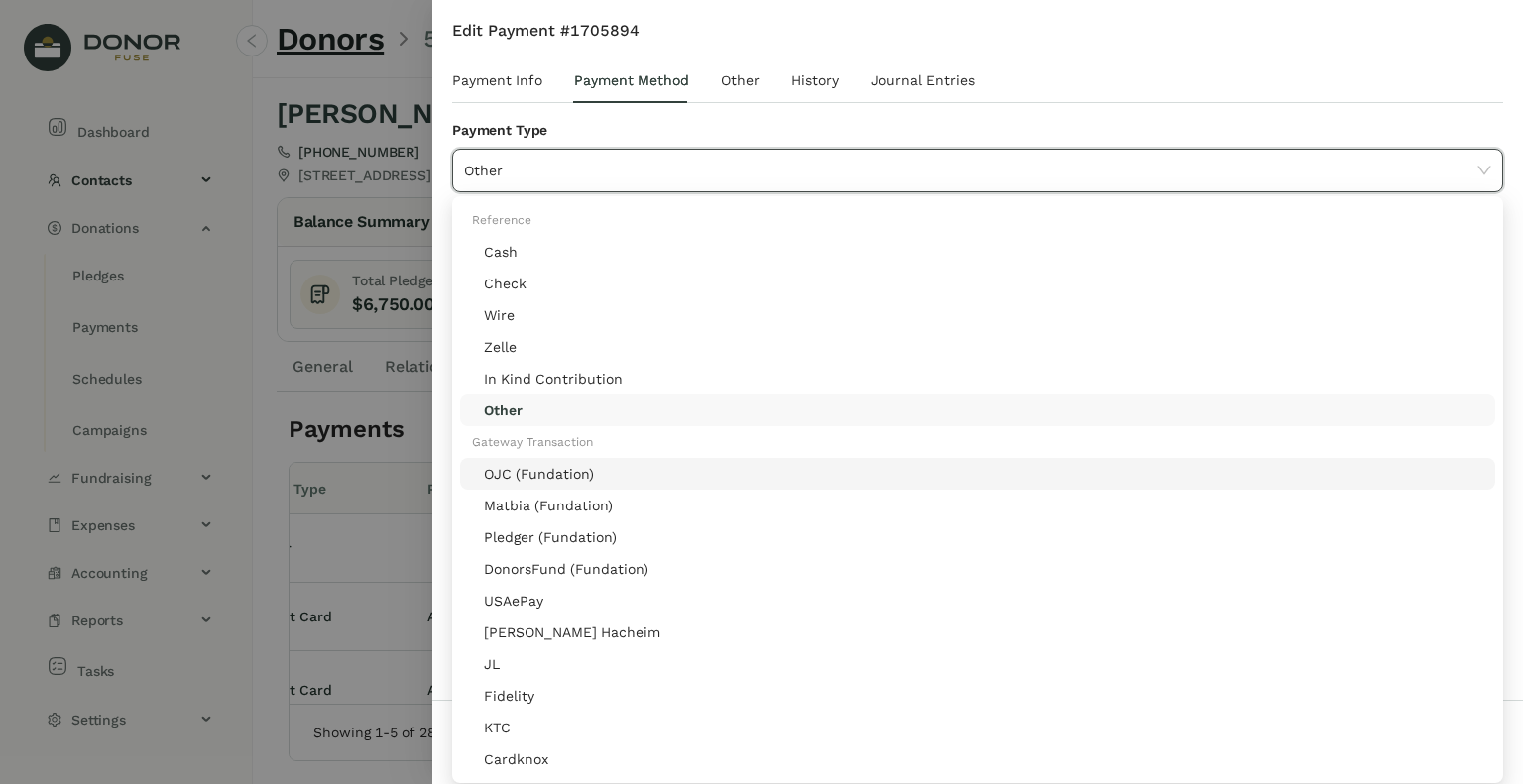 click at bounding box center [762, 392] 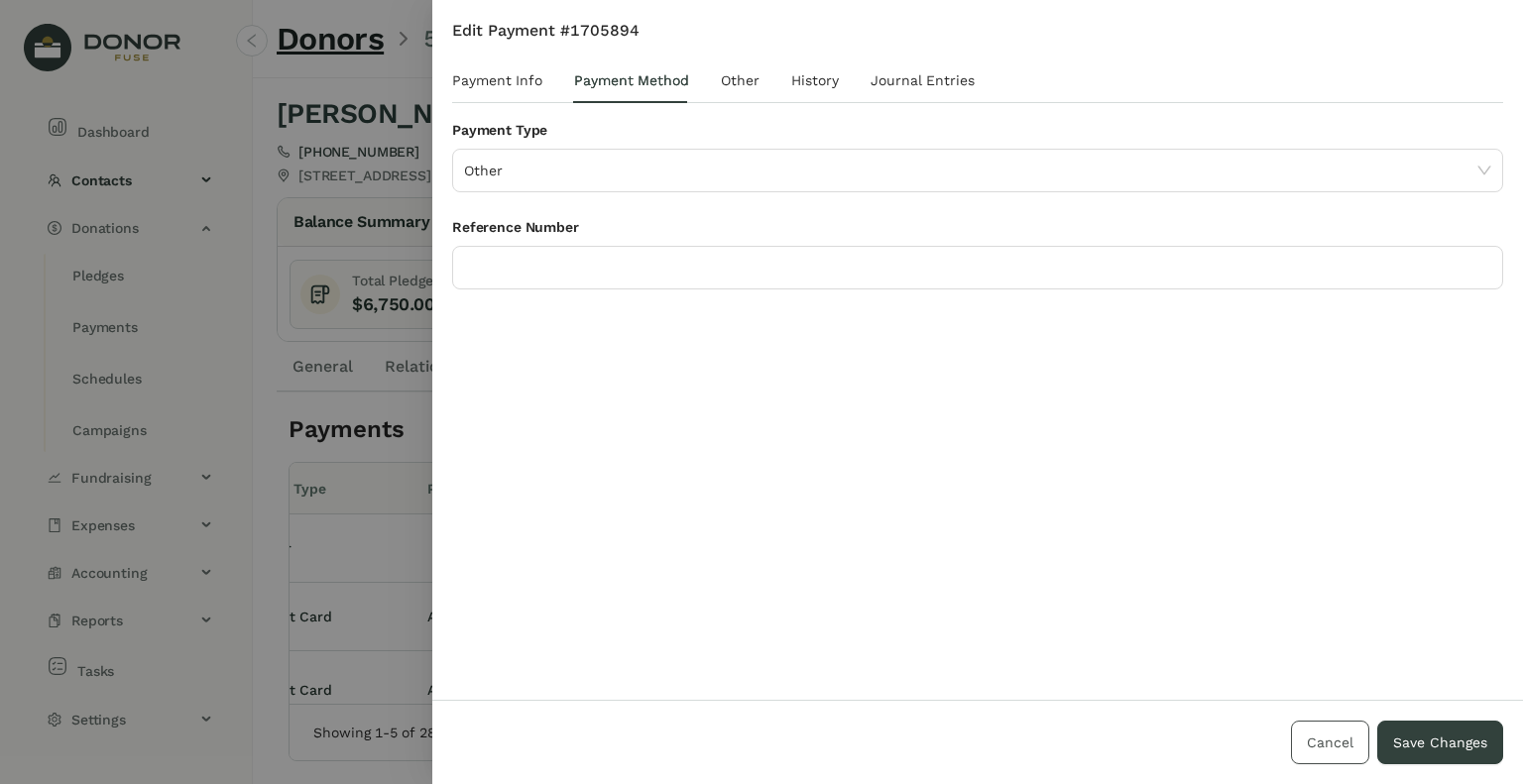 click on "Cancel" at bounding box center [1330, 742] 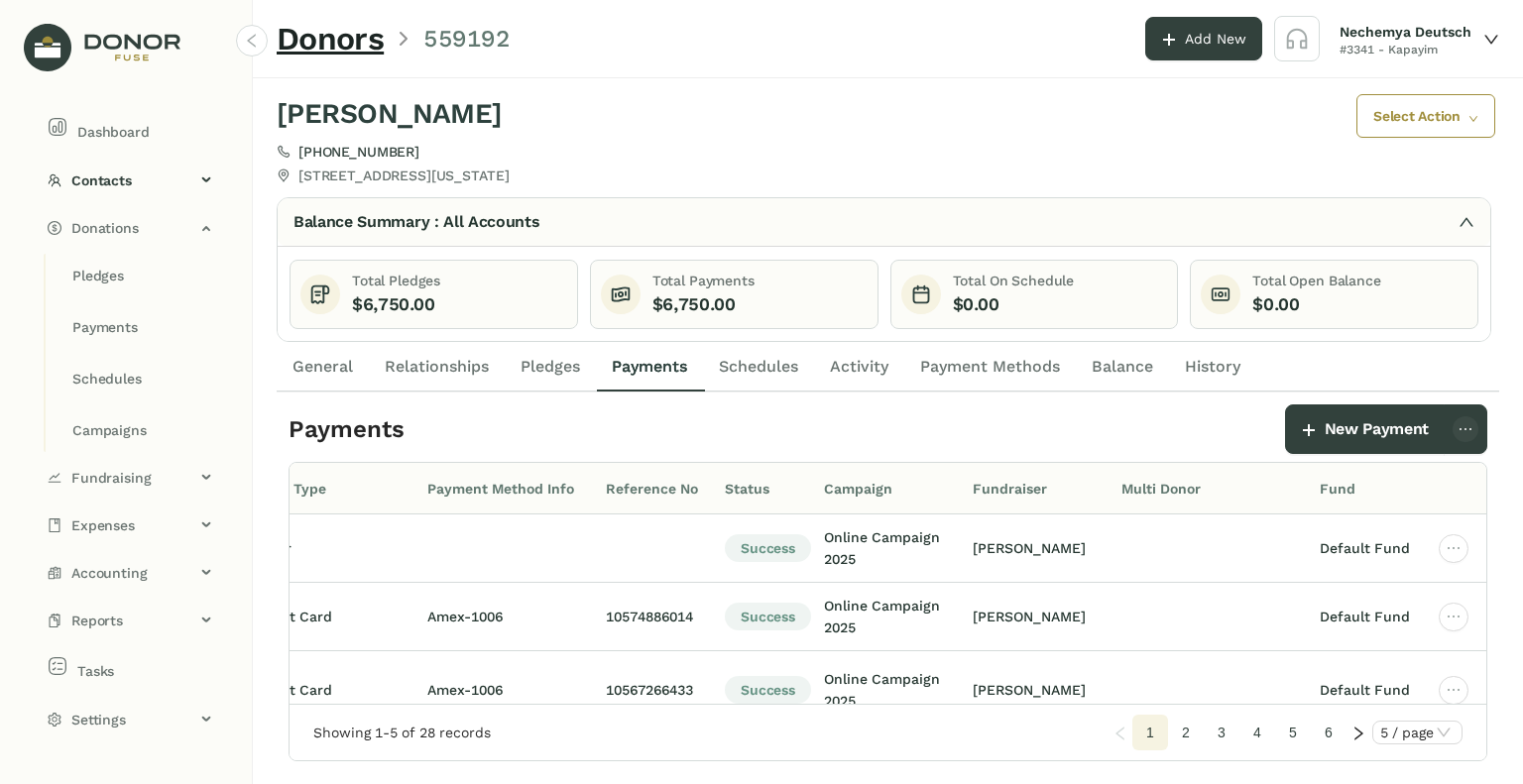 click on "Schedules" 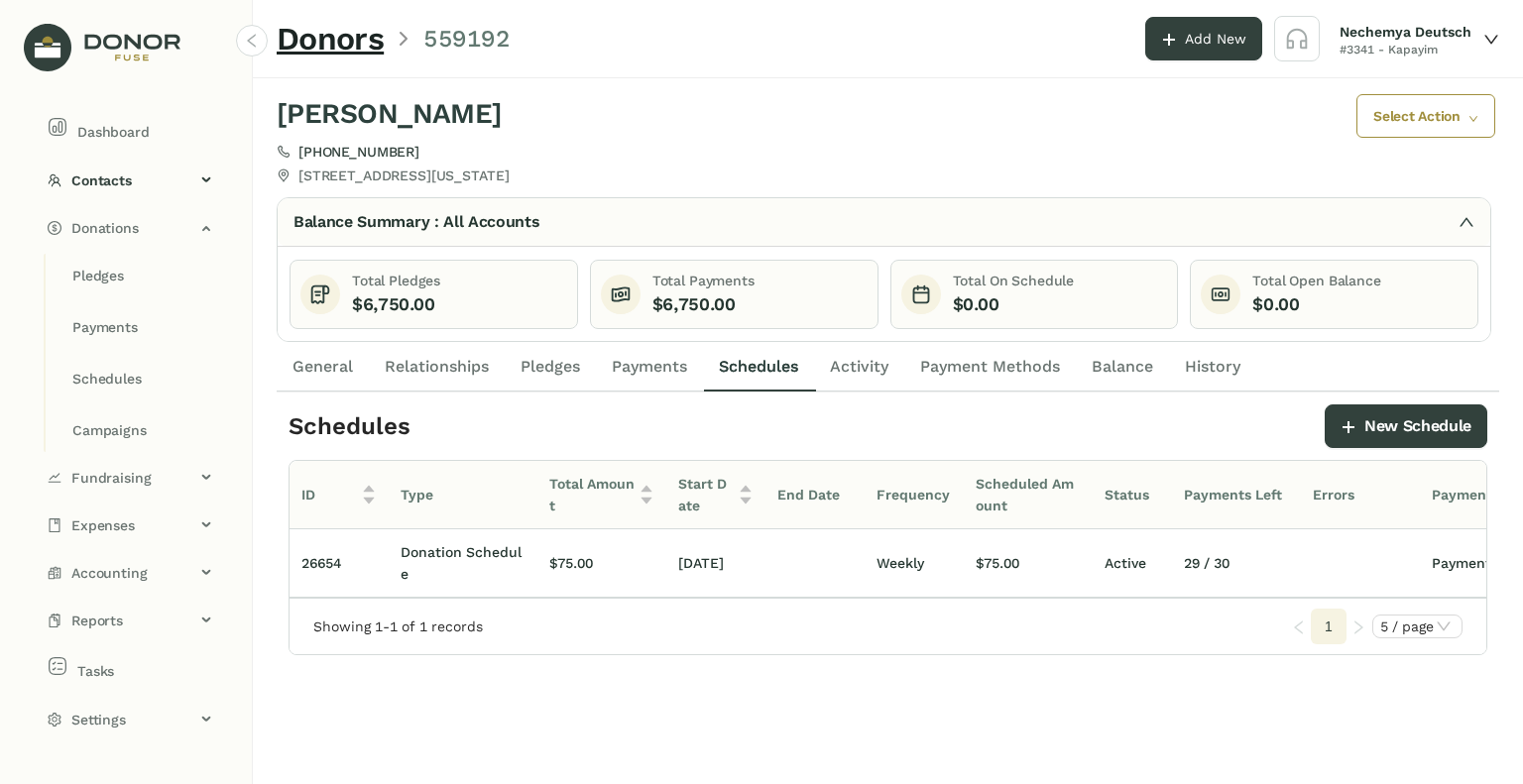 scroll, scrollTop: 0, scrollLeft: 492, axis: horizontal 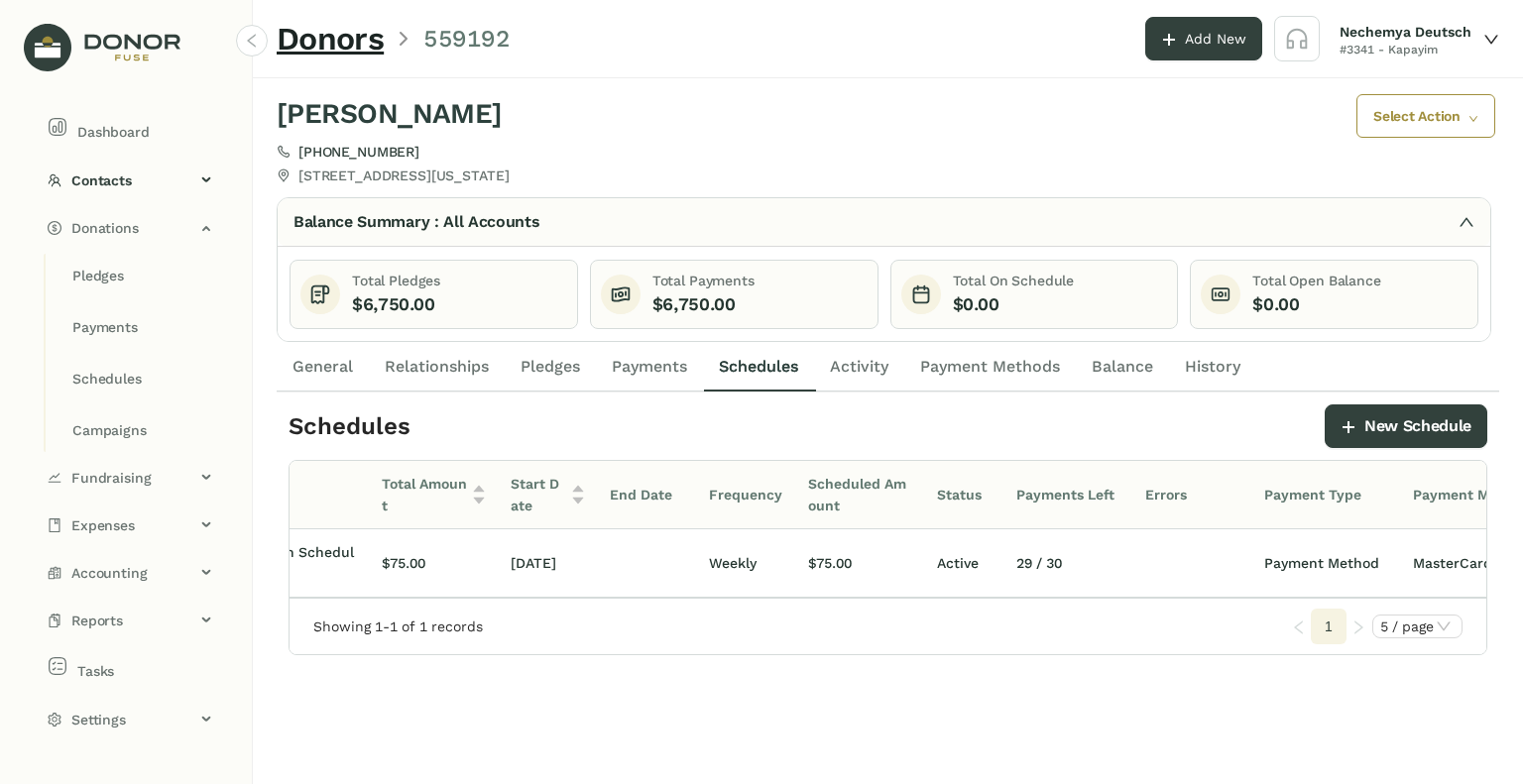 click on "Payments" 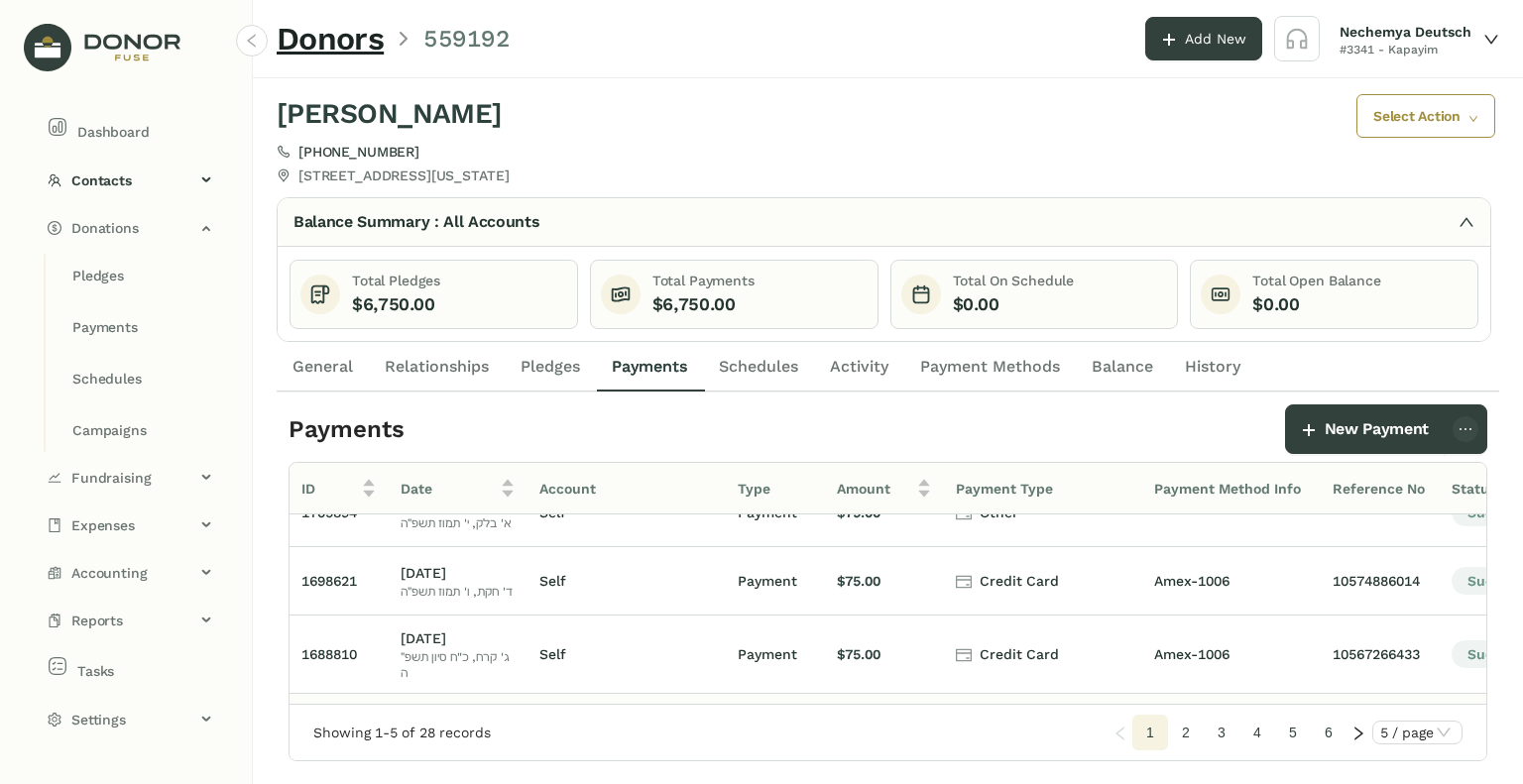 drag, startPoint x: 884, startPoint y: 702, endPoint x: 1007, endPoint y: 677, distance: 125.514939 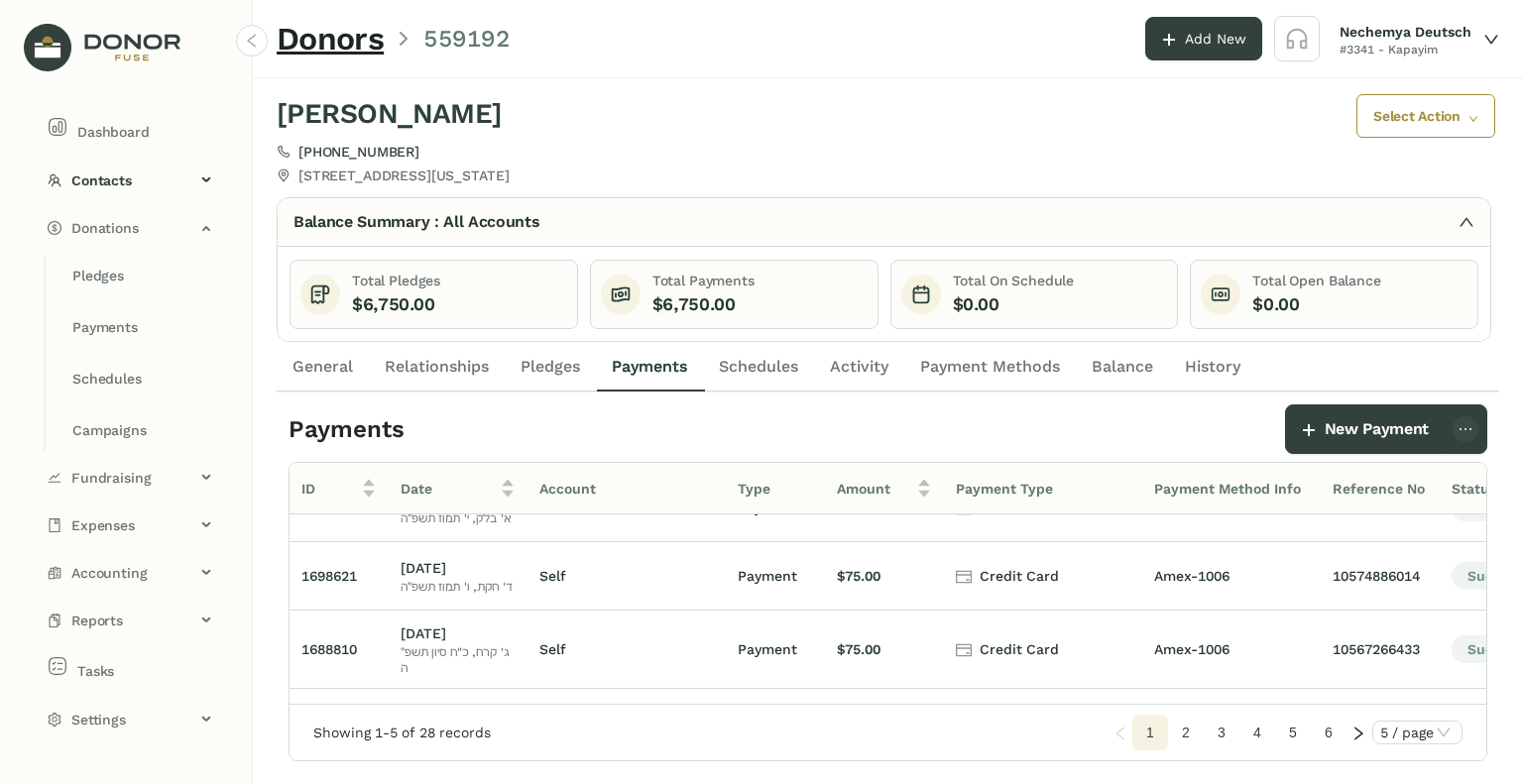 scroll, scrollTop: 41, scrollLeft: 397, axis: both 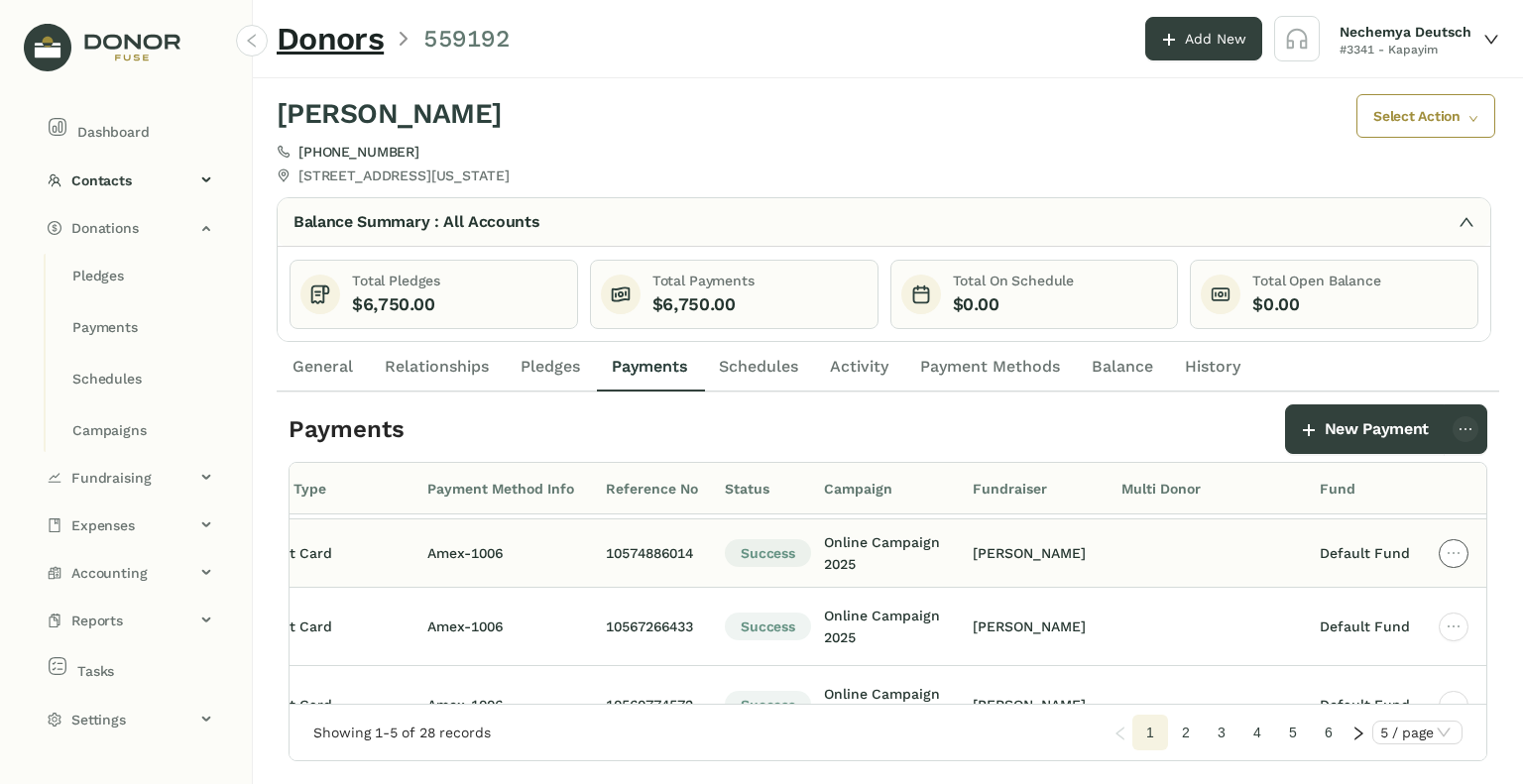 click 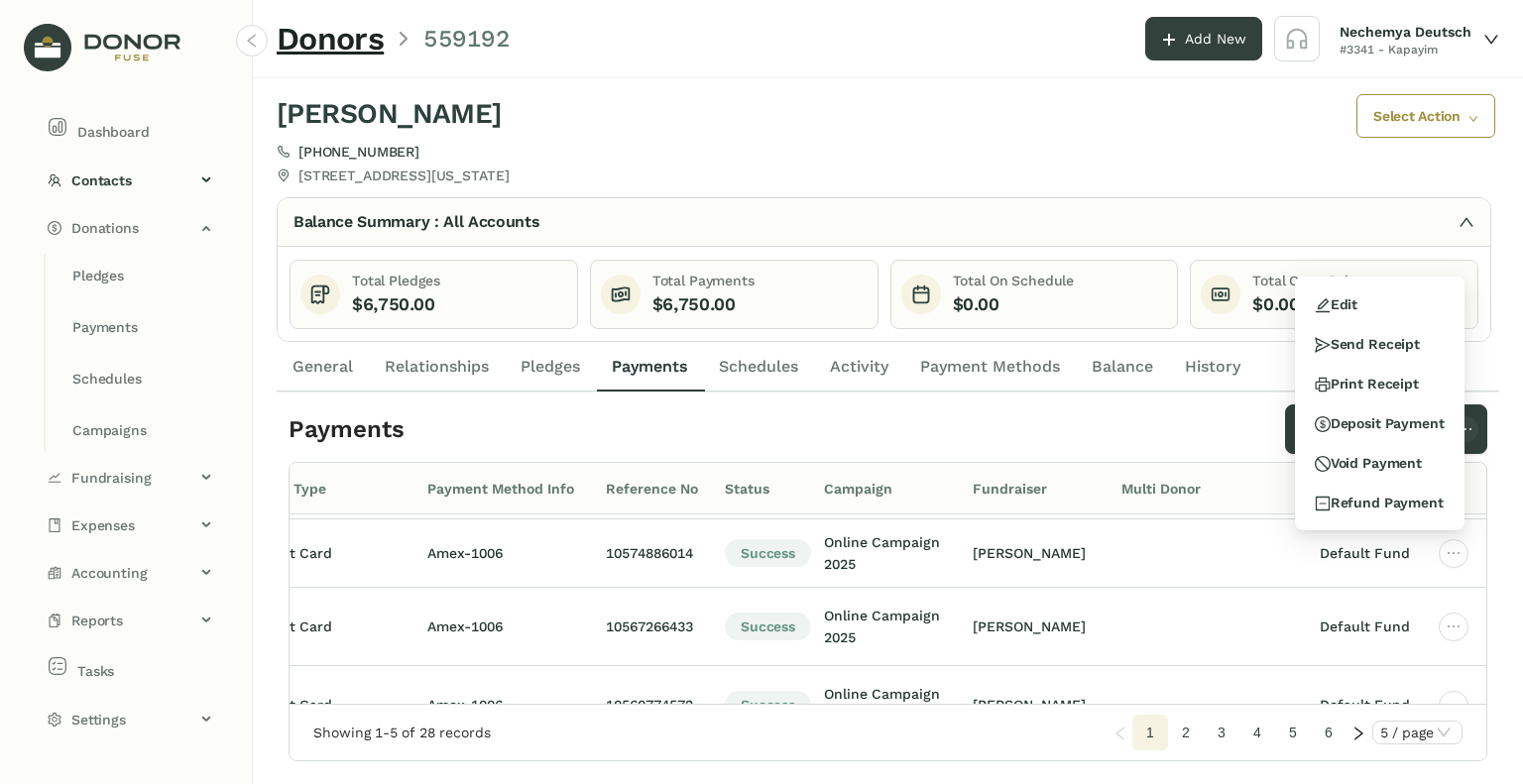 scroll, scrollTop: 0, scrollLeft: 730, axis: horizontal 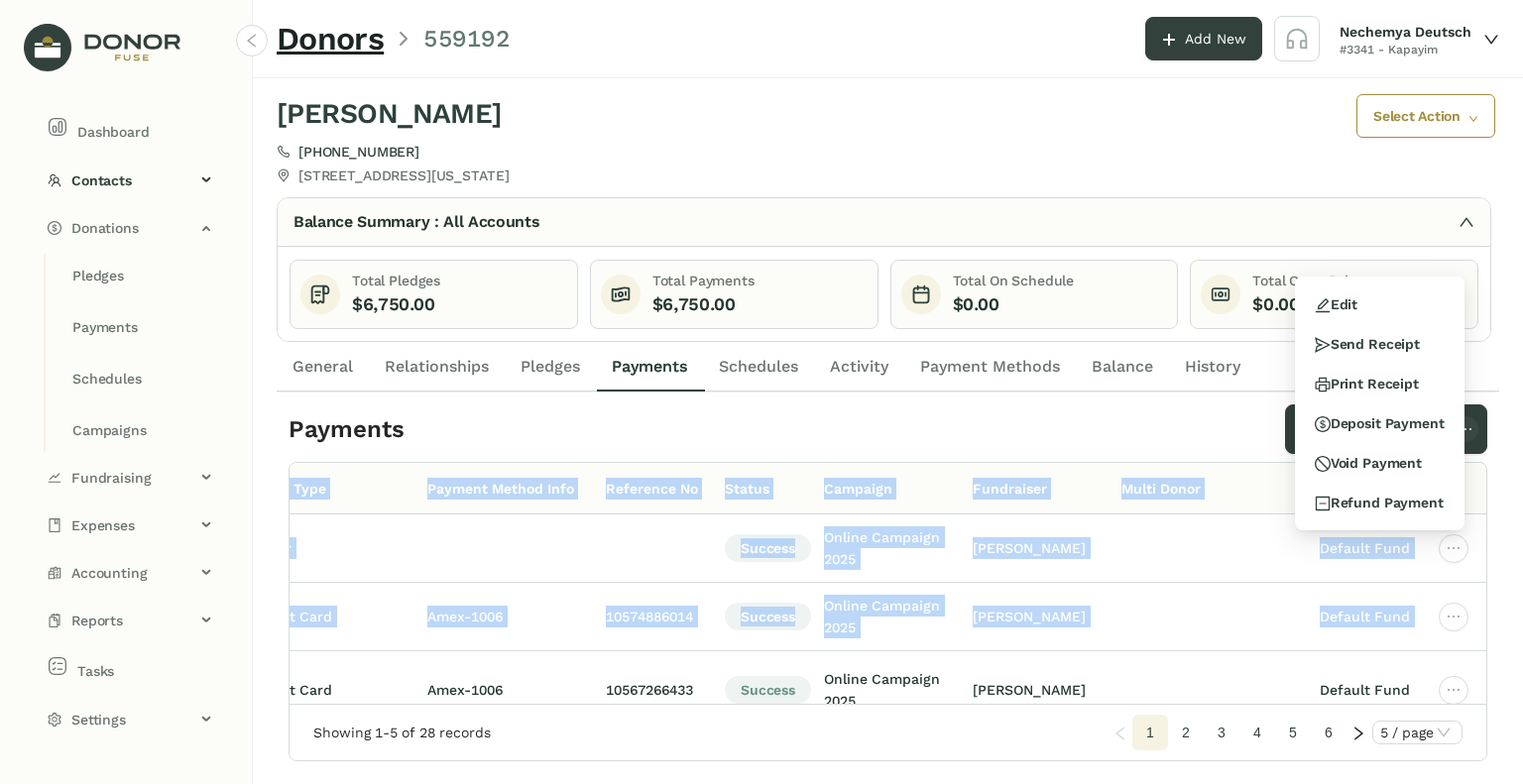 drag, startPoint x: 1479, startPoint y: 571, endPoint x: 1480, endPoint y: 451, distance: 120.004167 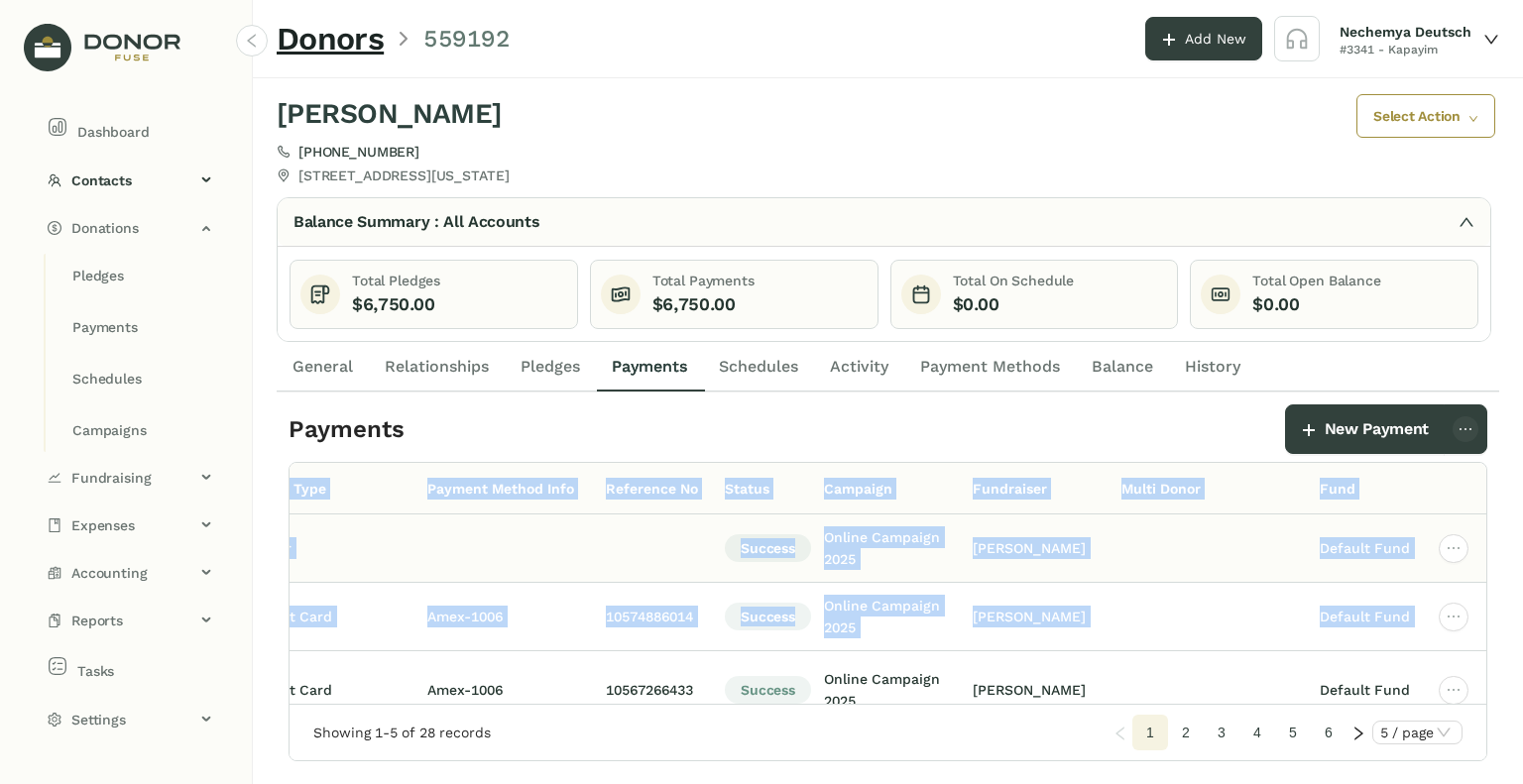 click on "[PERSON_NAME]" 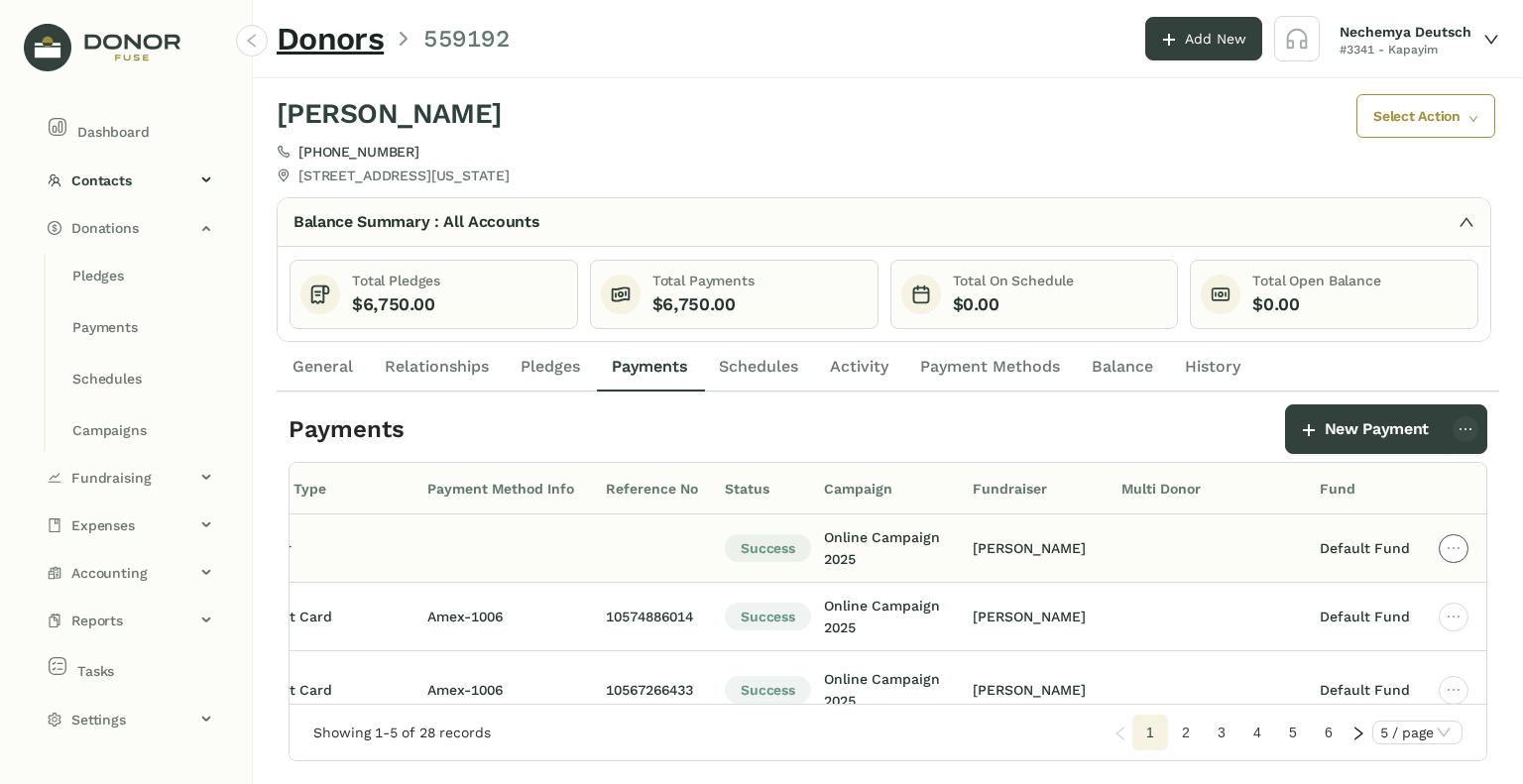 click 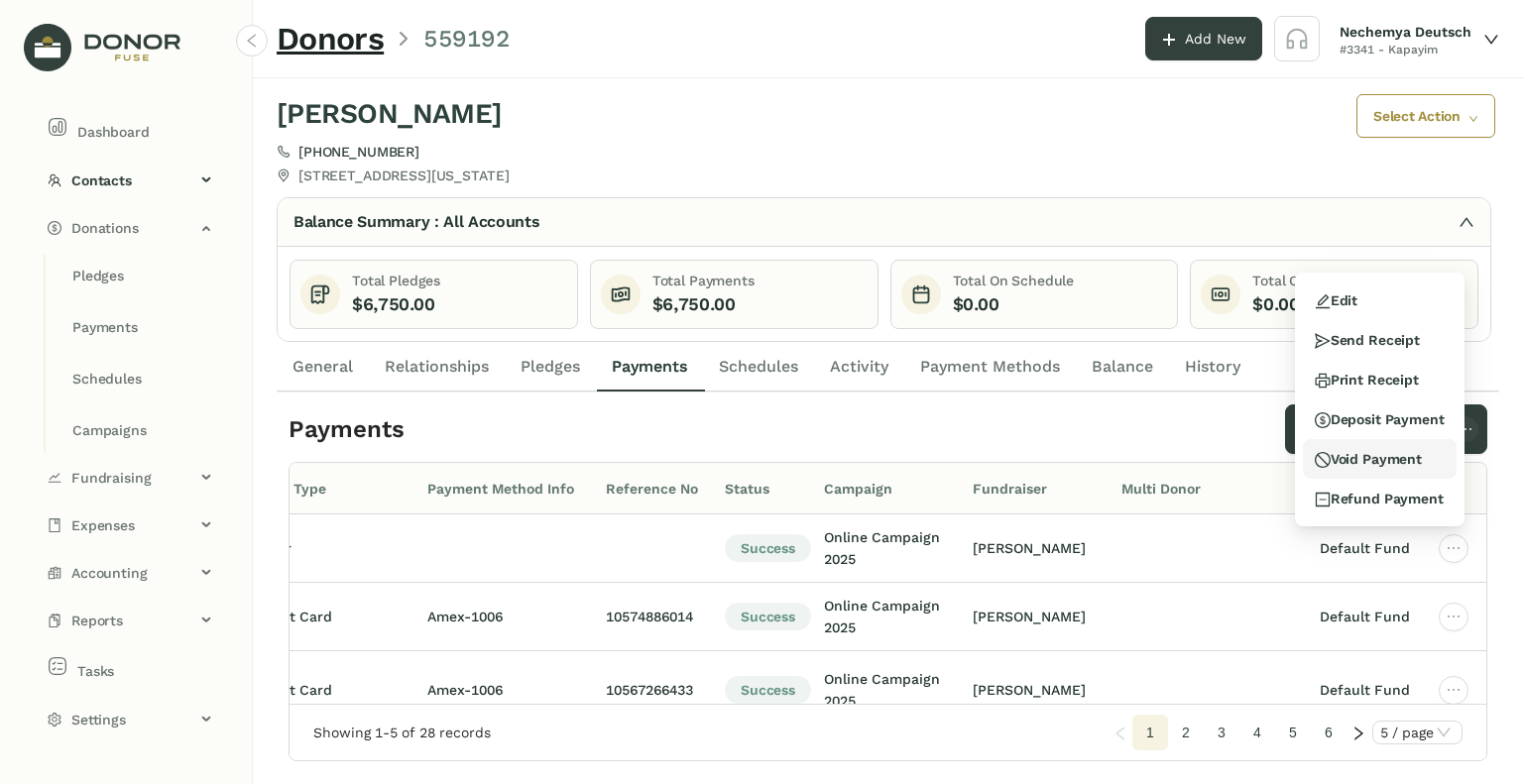 click on "Void Payment" at bounding box center [1368, 459] 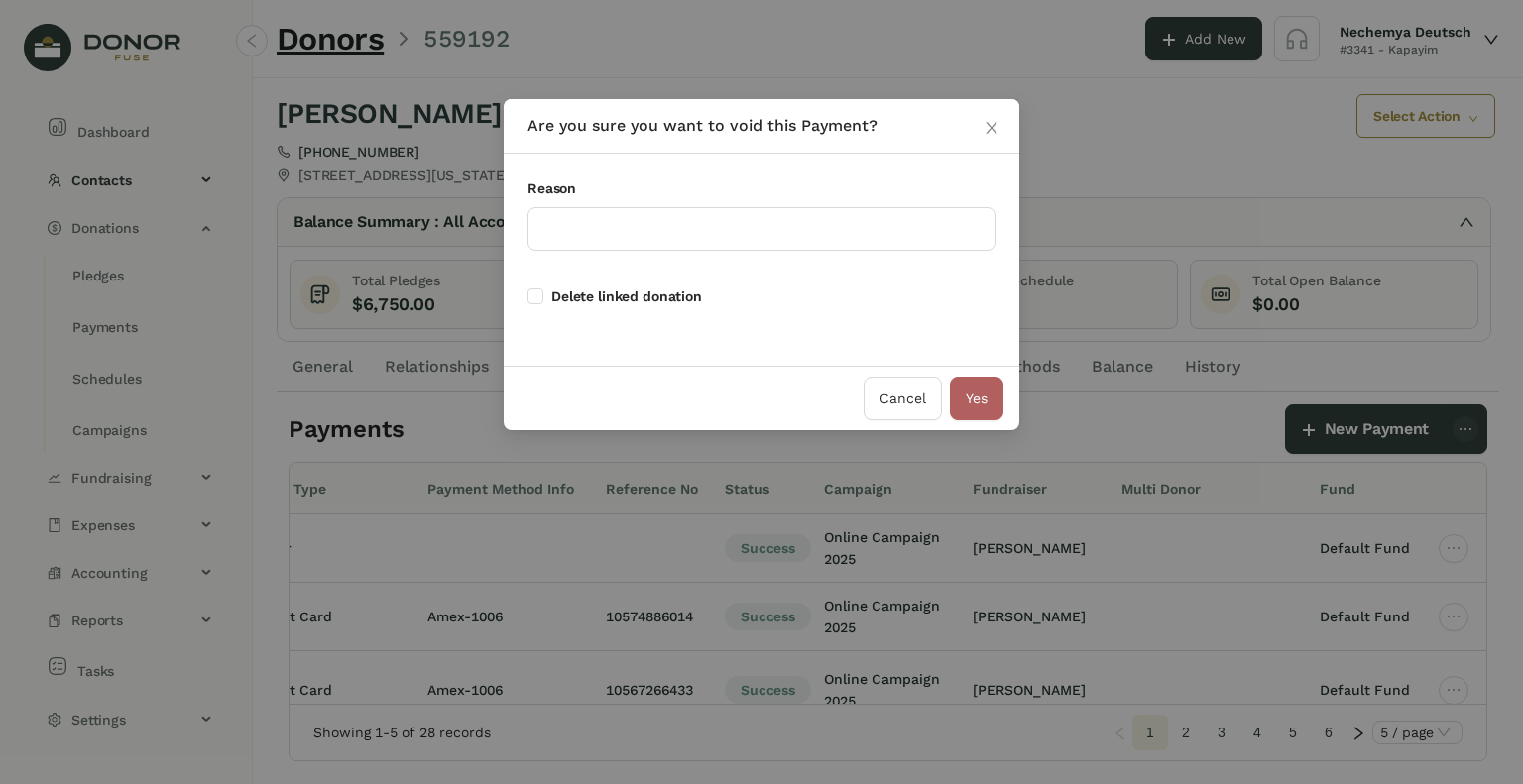 click on "Reason" at bounding box center [762, 192] 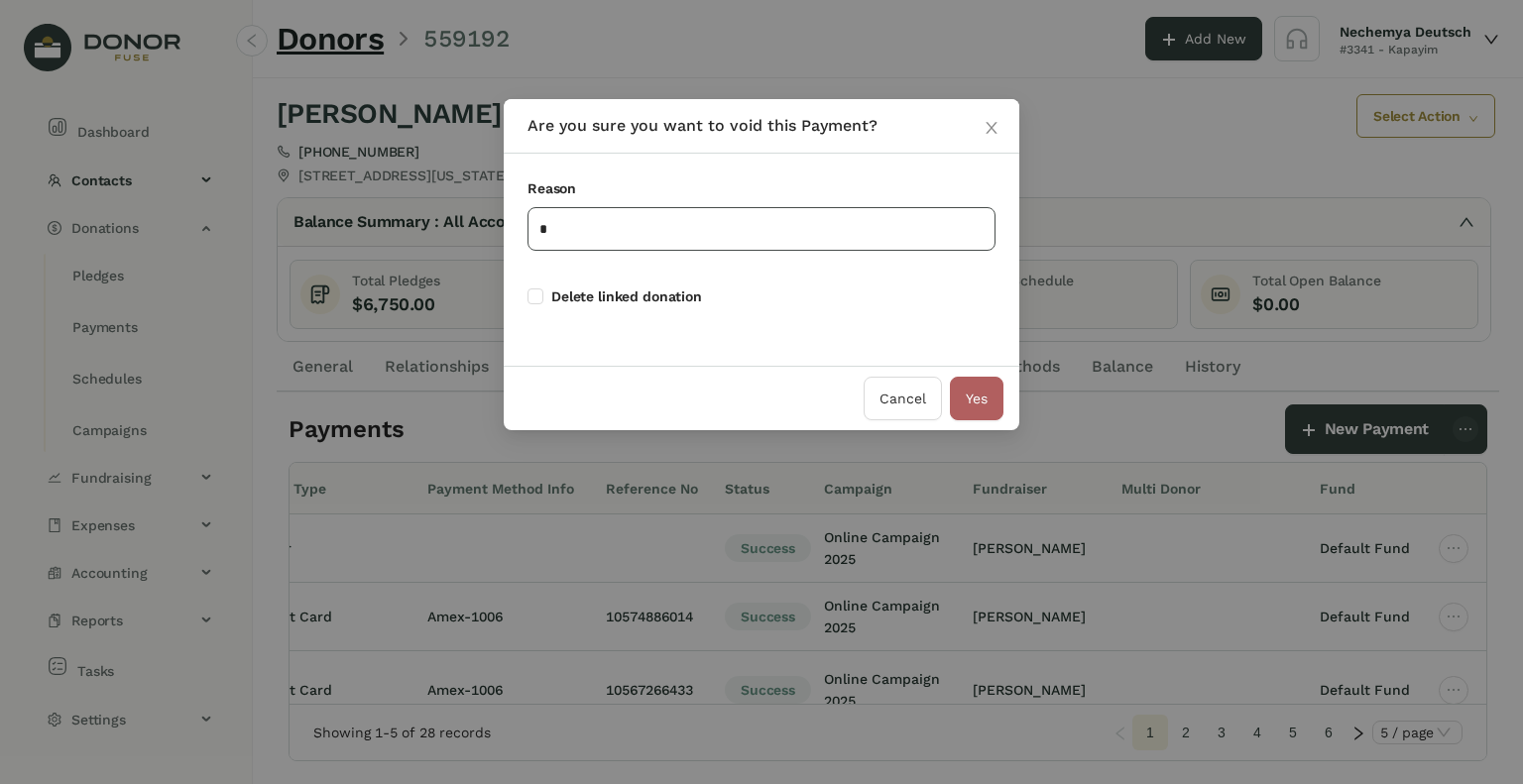 click on "*" 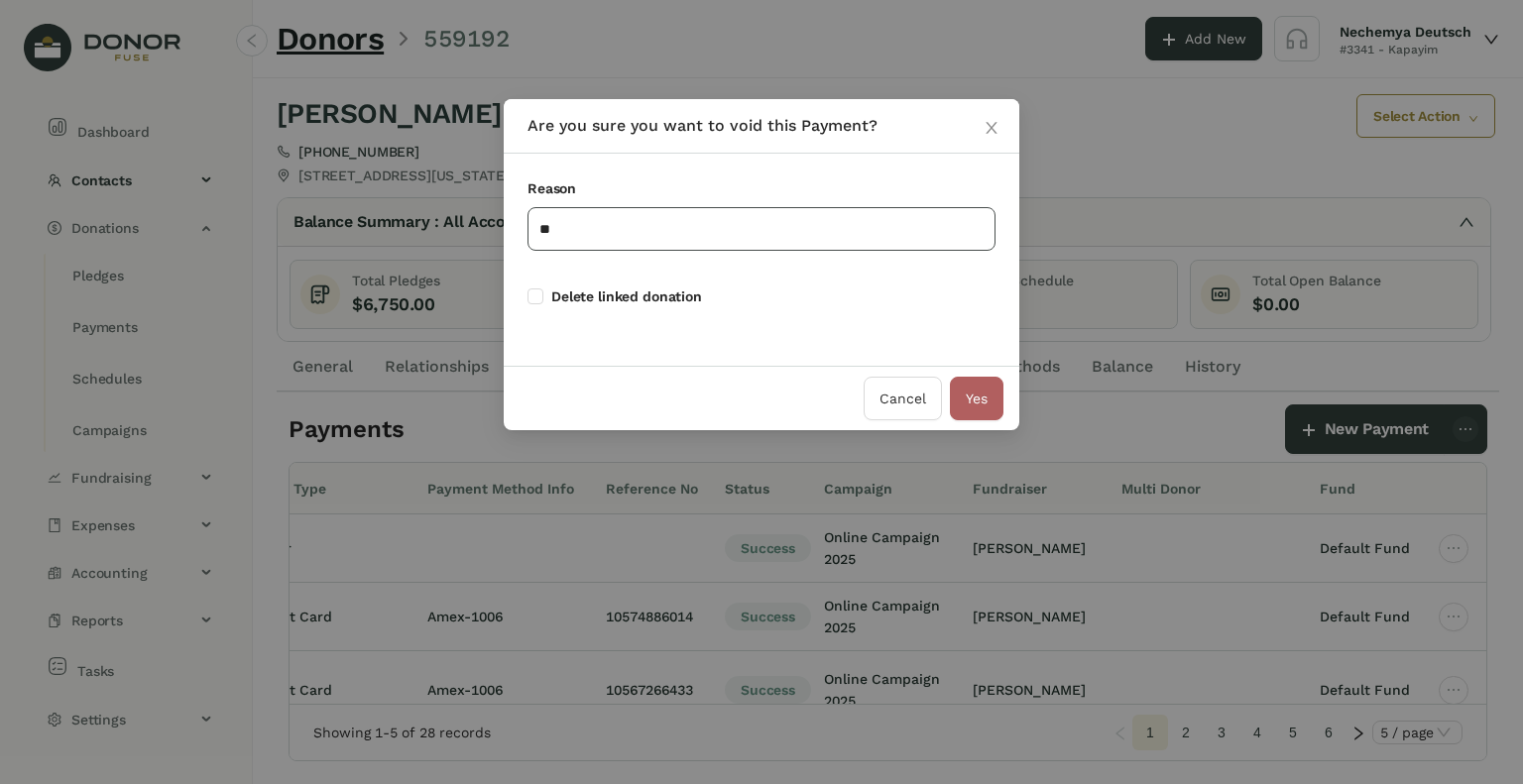 type on "**" 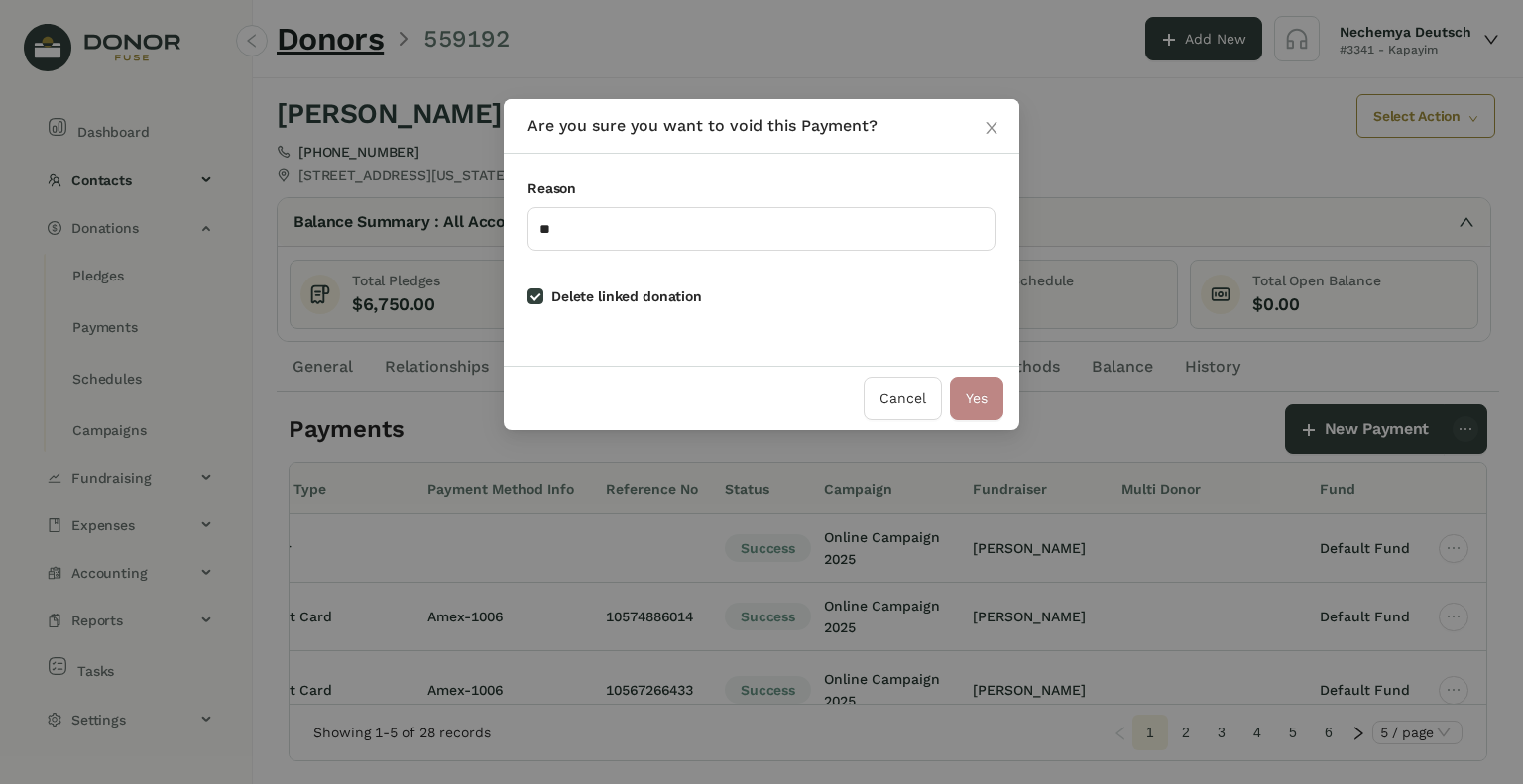 click on "Yes" at bounding box center [977, 398] 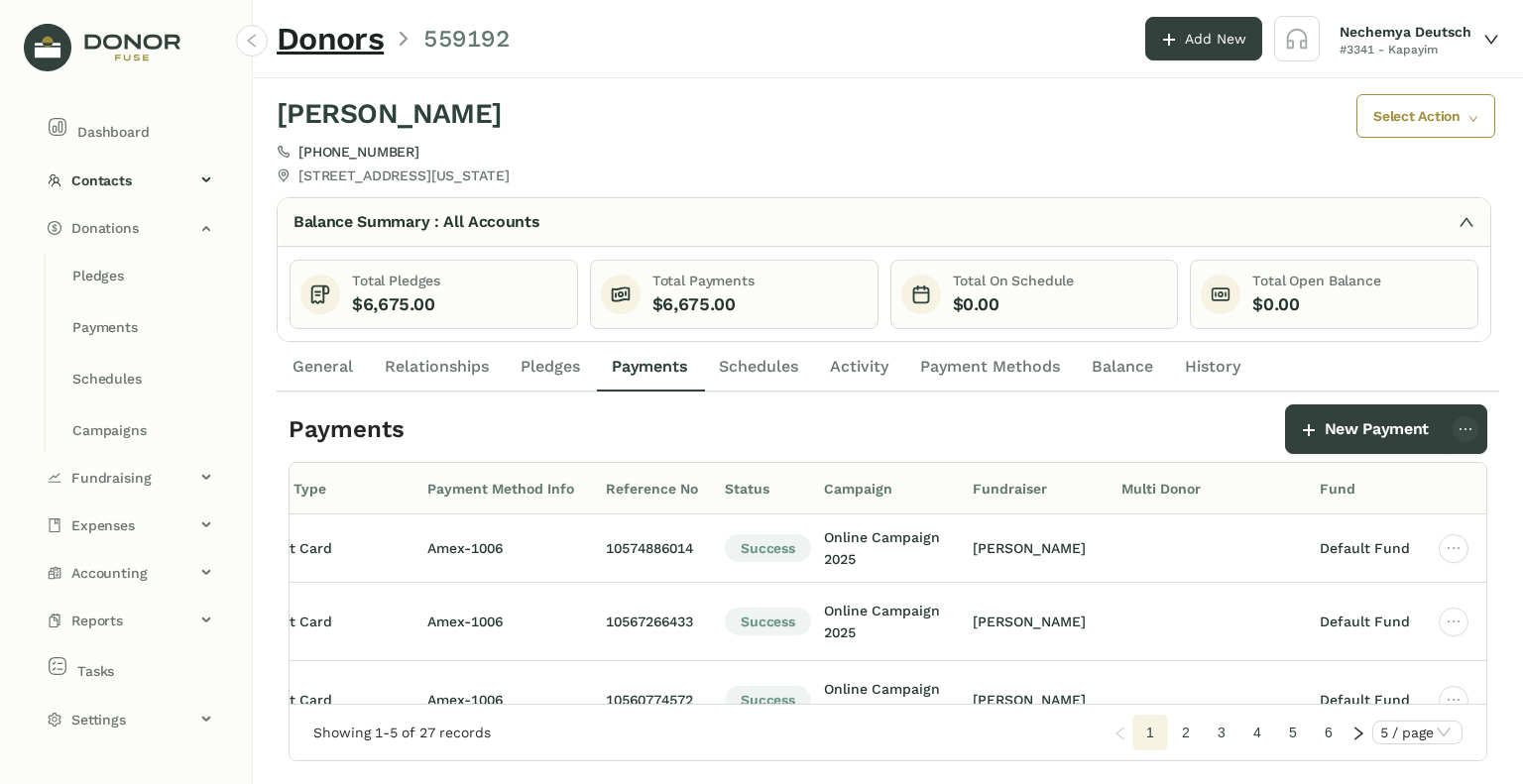 click on "Schedules" 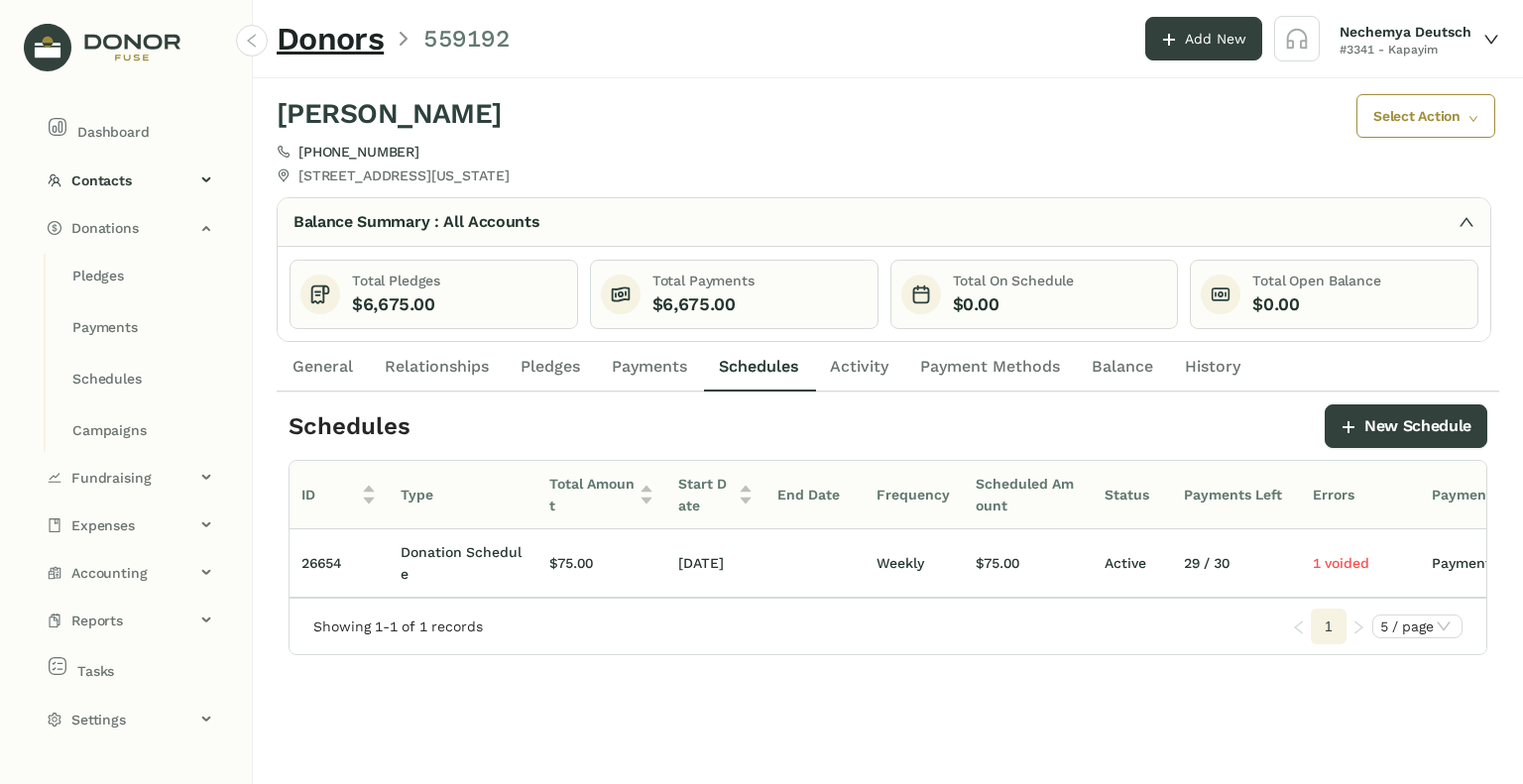 scroll, scrollTop: 0, scrollLeft: 492, axis: horizontal 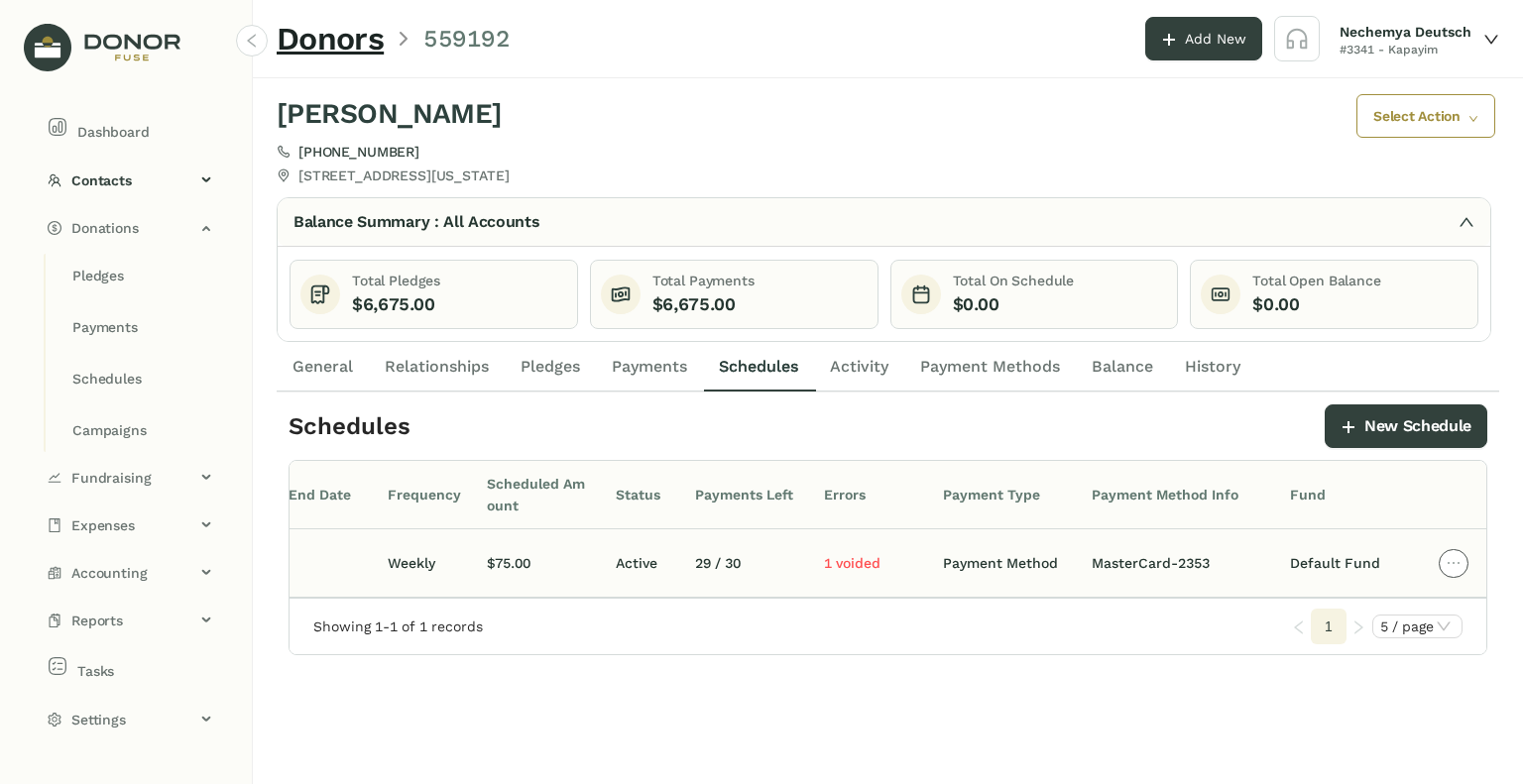 click 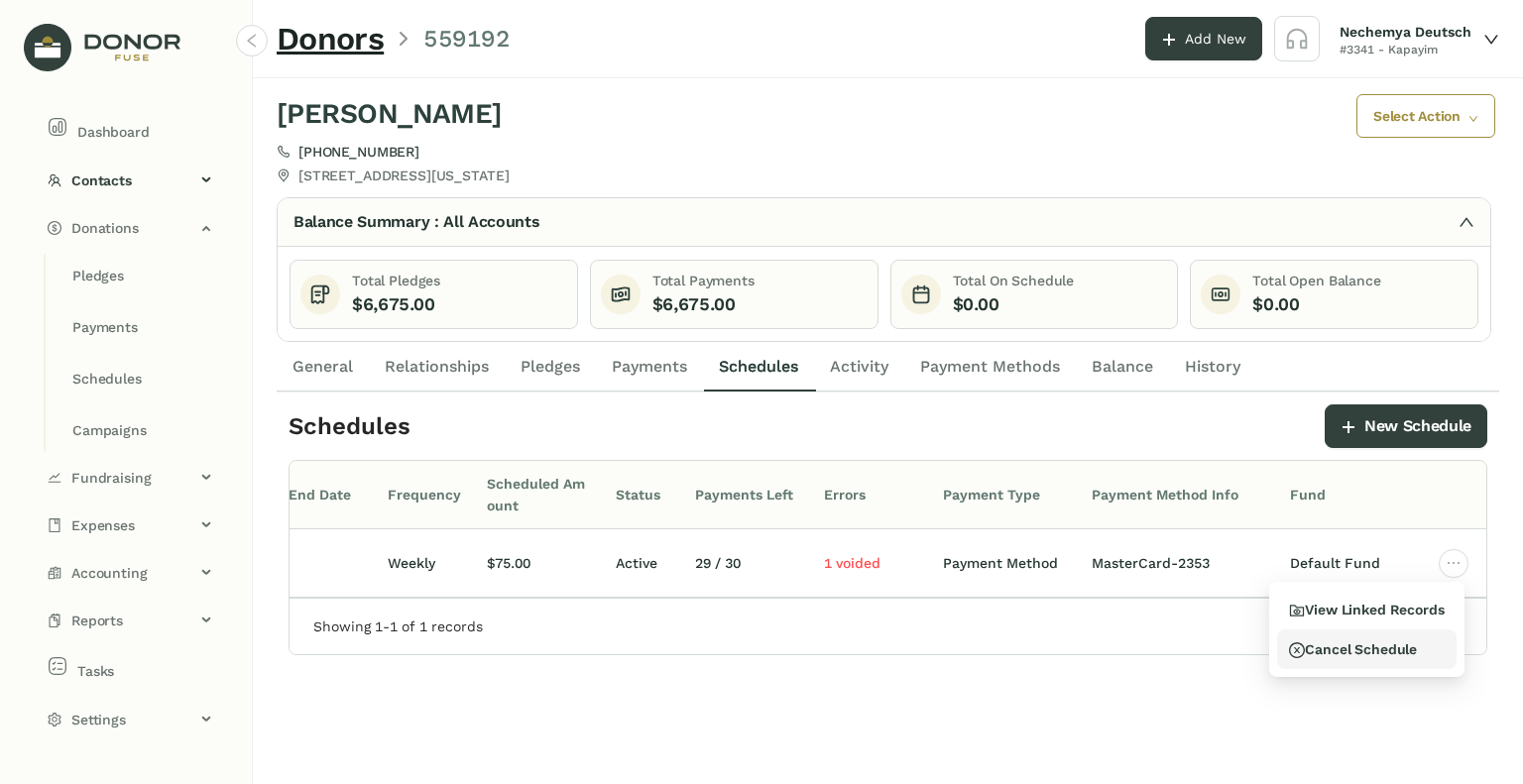 click on "Cancel Schedule" at bounding box center [1352, 649] 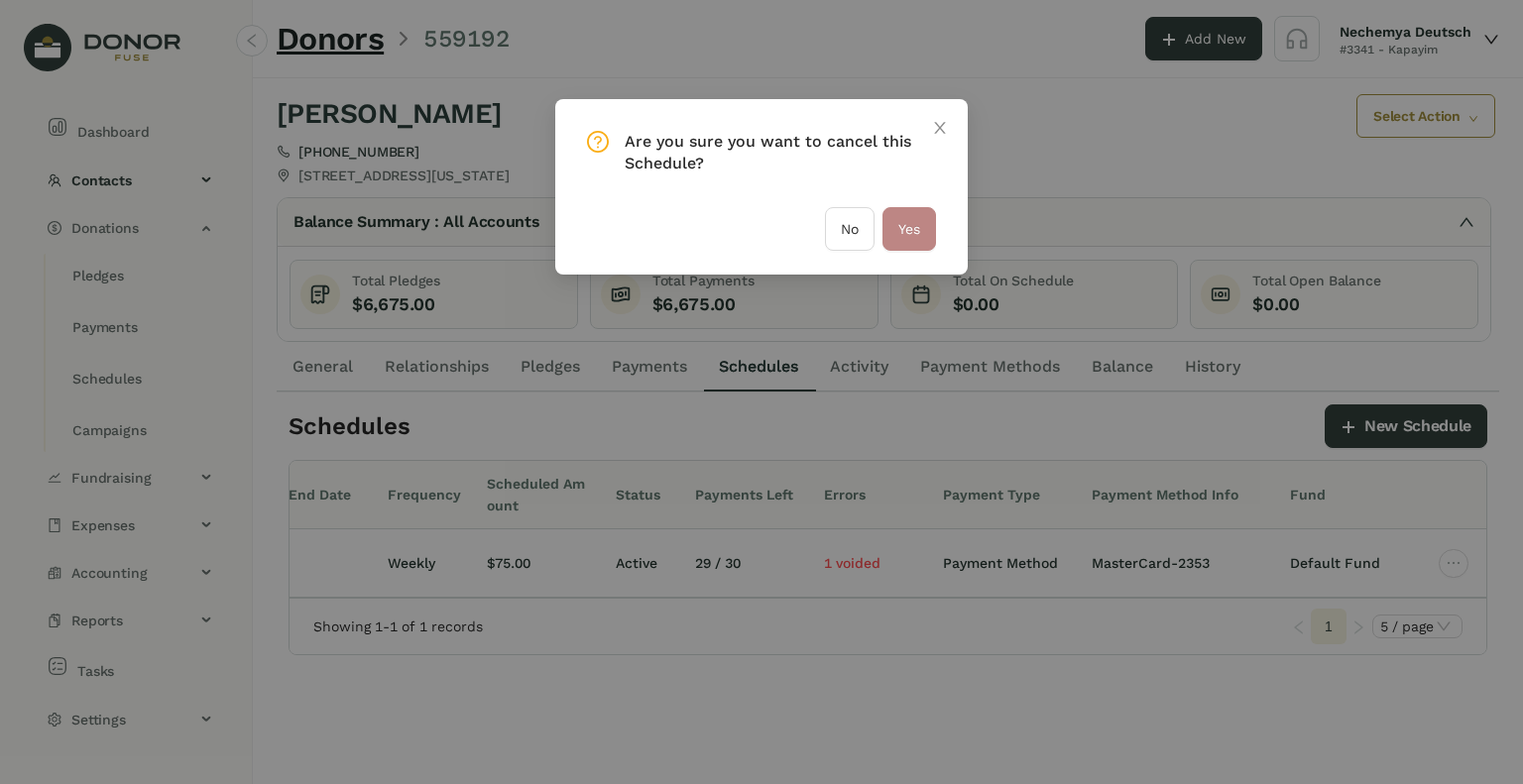 click on "Yes" at bounding box center (909, 229) 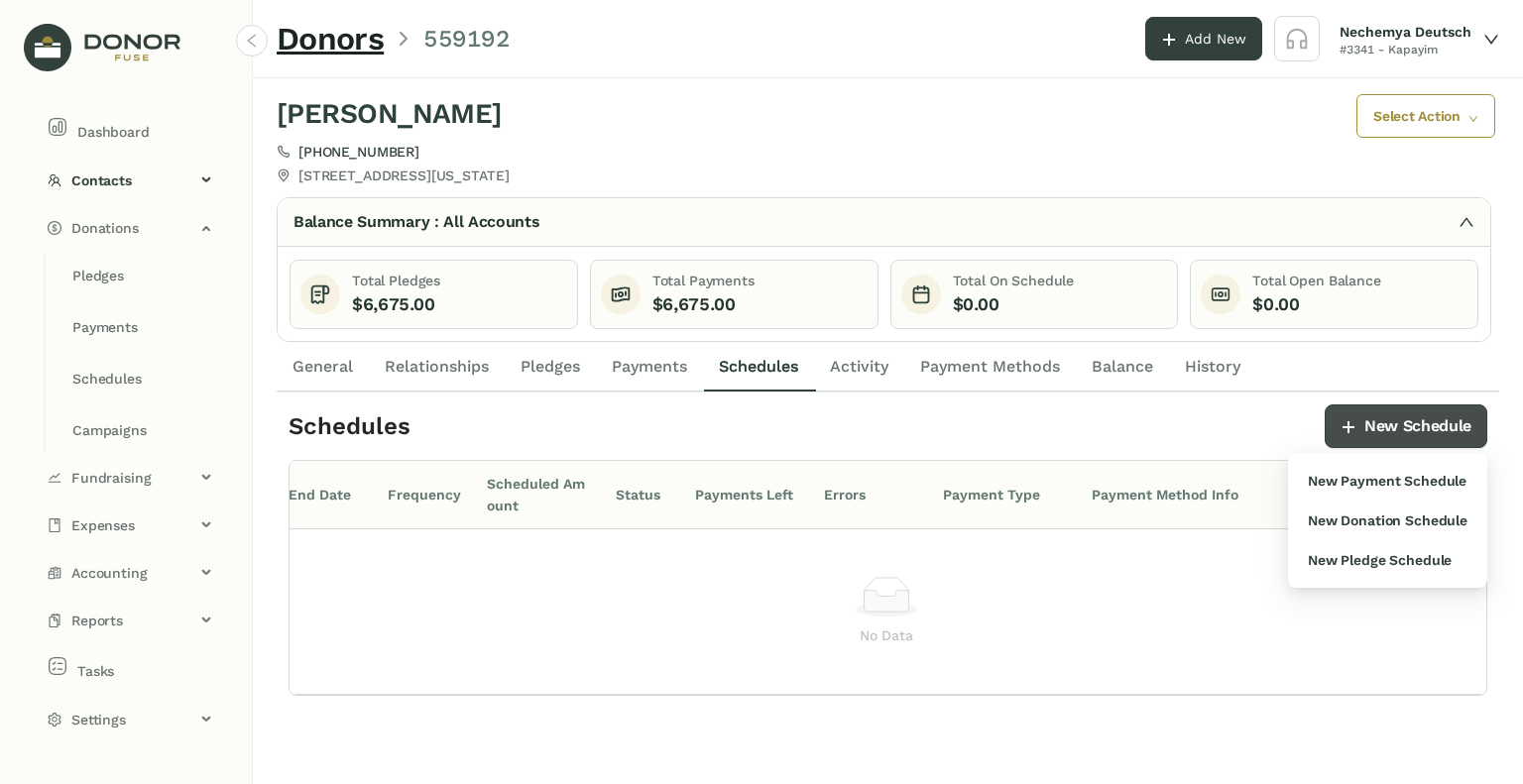 click on "New Schedule" 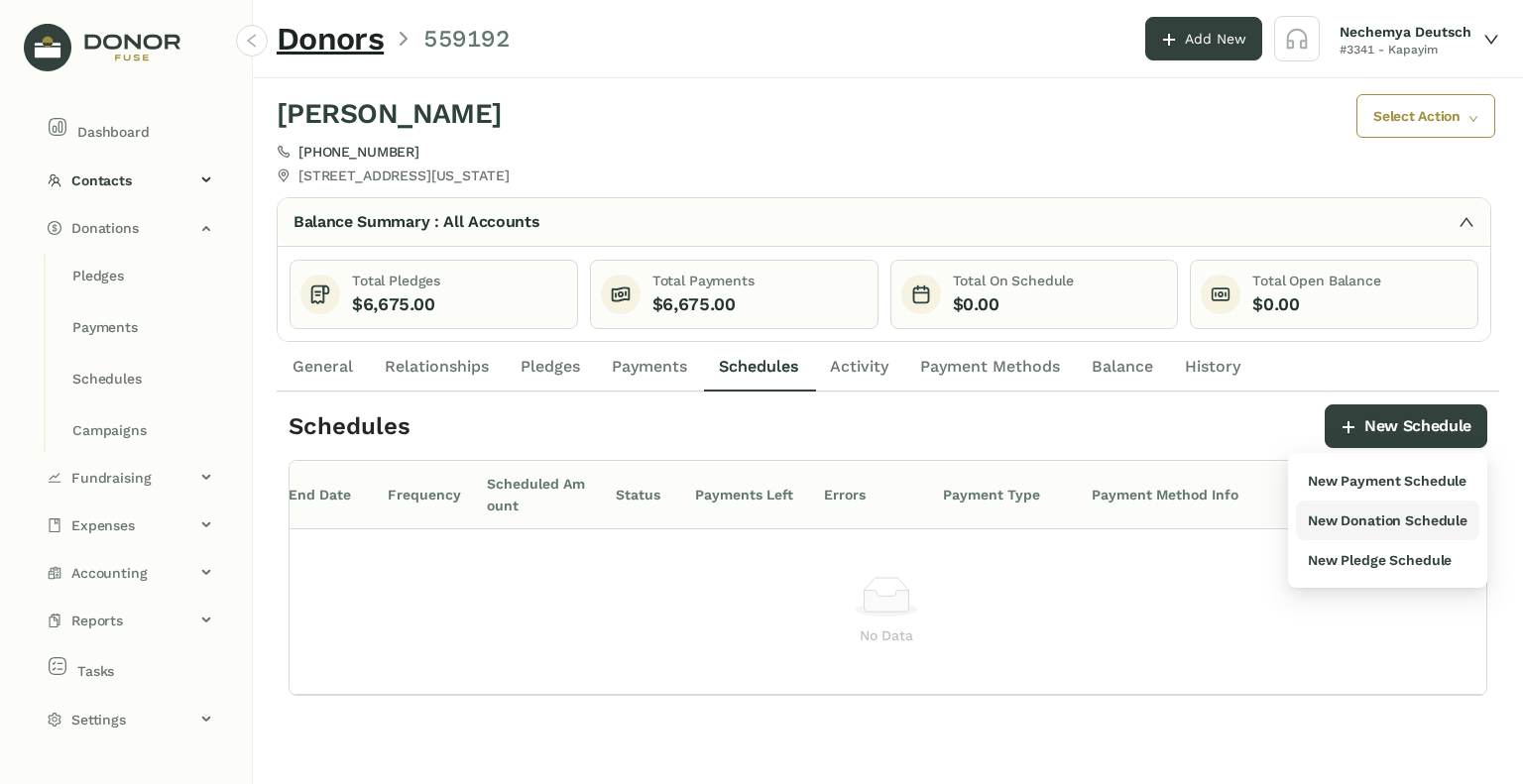 click on "New Donation Schedule" at bounding box center (1387, 520) 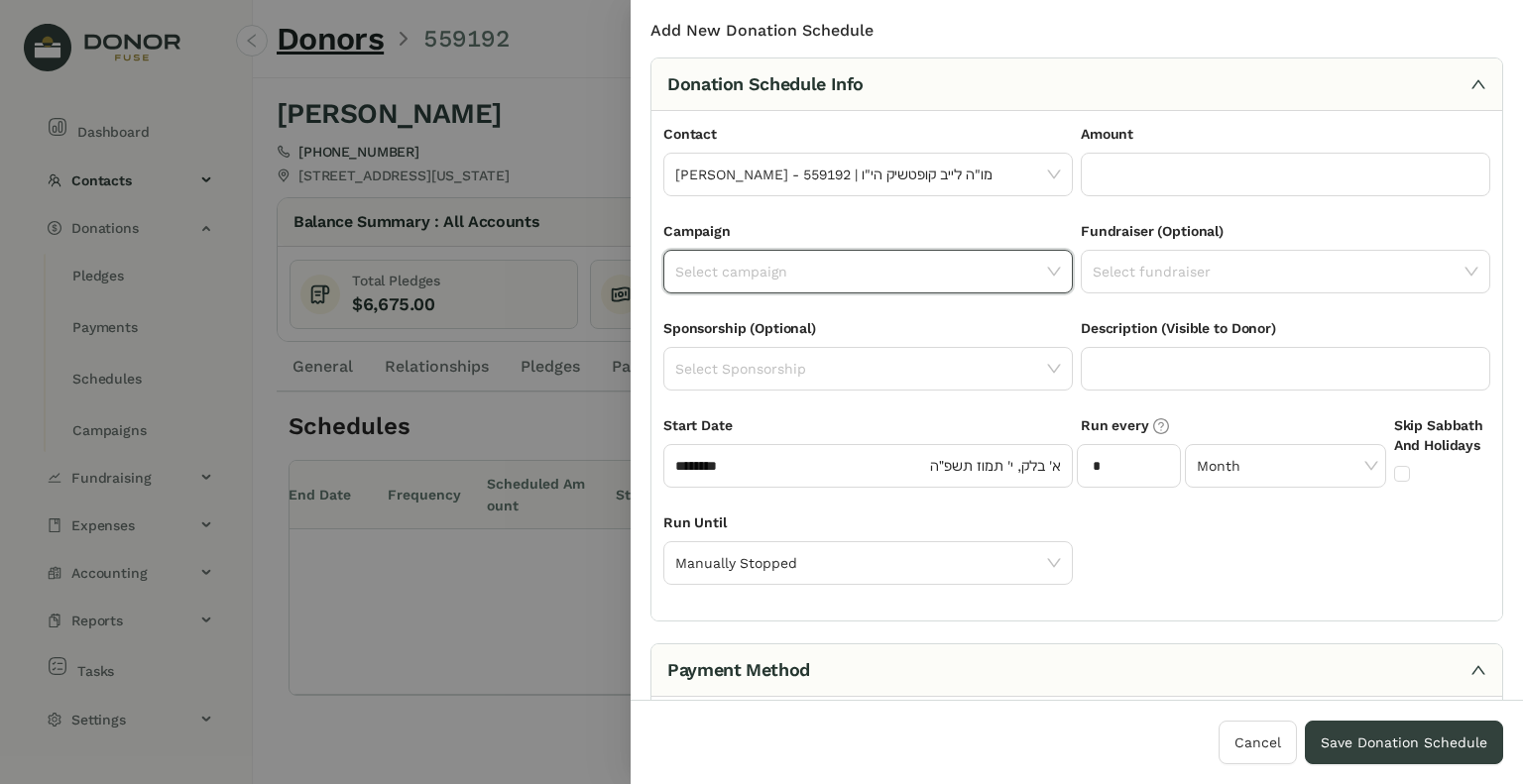 click 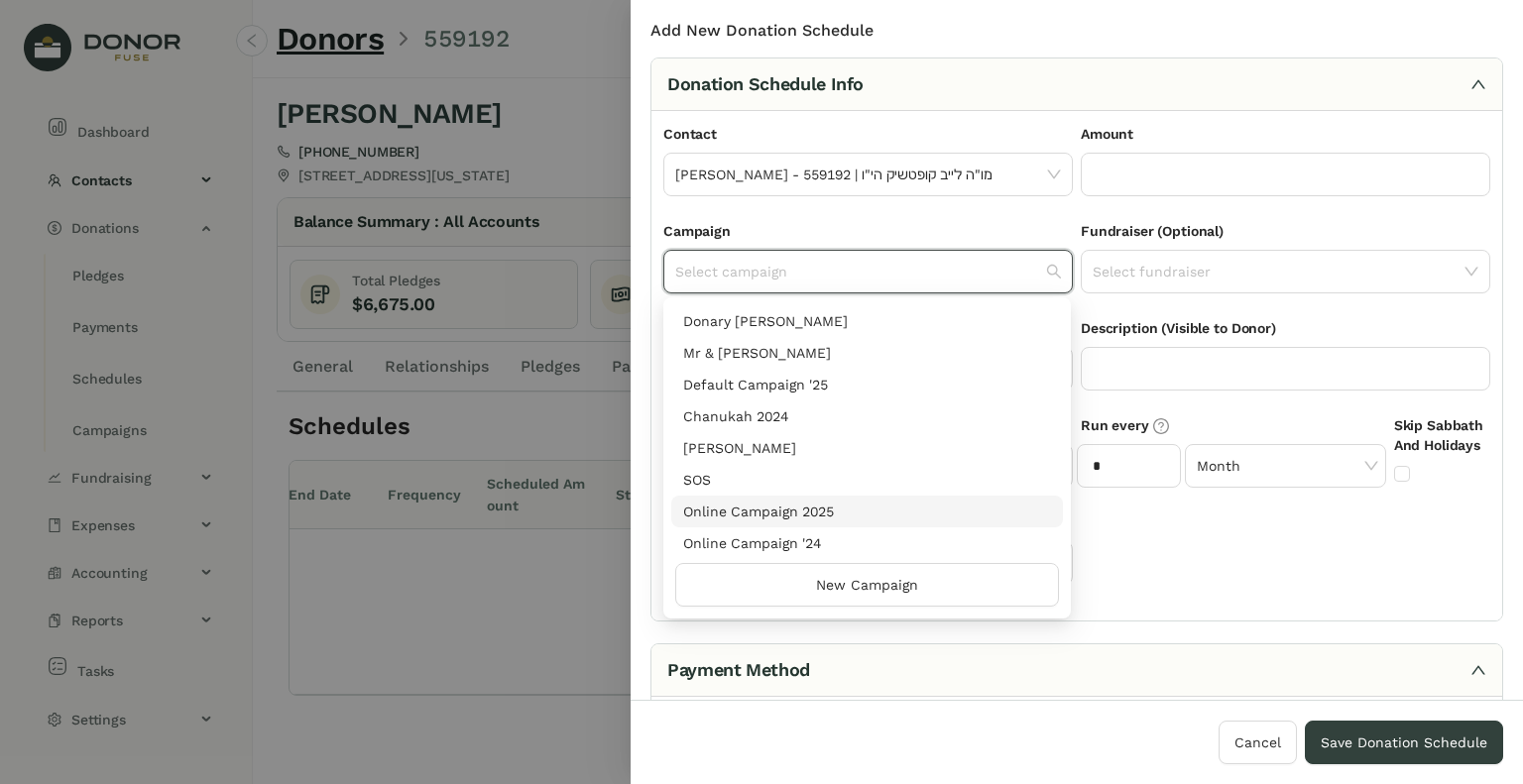 click on "Online Campaign 2025" at bounding box center [867, 511] 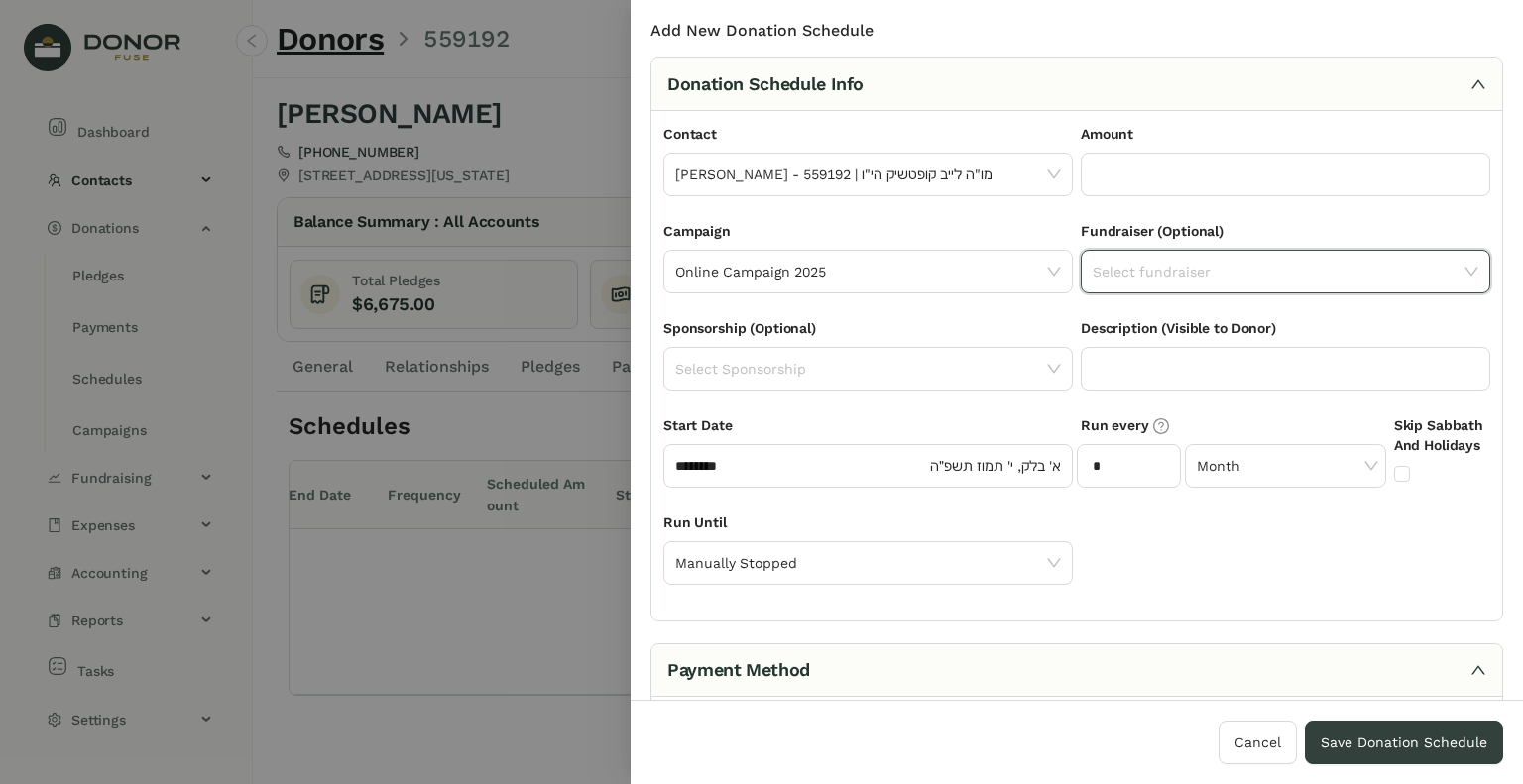 click 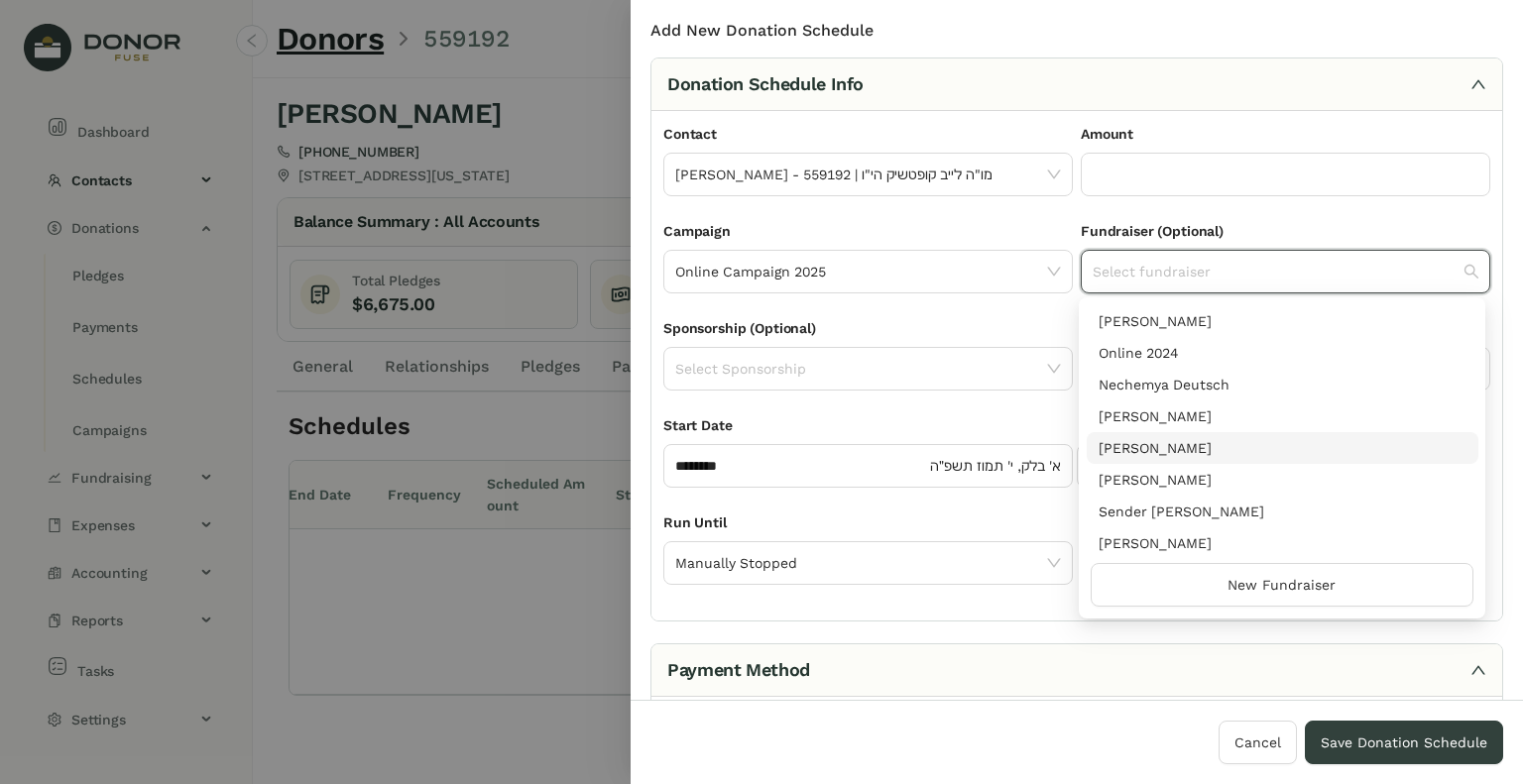 click on "[PERSON_NAME]" at bounding box center (1282, 448) 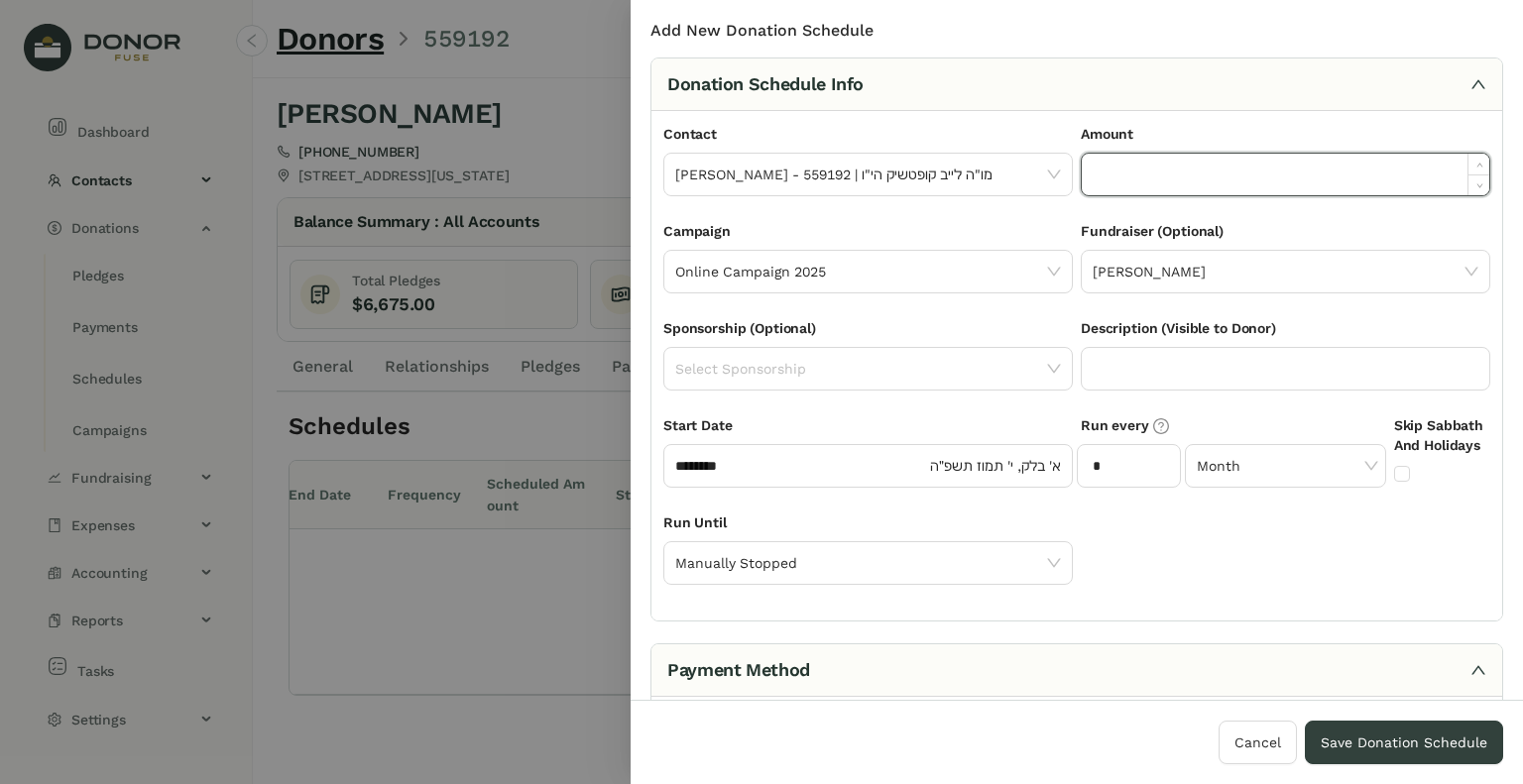 click 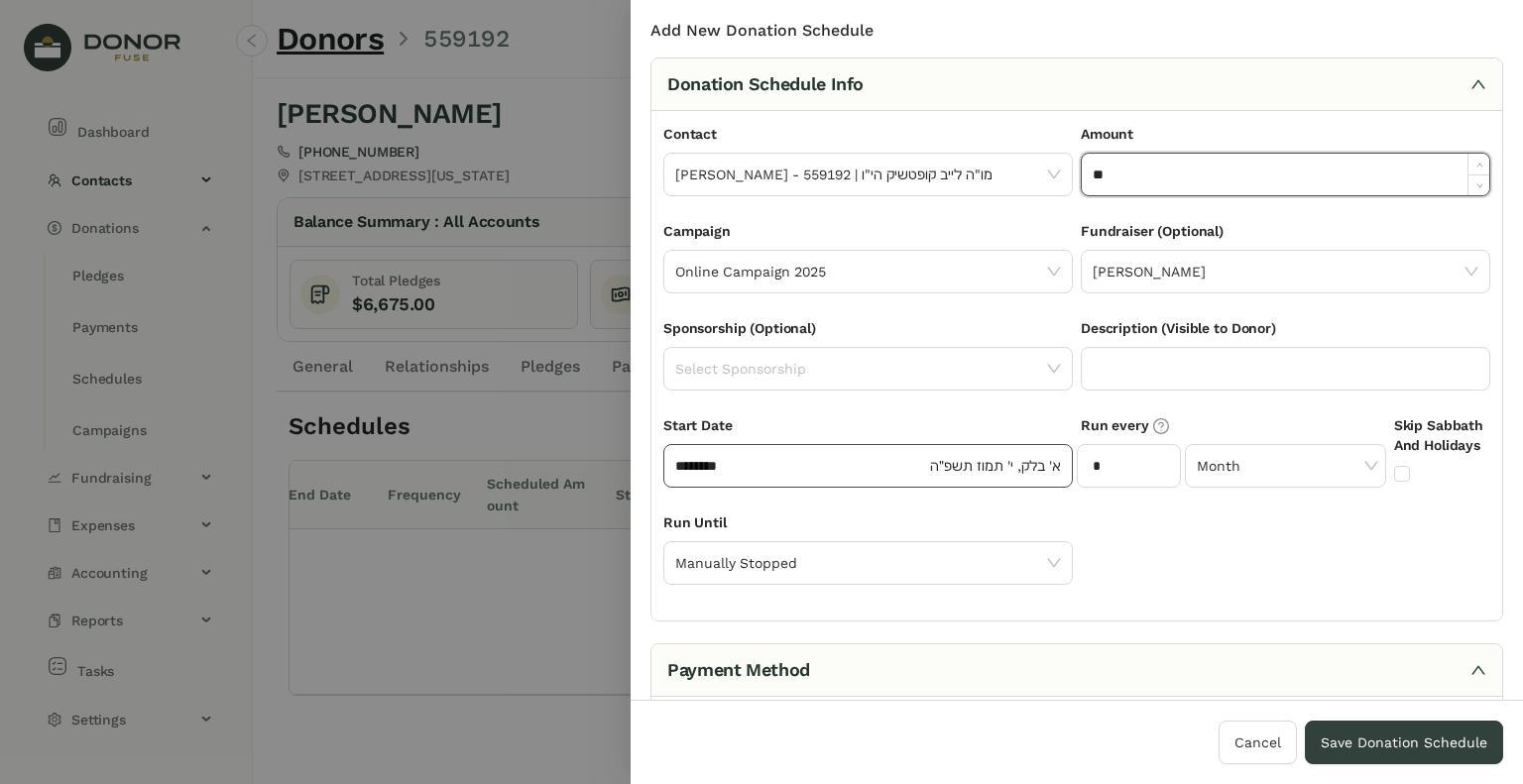 type on "******" 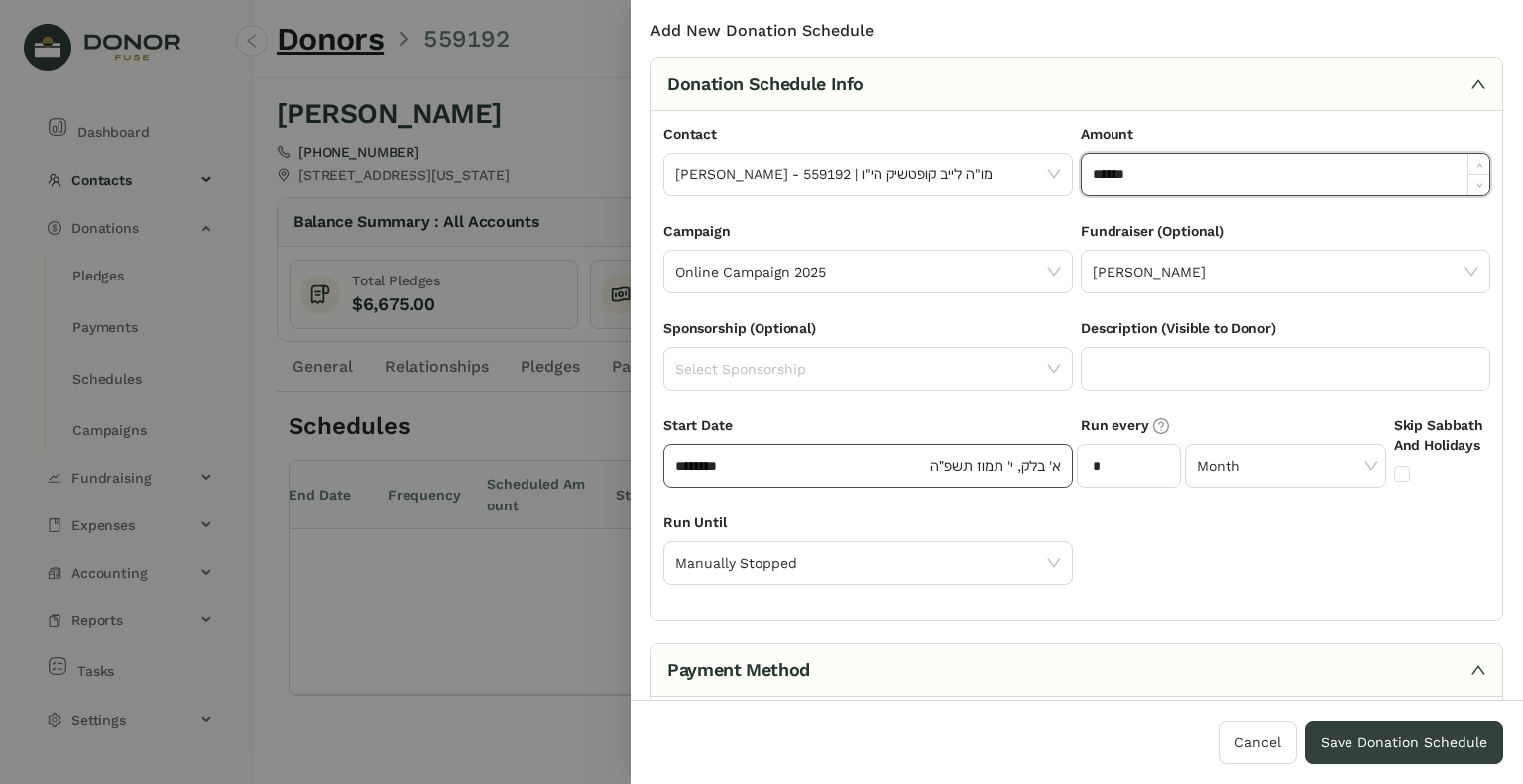 click on "********" 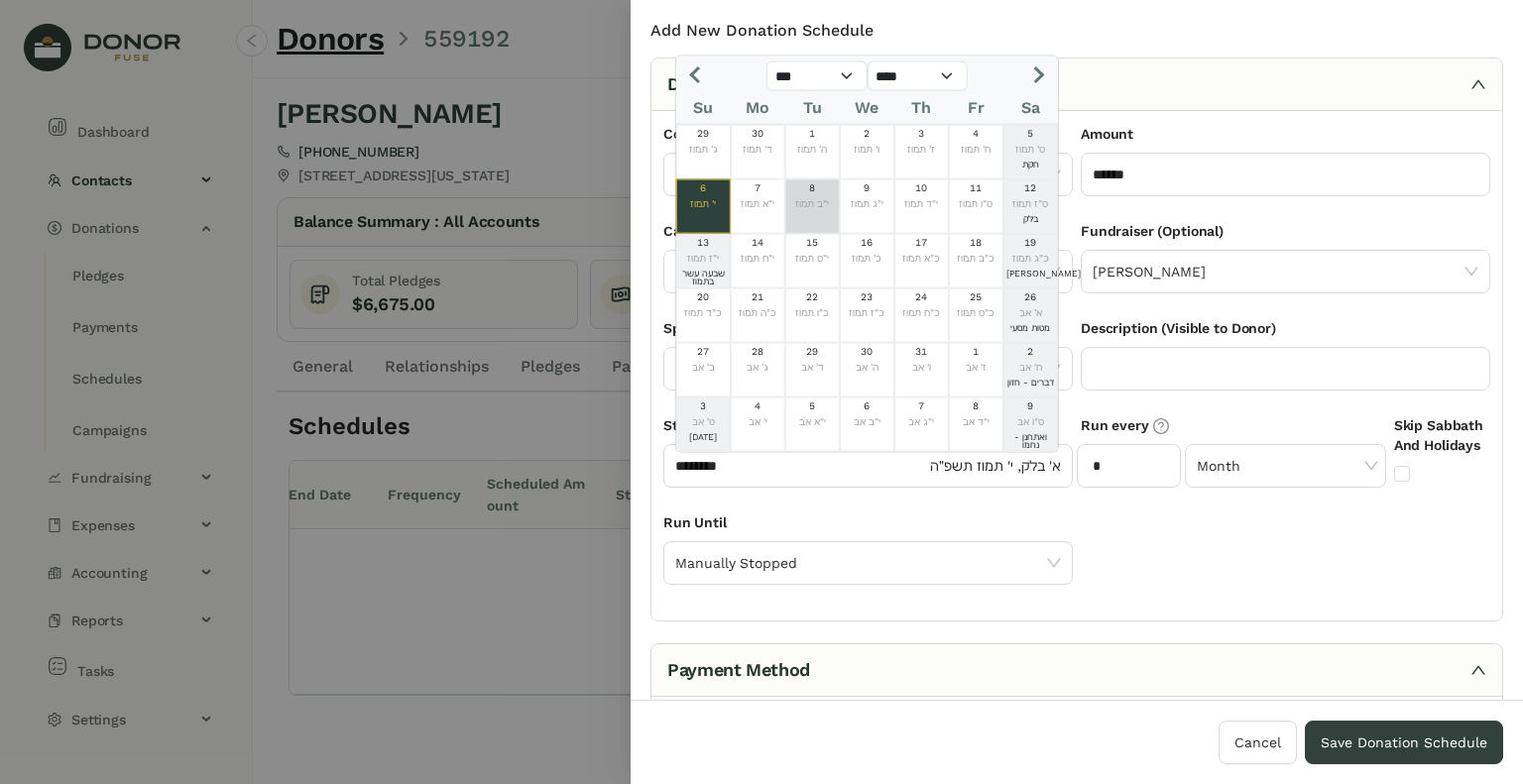 click on "8" 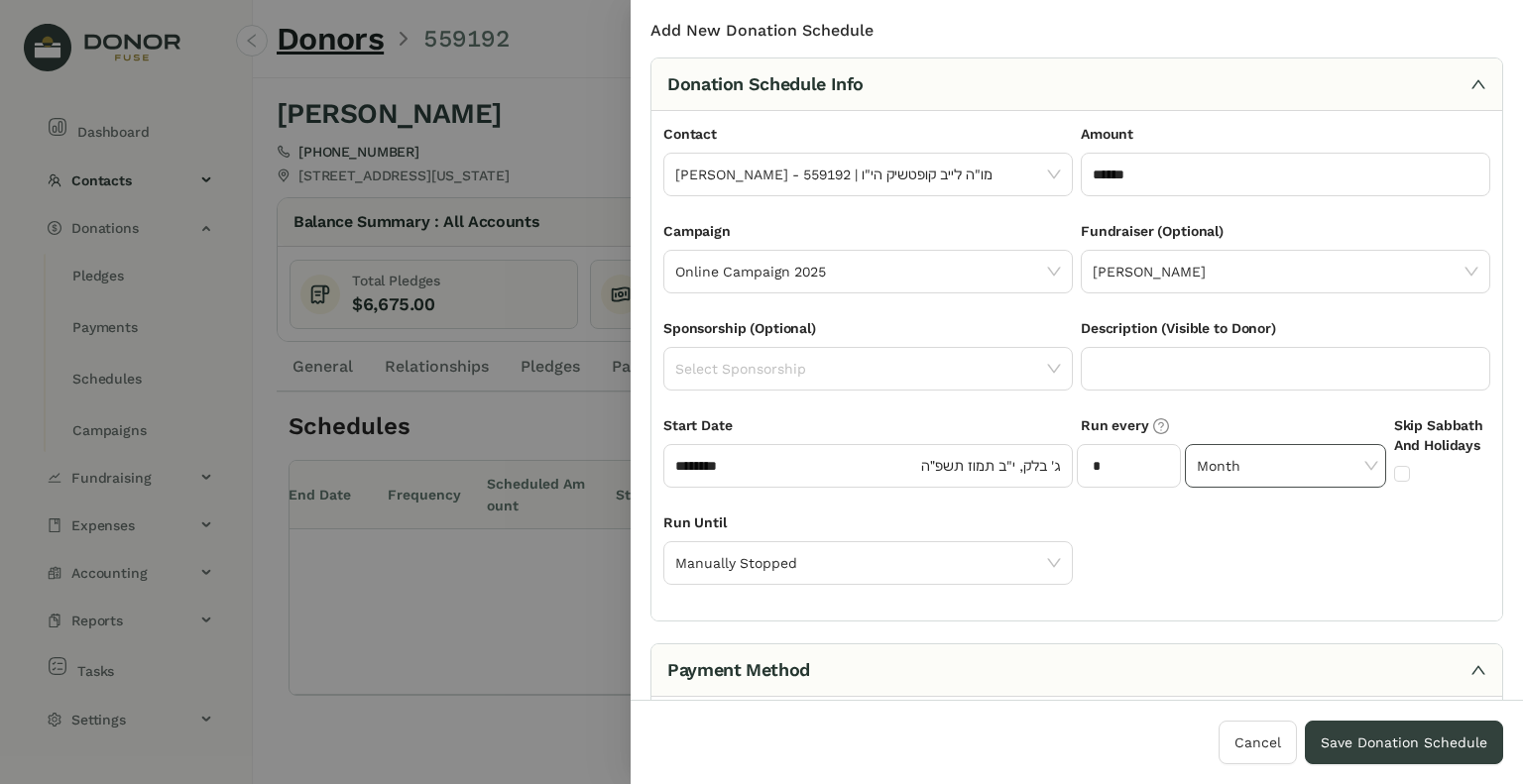 click on "Month" 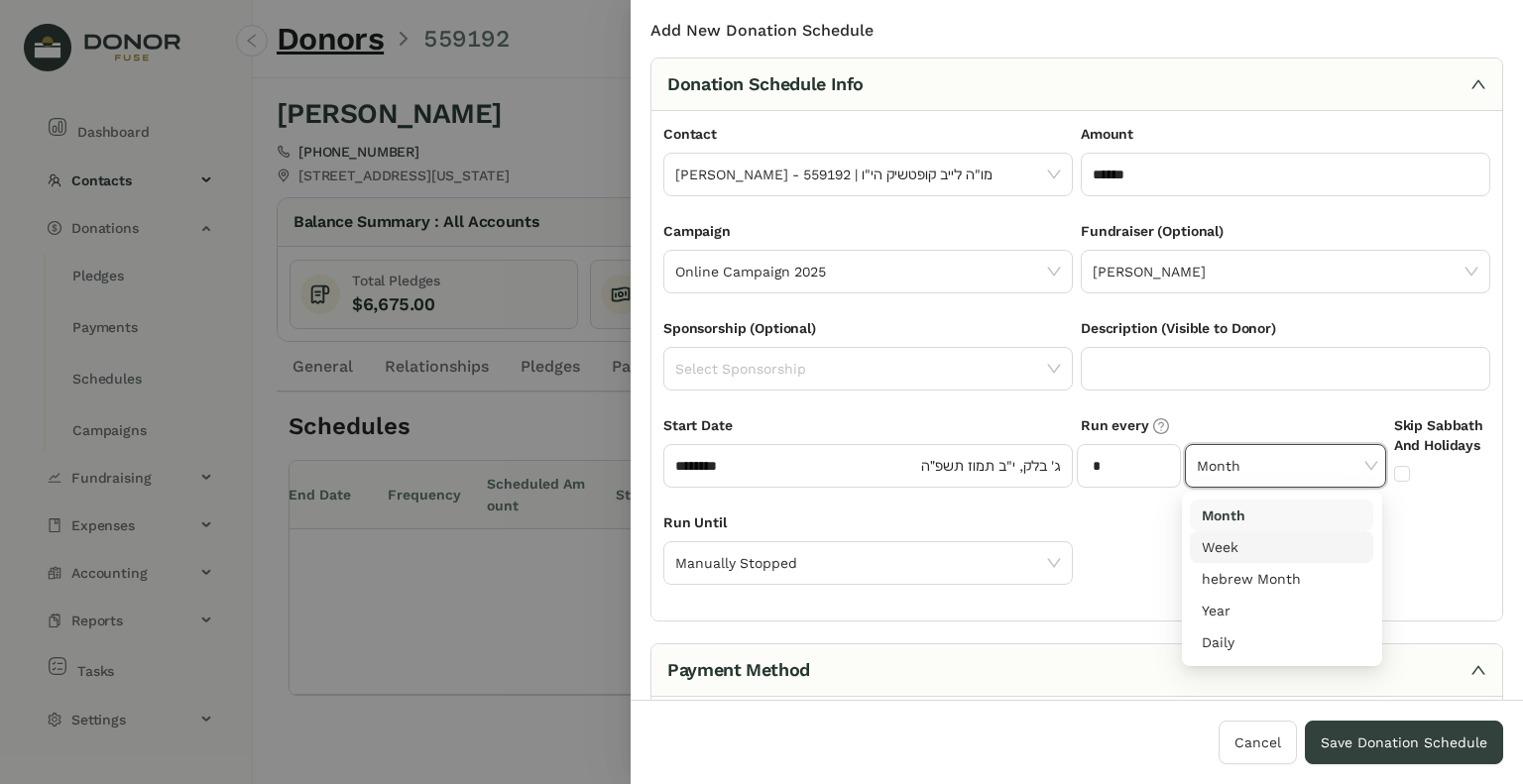 click on "Week" at bounding box center (1281, 547) 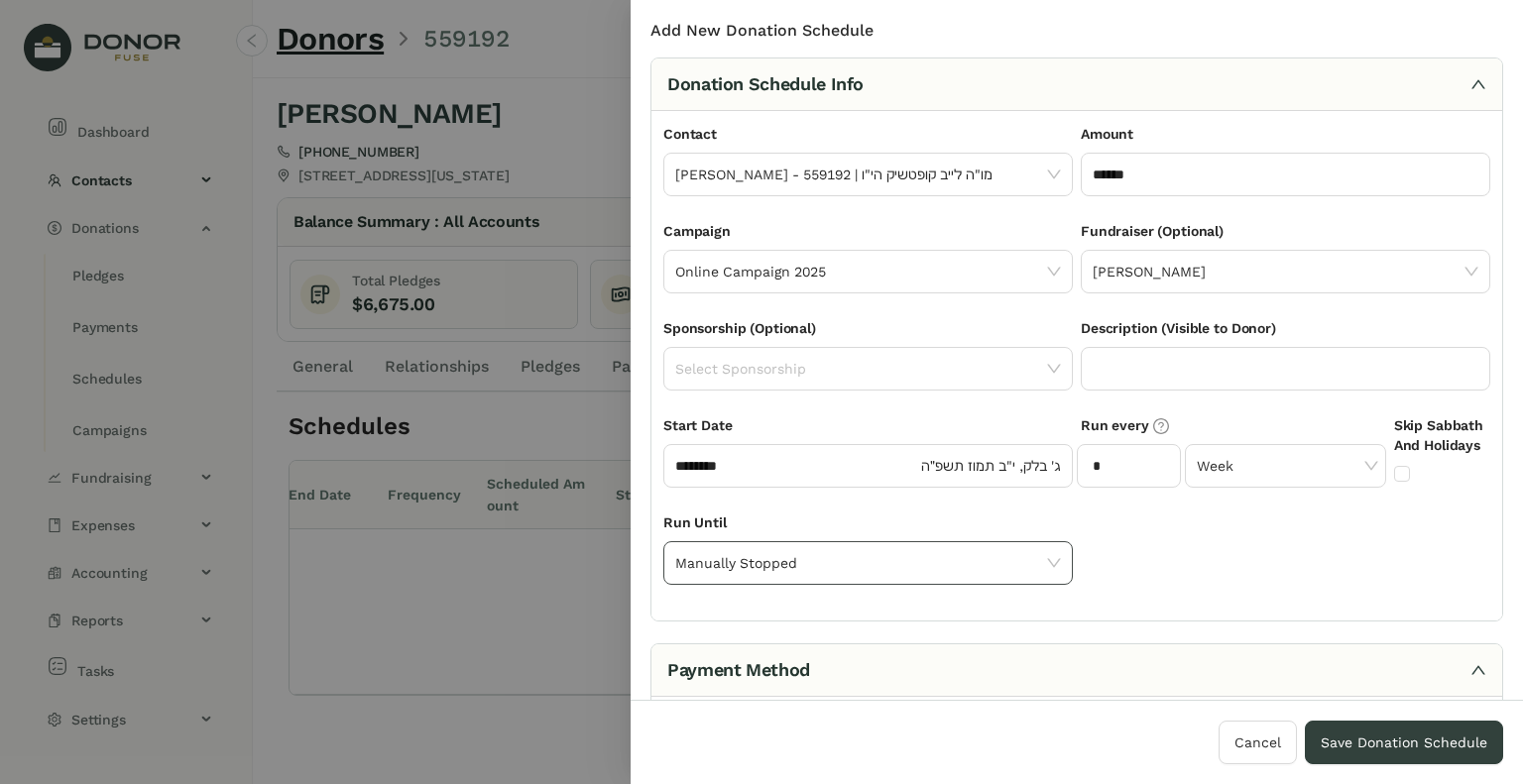 click on "Manually Stopped" 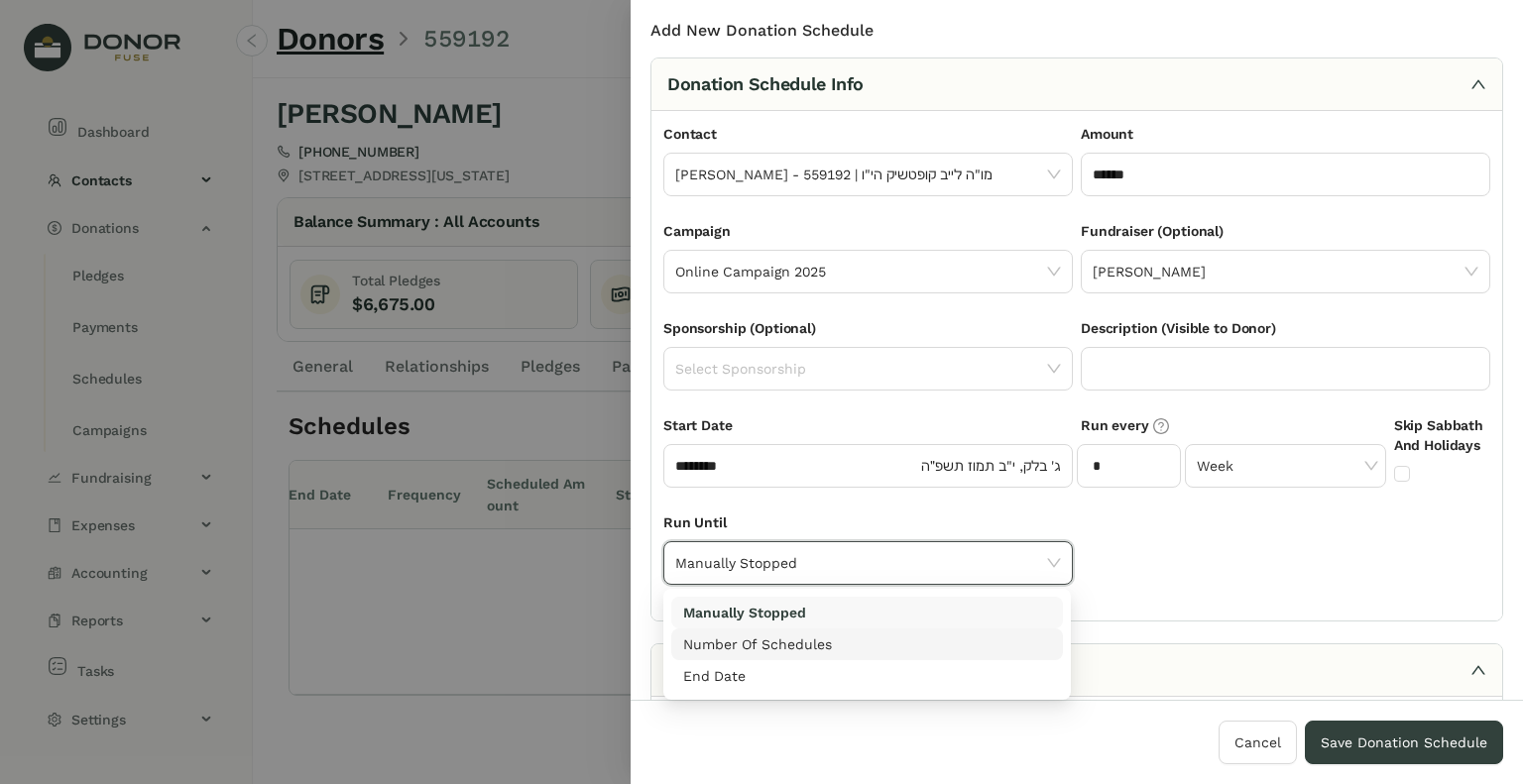 click on "Number Of Schedules" at bounding box center [867, 644] 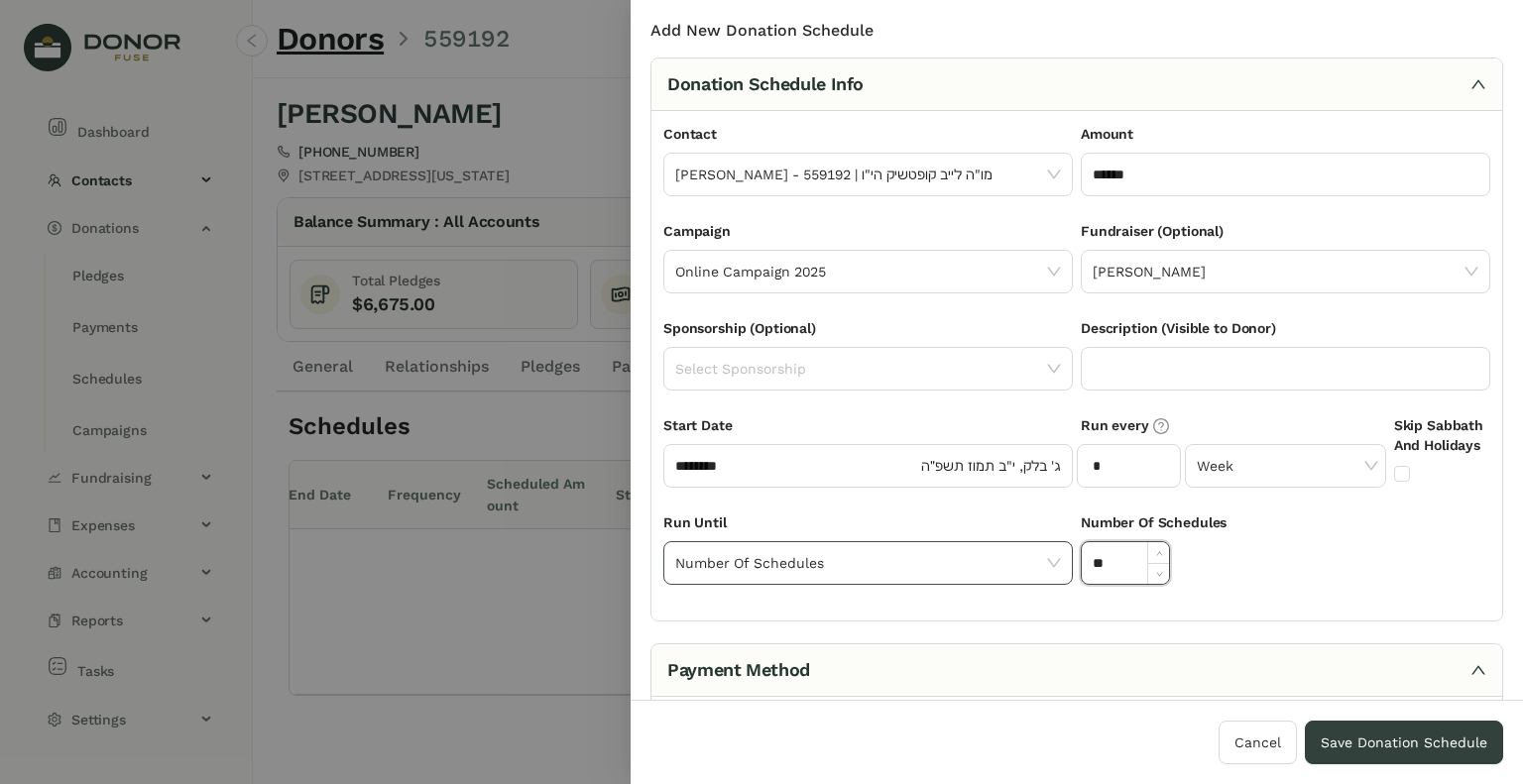 drag, startPoint x: 1122, startPoint y: 554, endPoint x: 1021, endPoint y: 556, distance: 101.0198 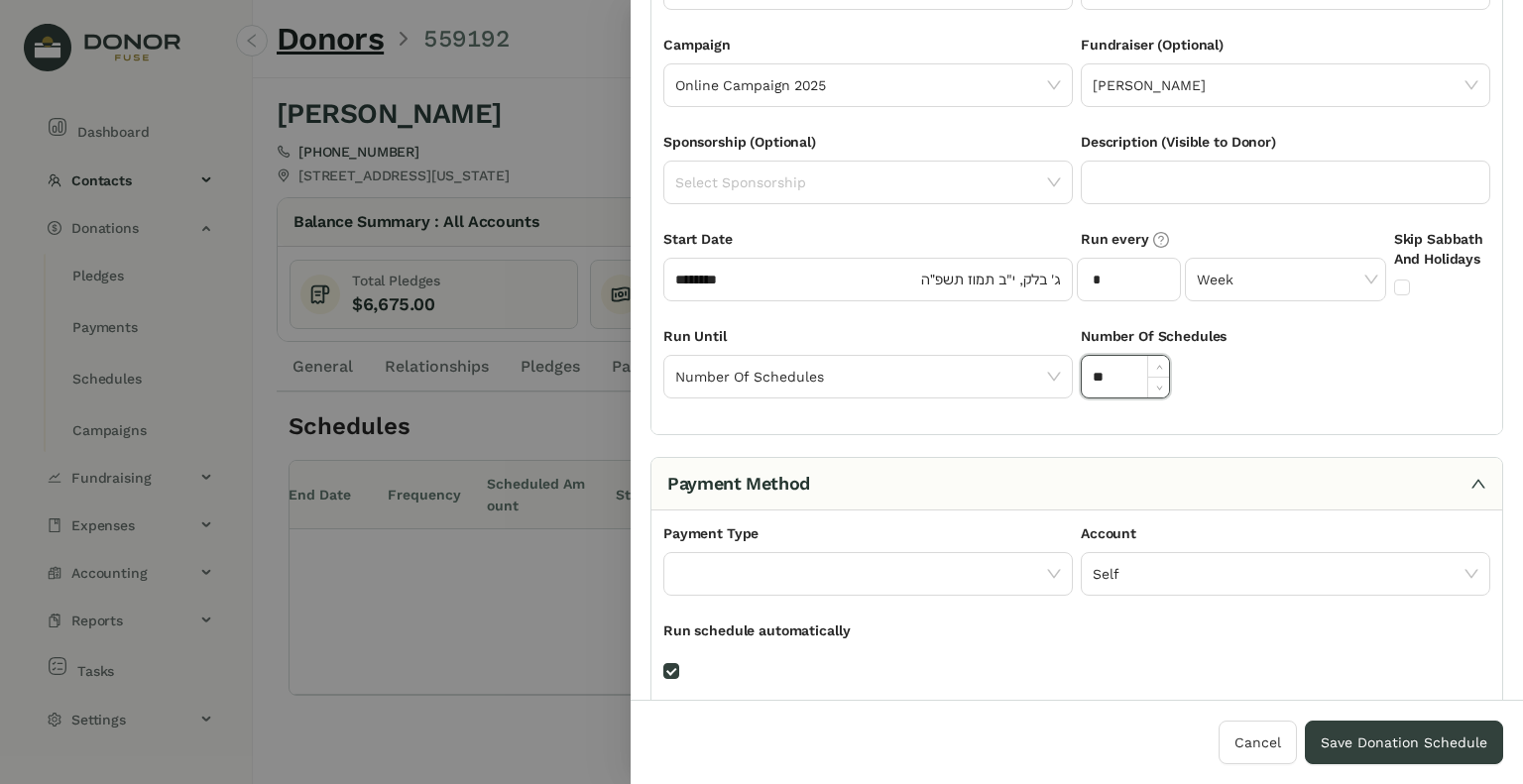 scroll, scrollTop: 187, scrollLeft: 0, axis: vertical 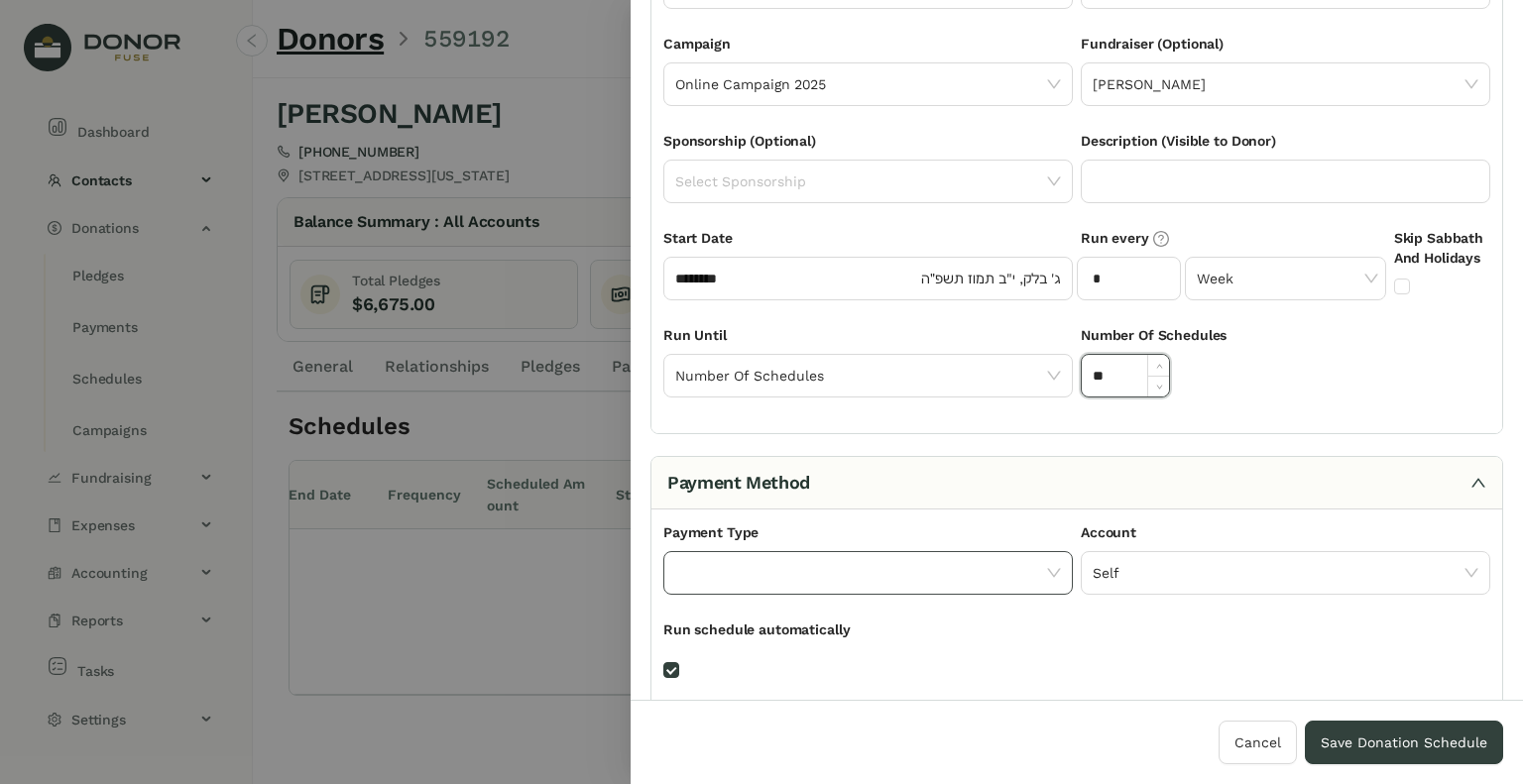 type on "**" 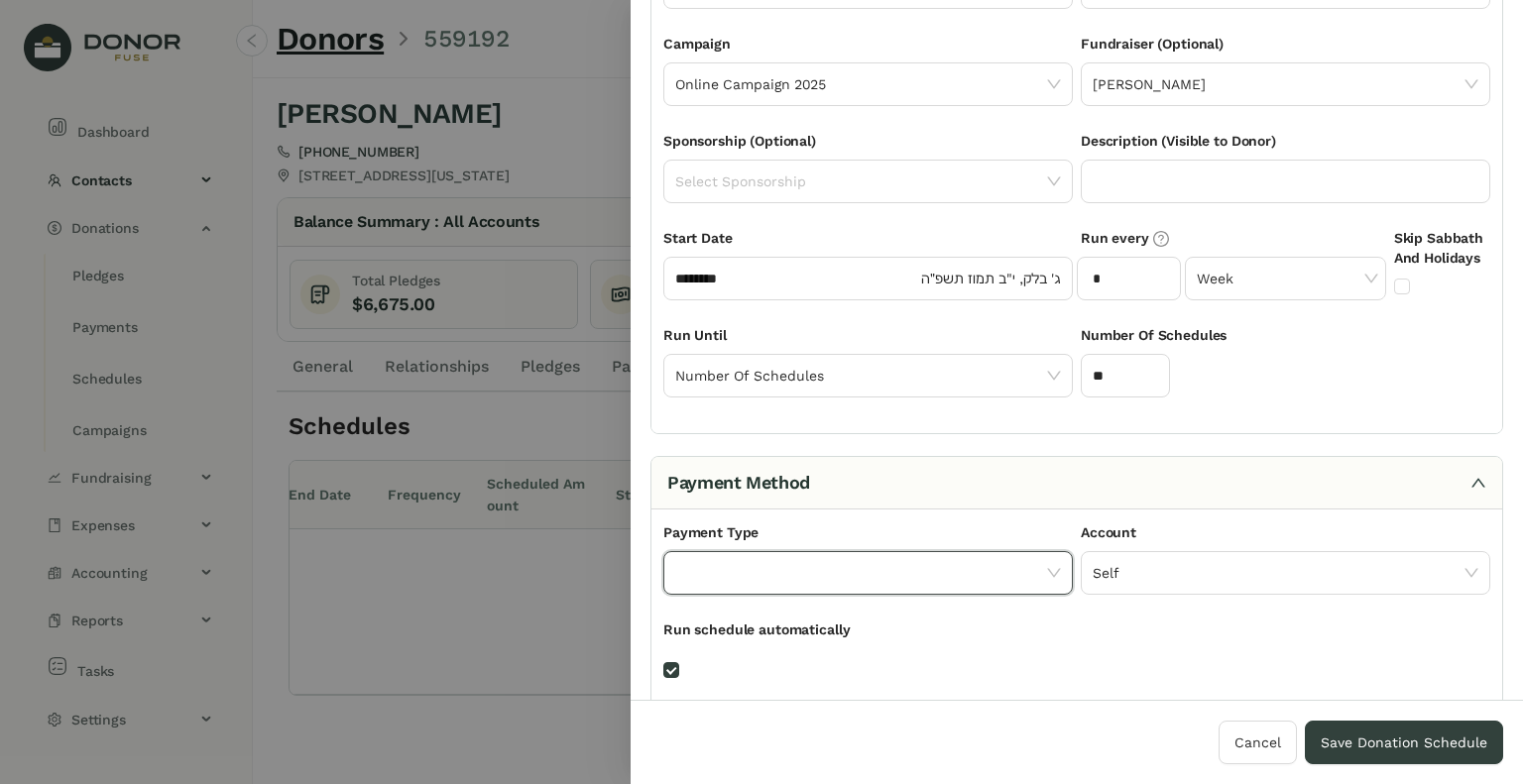 click 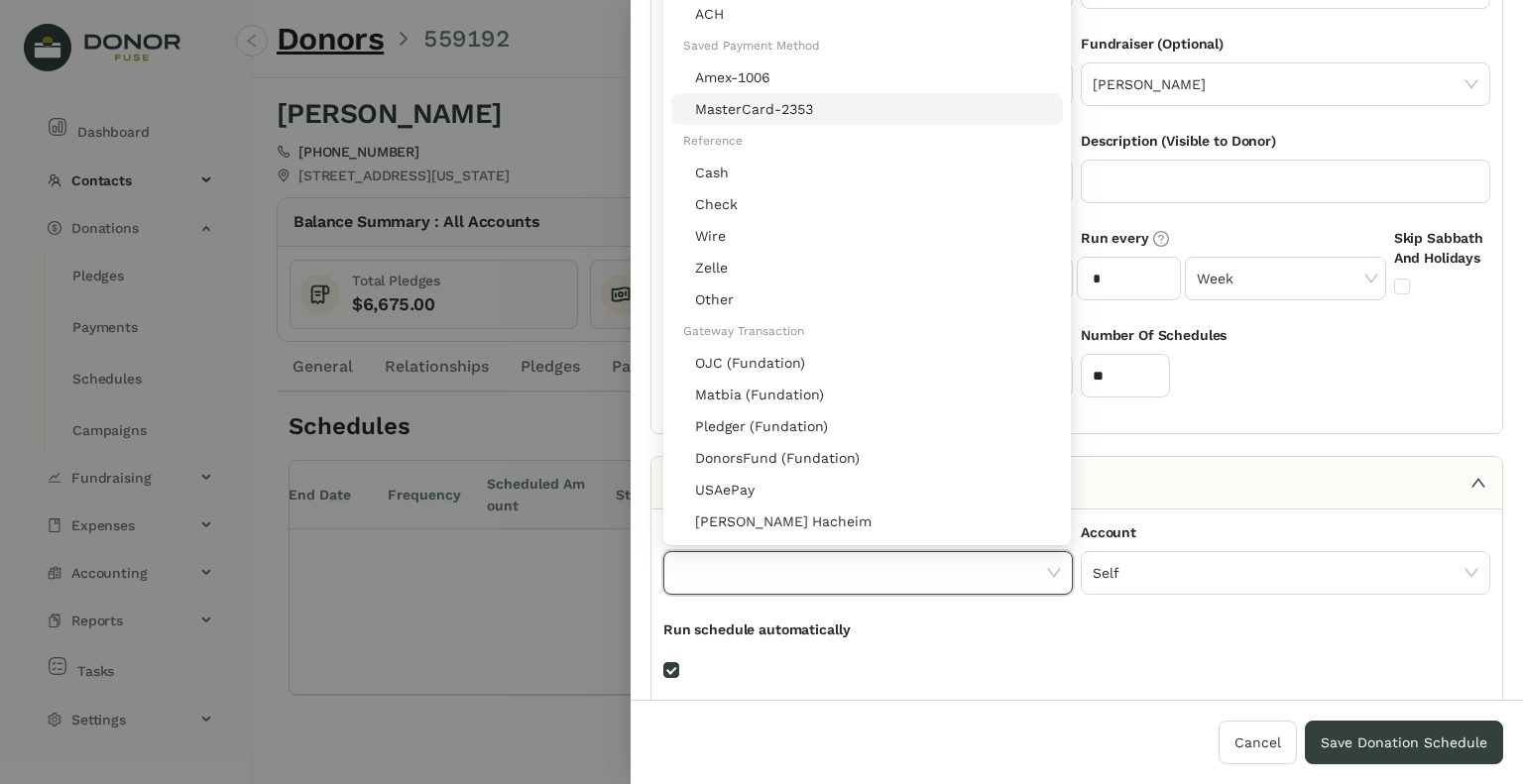 click on "MasterCard-2353" 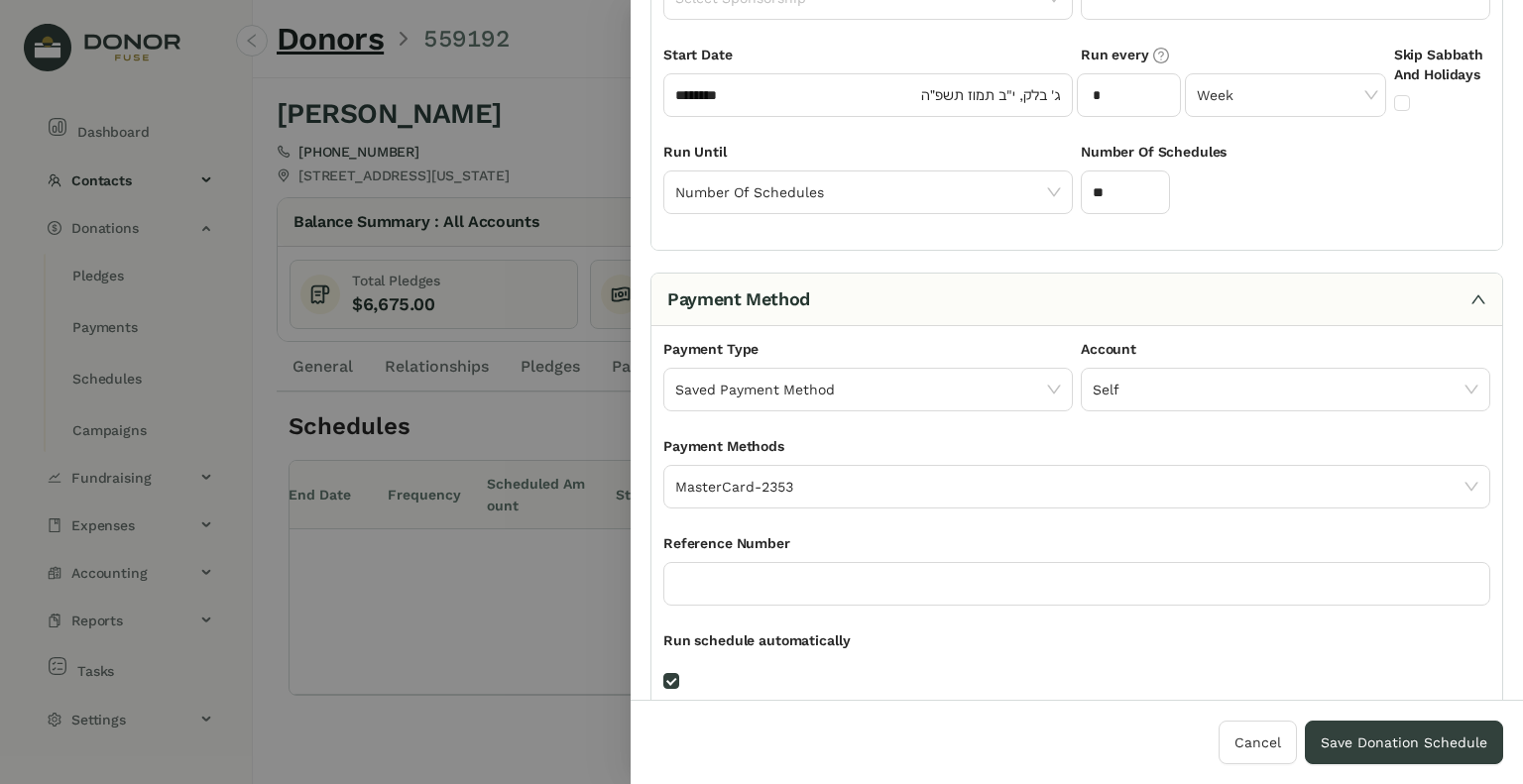 scroll, scrollTop: 390, scrollLeft: 0, axis: vertical 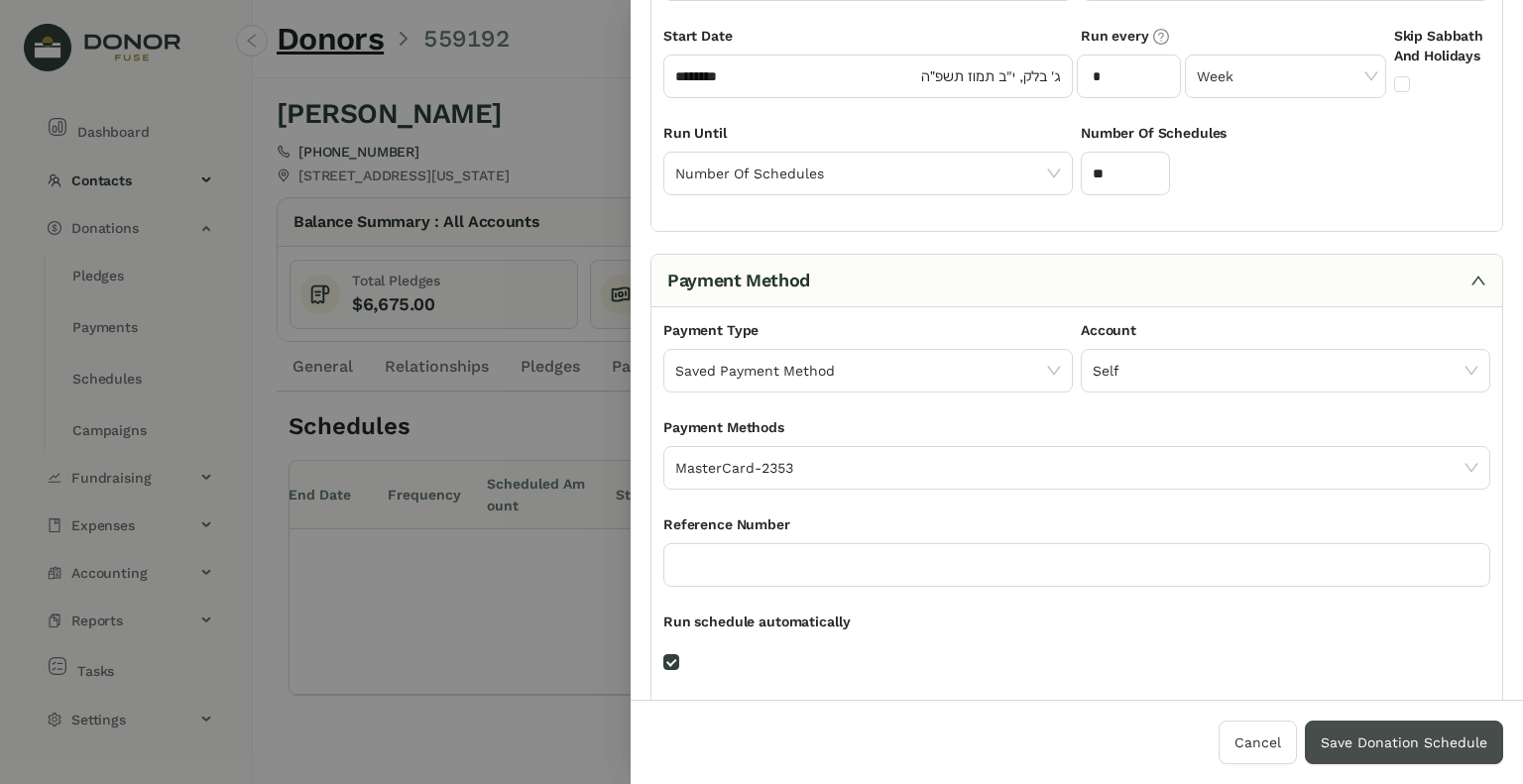 click on "Save Donation Schedule" at bounding box center [1404, 742] 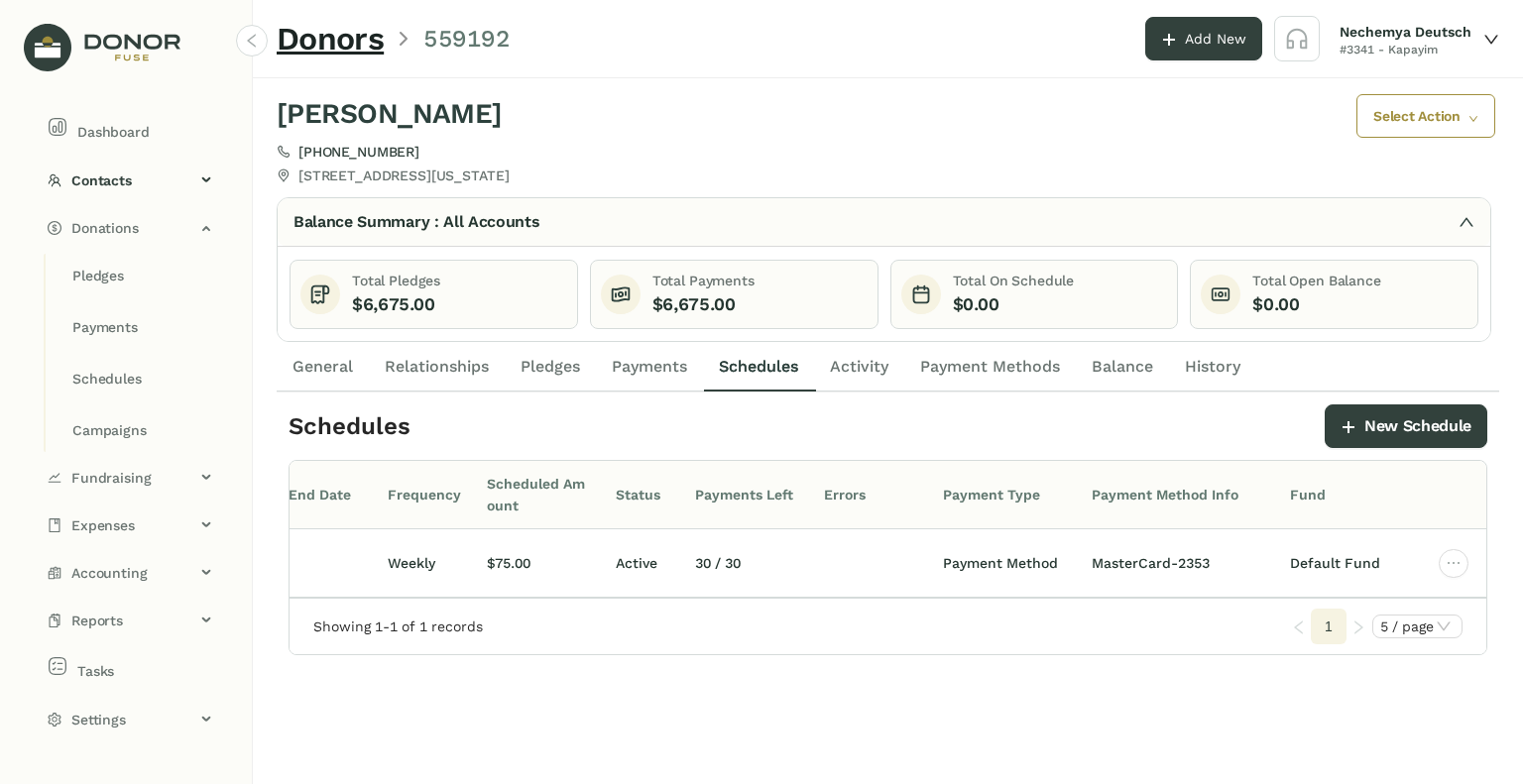 scroll, scrollTop: 0, scrollLeft: 426, axis: horizontal 